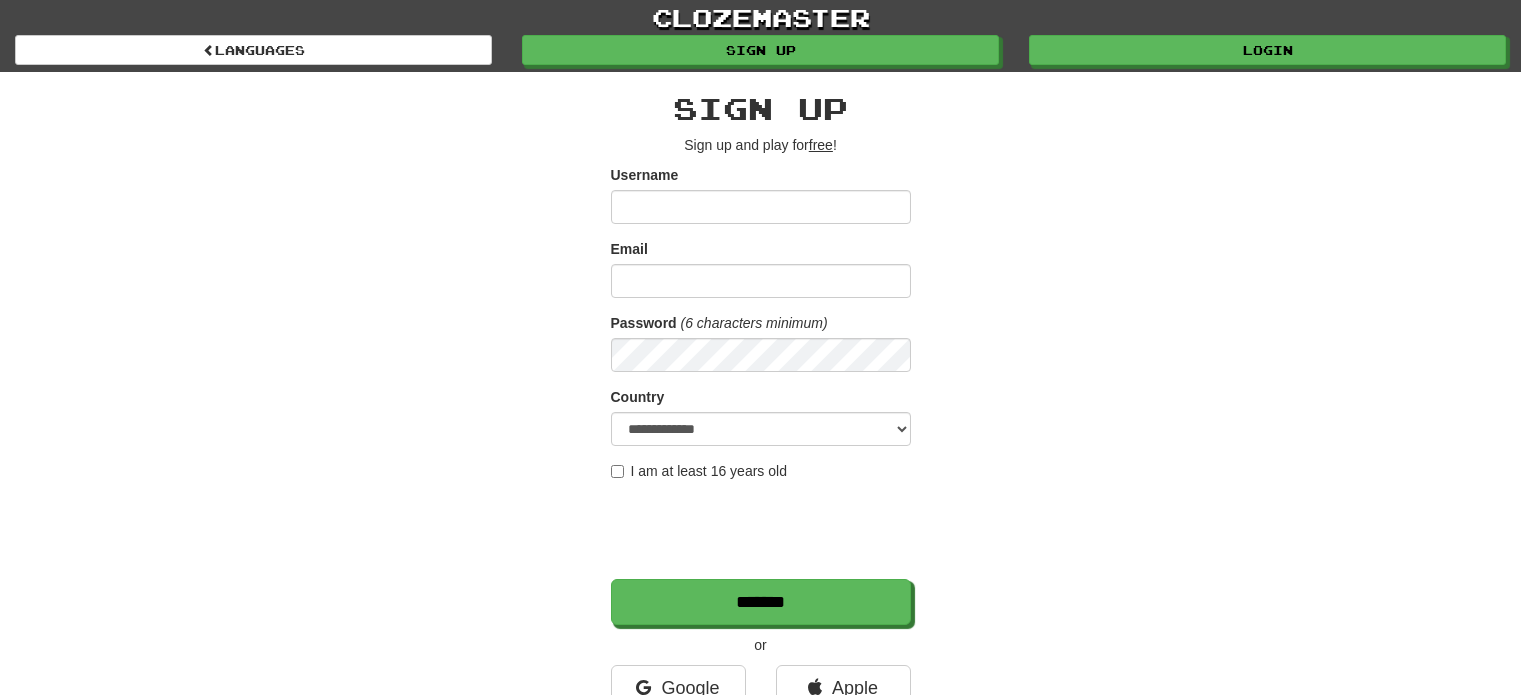 scroll, scrollTop: 0, scrollLeft: 0, axis: both 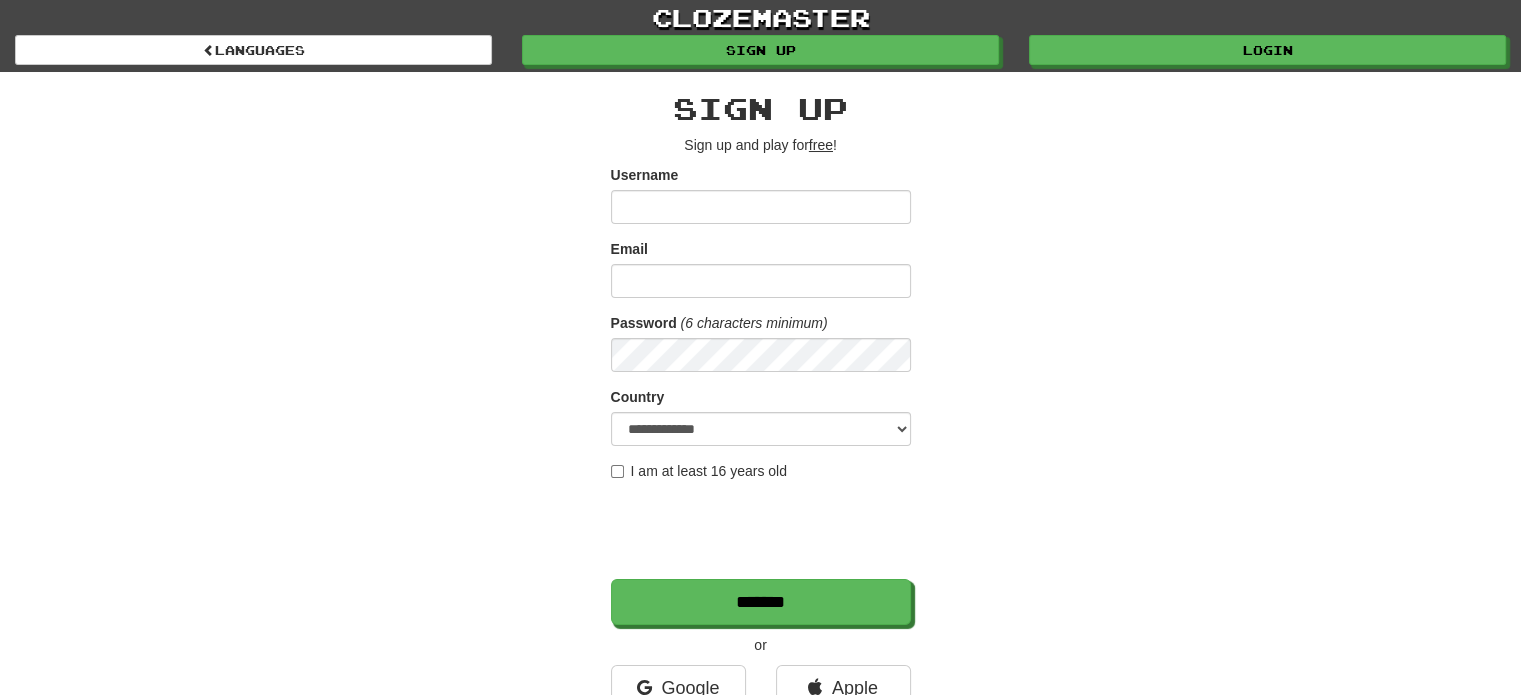 click on "Username" at bounding box center [761, 207] 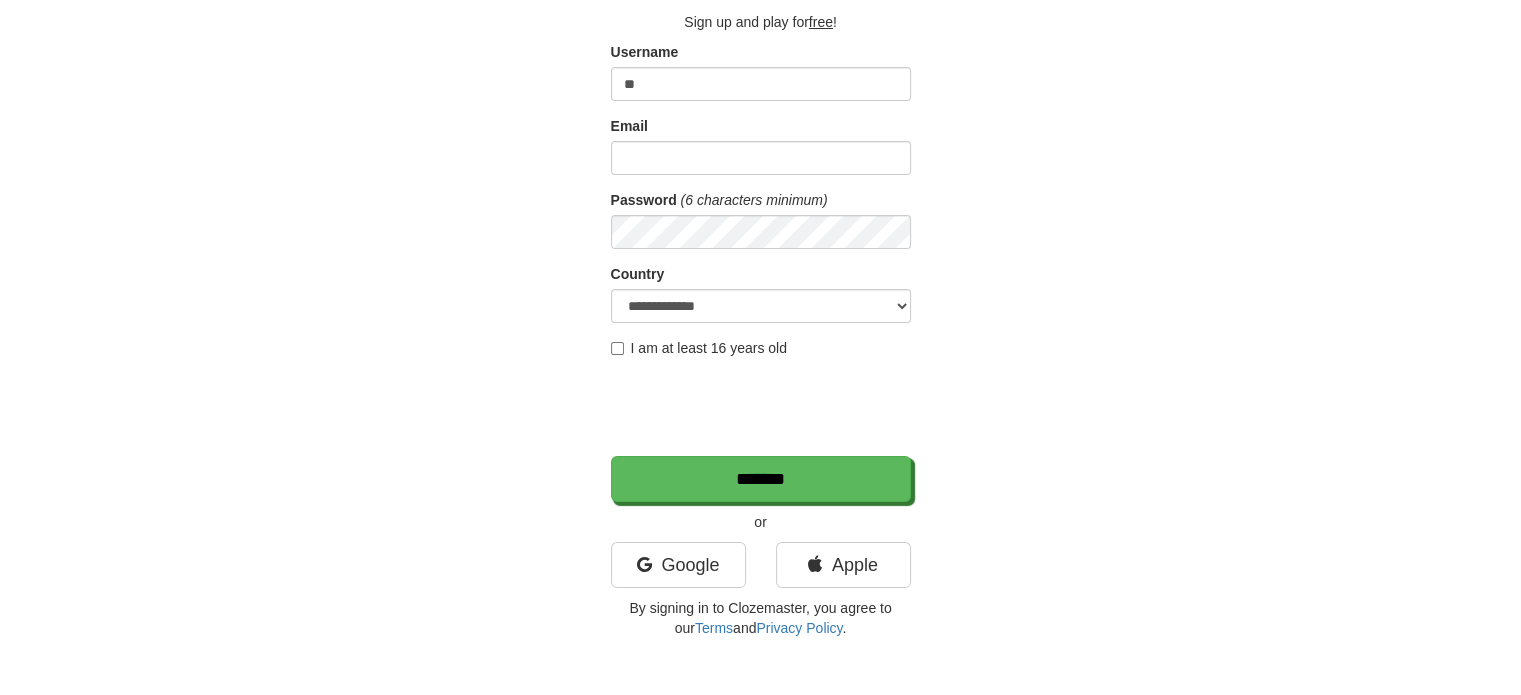 scroll, scrollTop: 134, scrollLeft: 0, axis: vertical 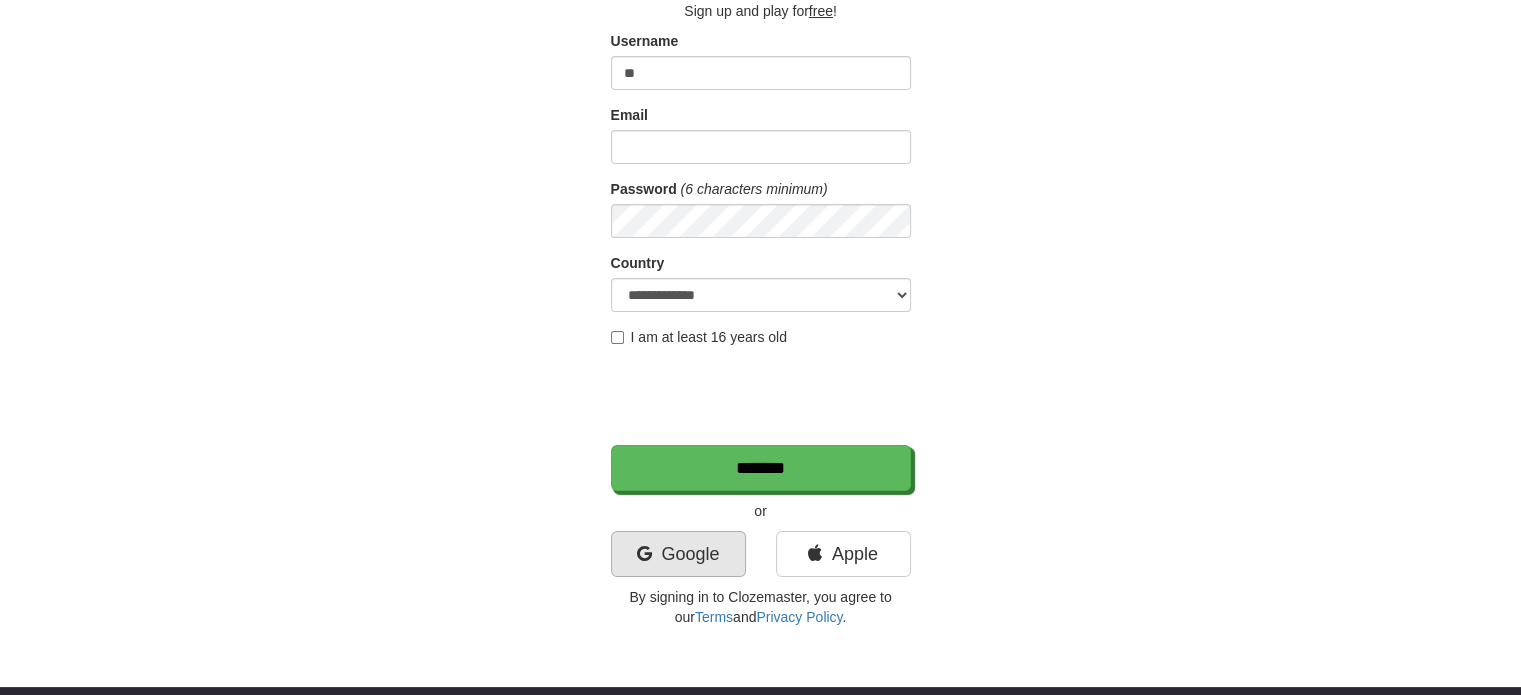 type on "**" 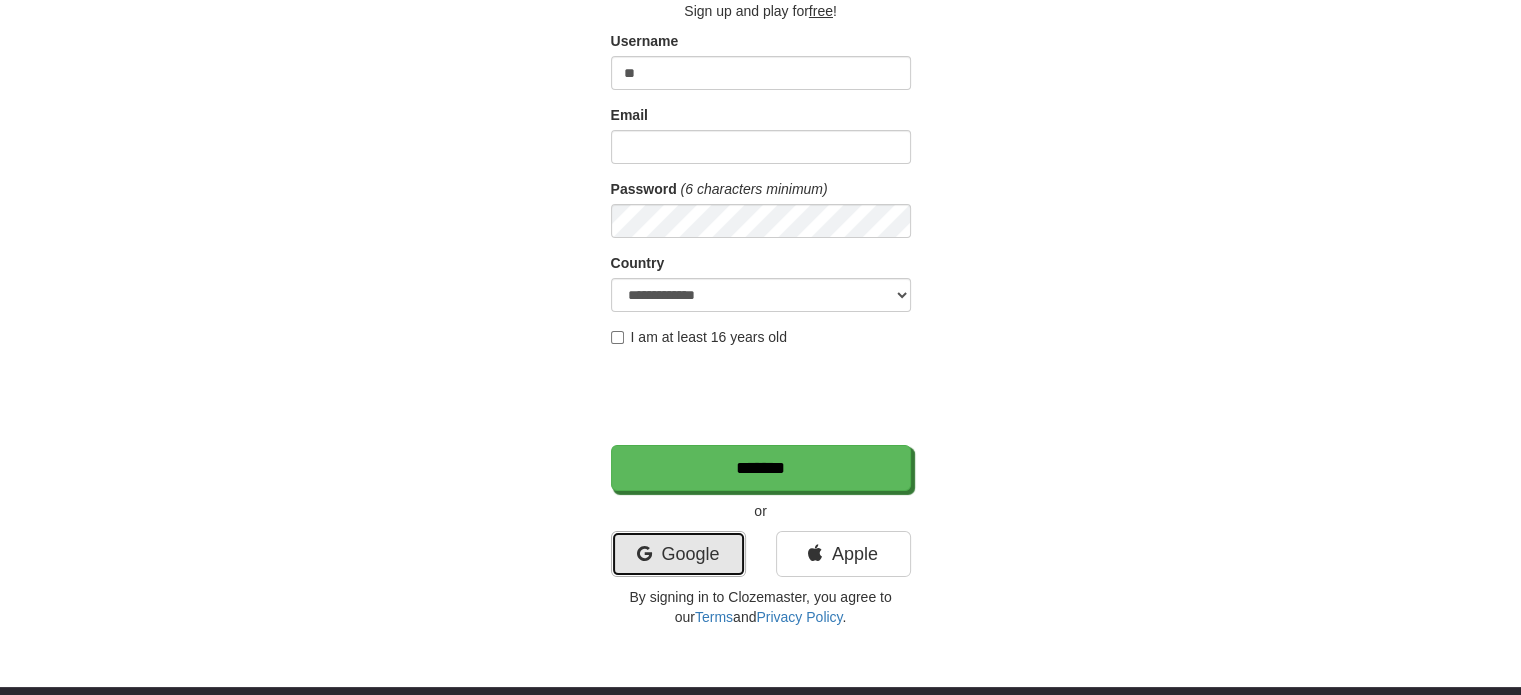 click at bounding box center [643, 554] 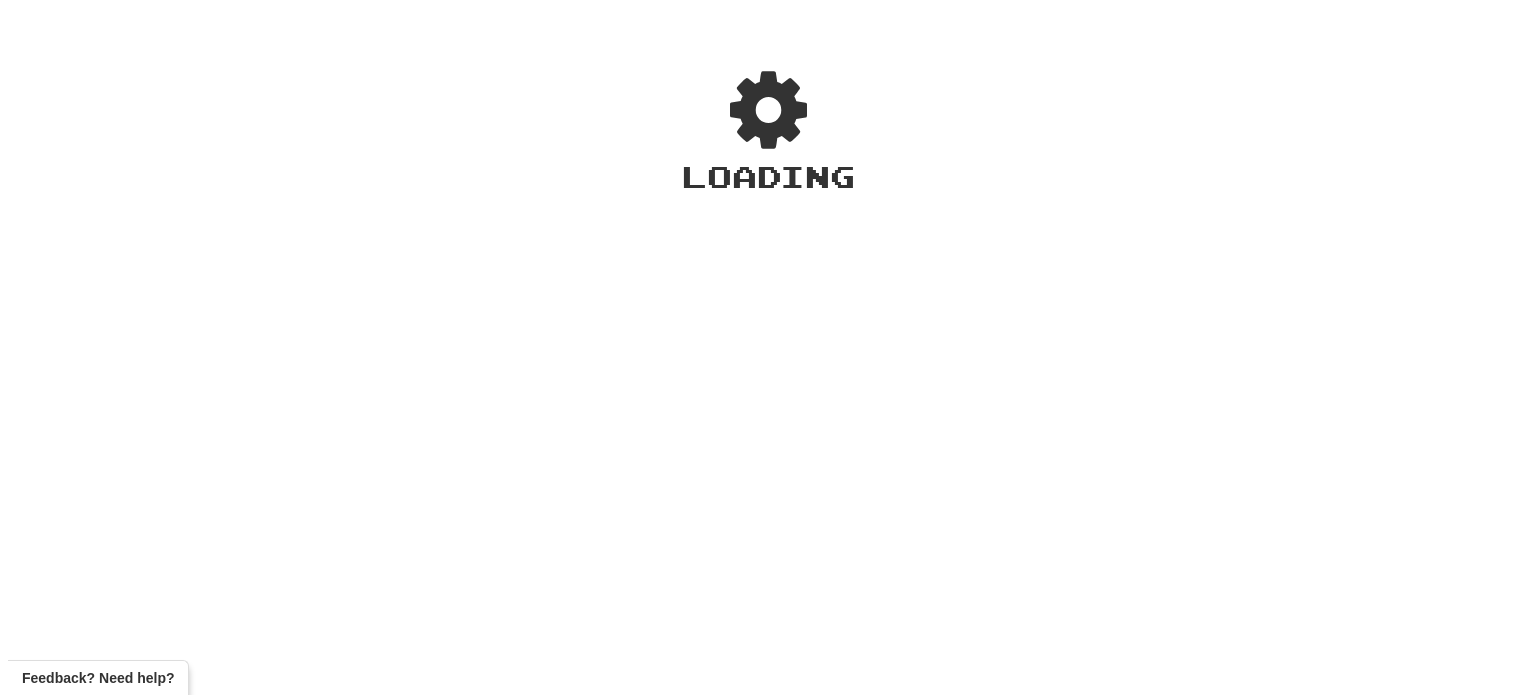 scroll, scrollTop: 0, scrollLeft: 0, axis: both 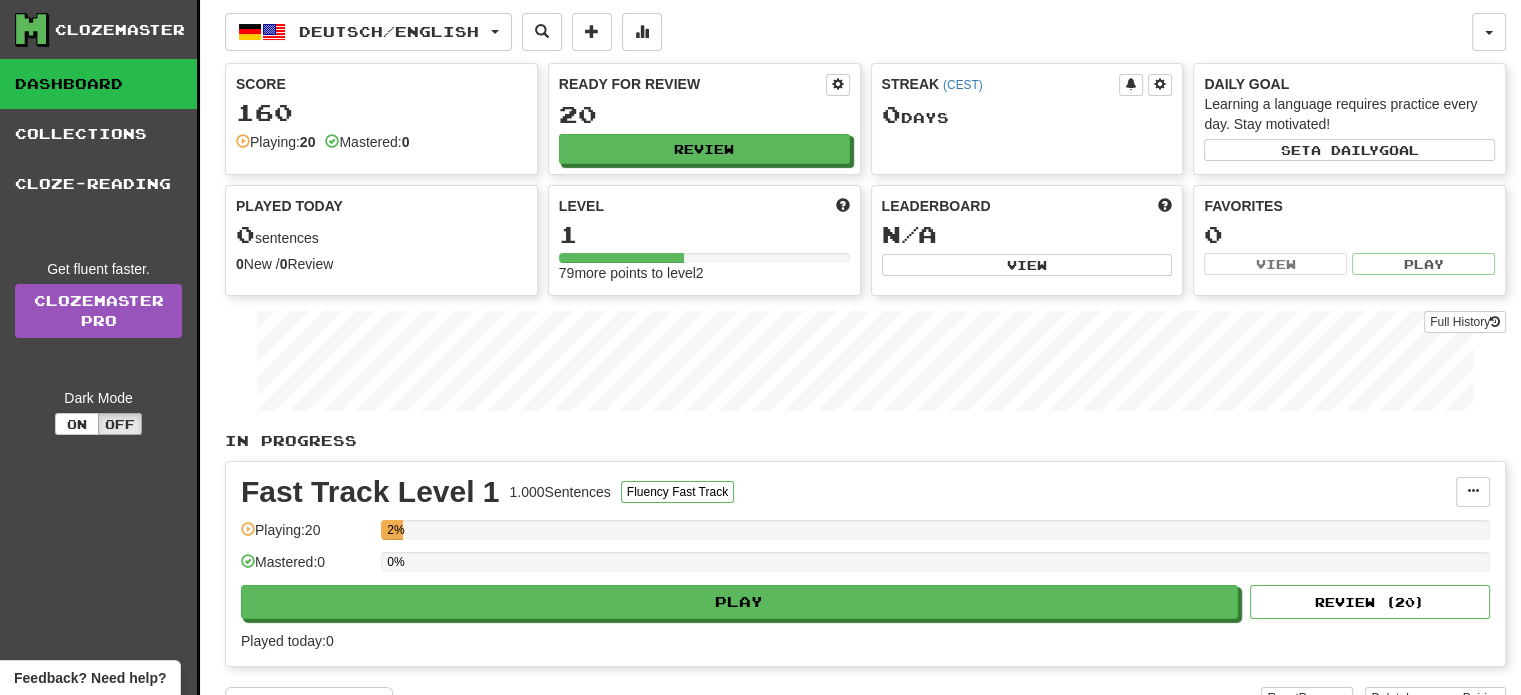 click on "Level" at bounding box center [704, 206] 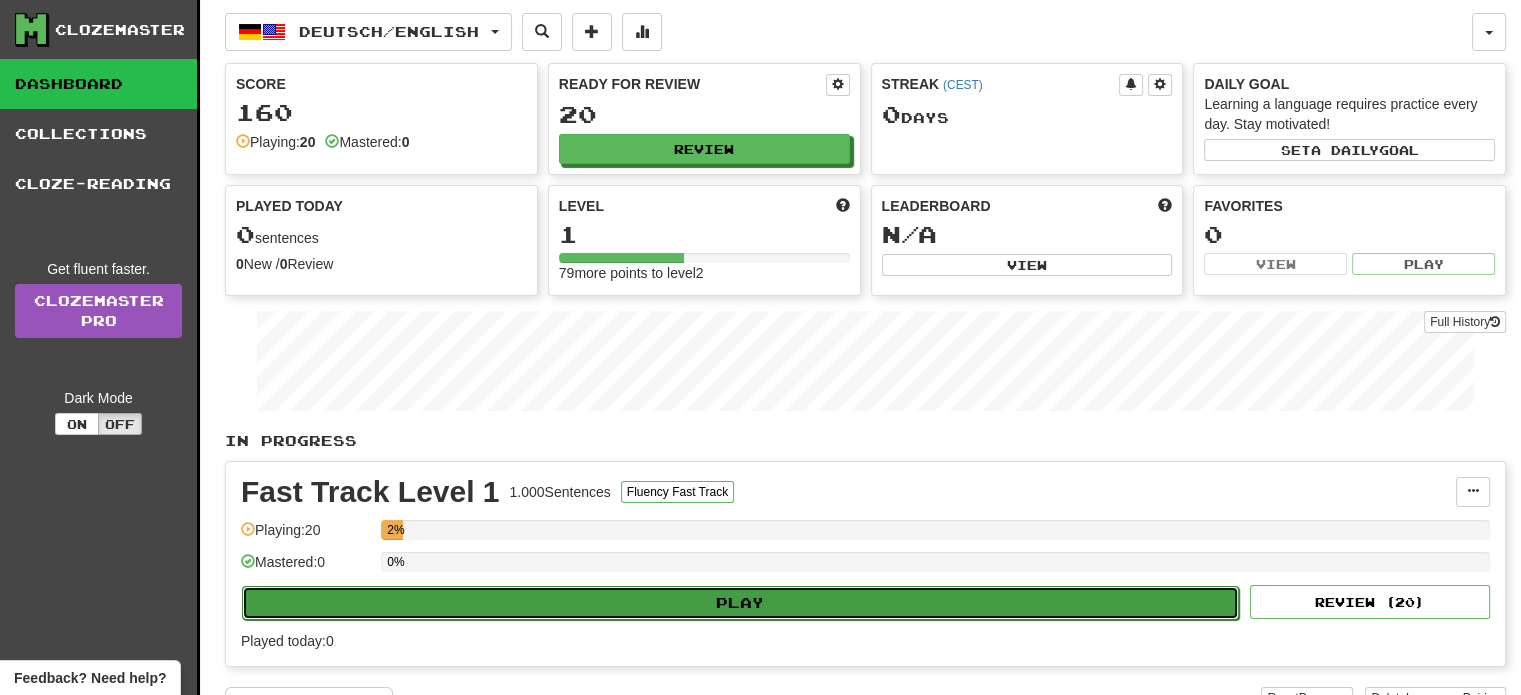 click on "Play" at bounding box center [740, 603] 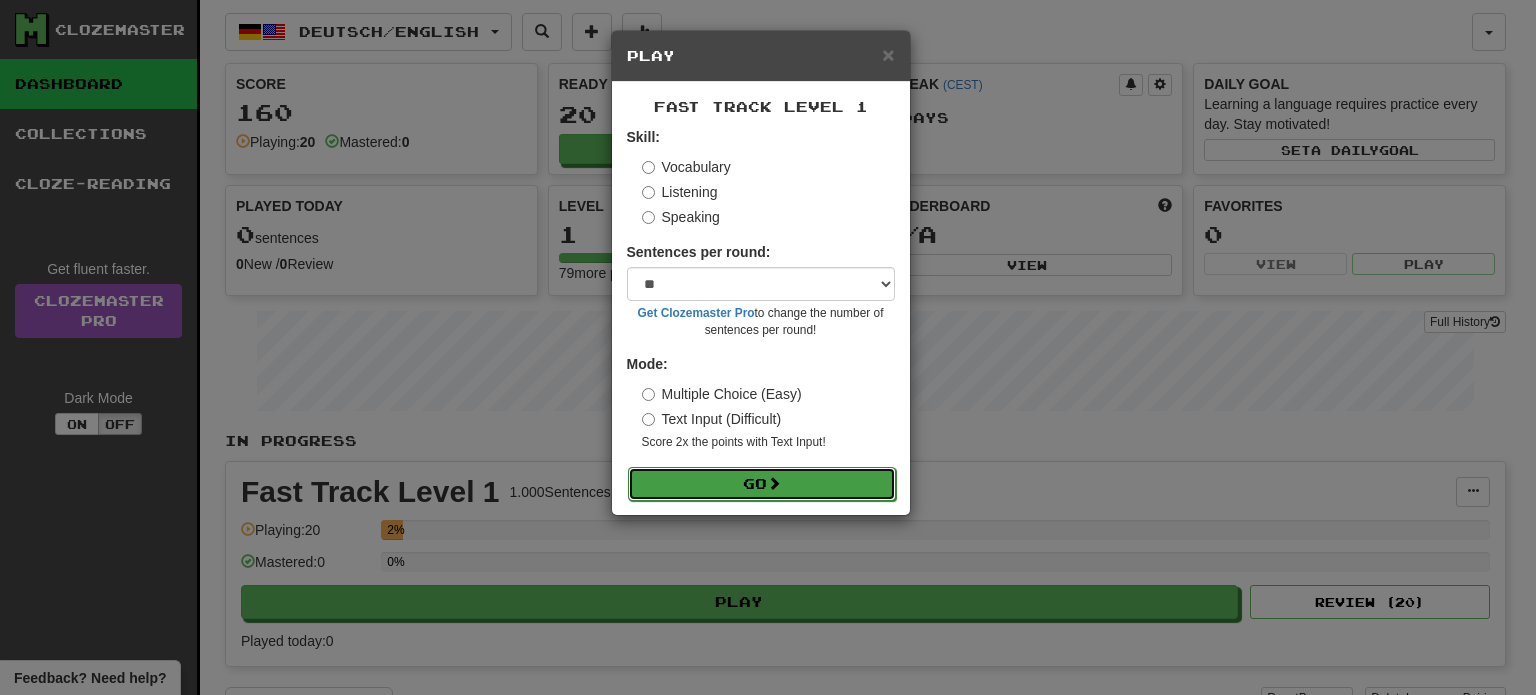 click on "Go" at bounding box center [762, 484] 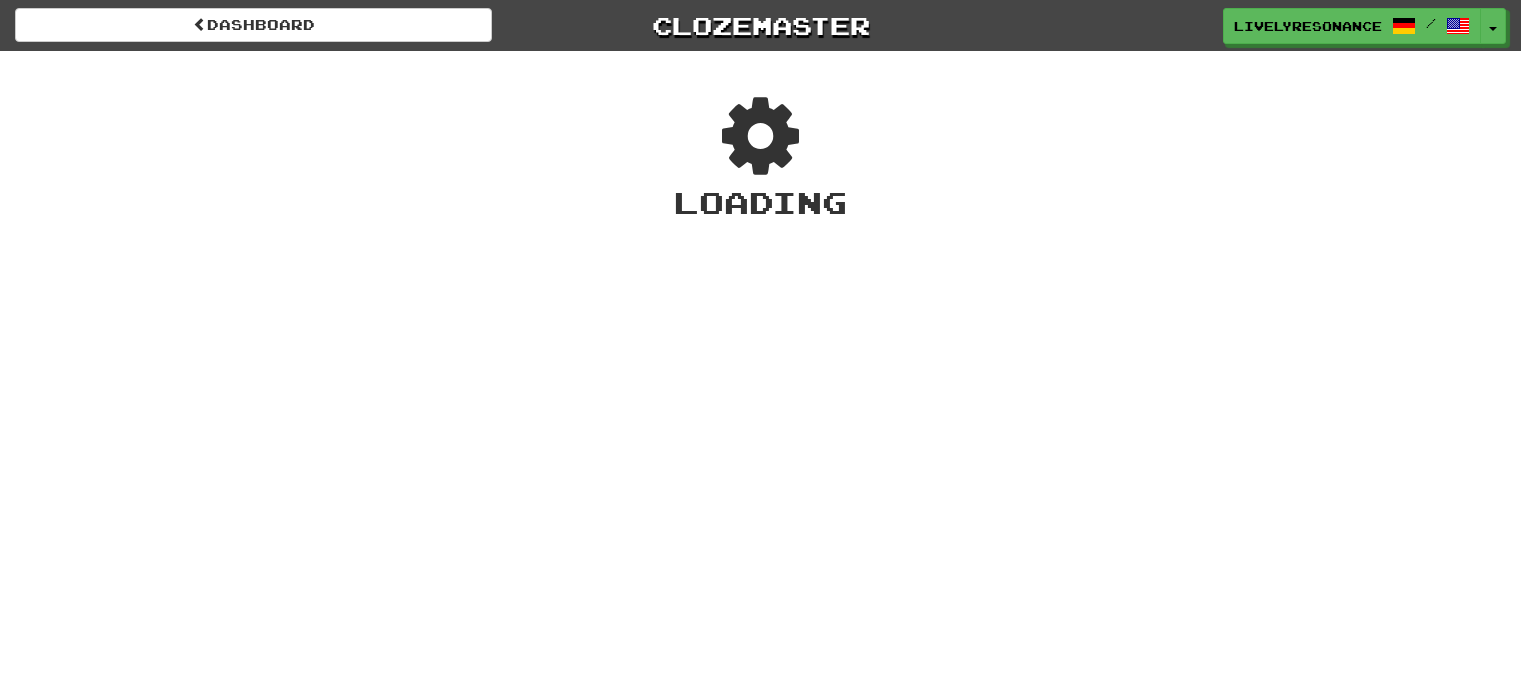 scroll, scrollTop: 0, scrollLeft: 0, axis: both 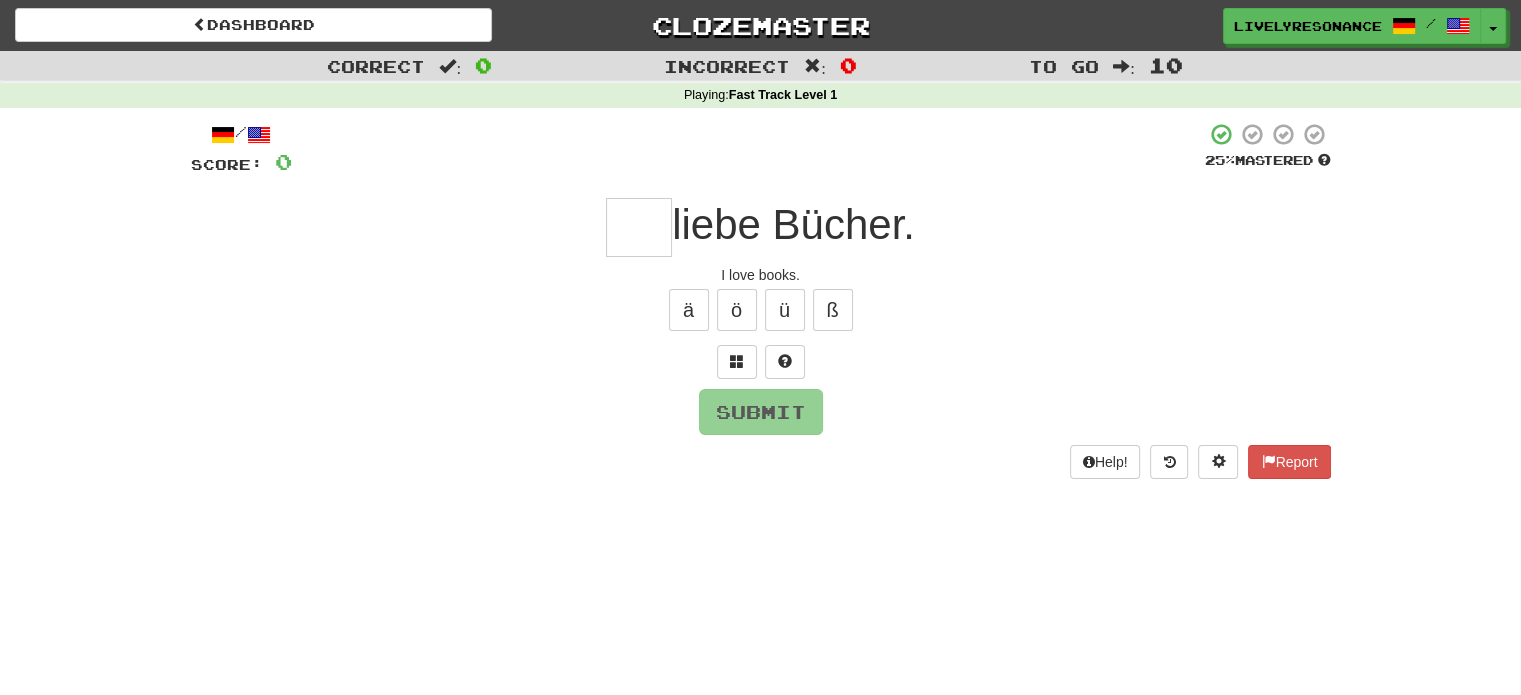 type on "*" 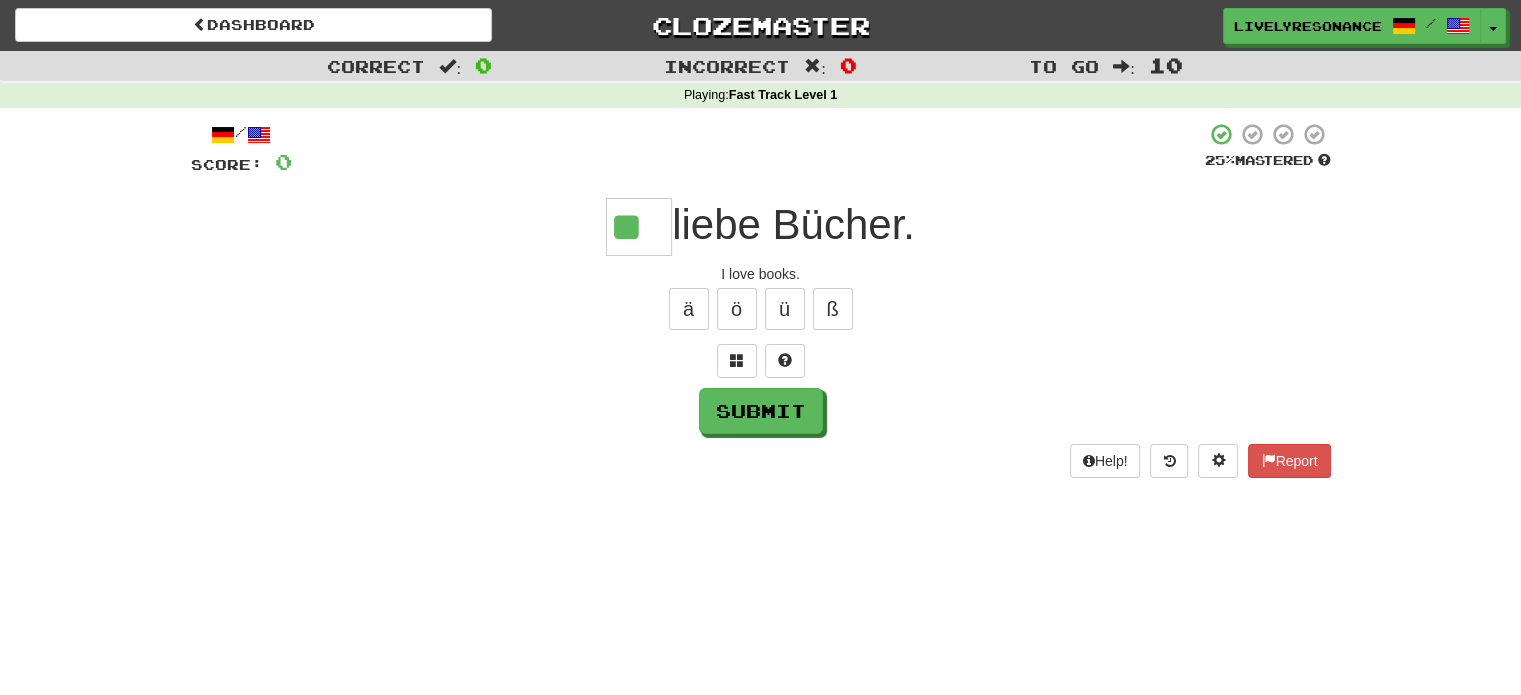 scroll, scrollTop: 0, scrollLeft: 0, axis: both 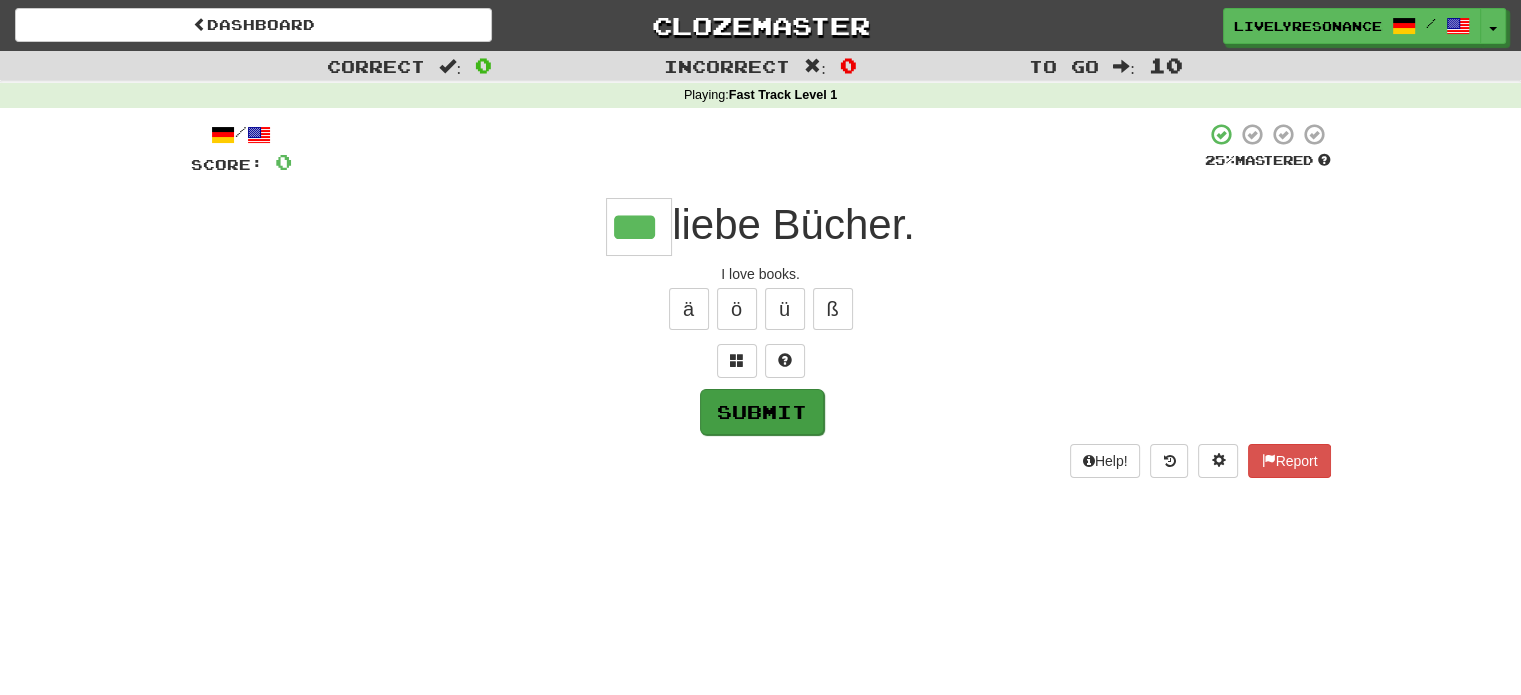 type on "***" 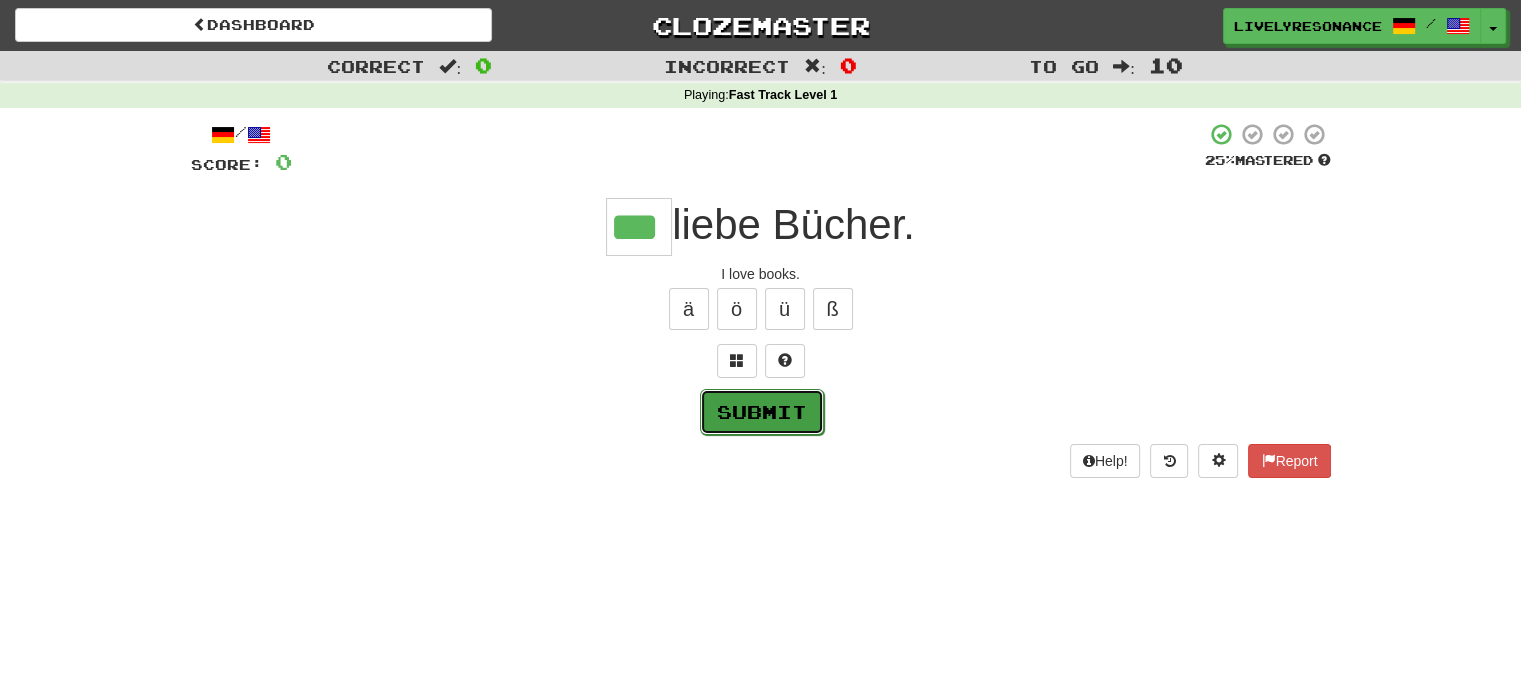 click on "Submit" at bounding box center (762, 412) 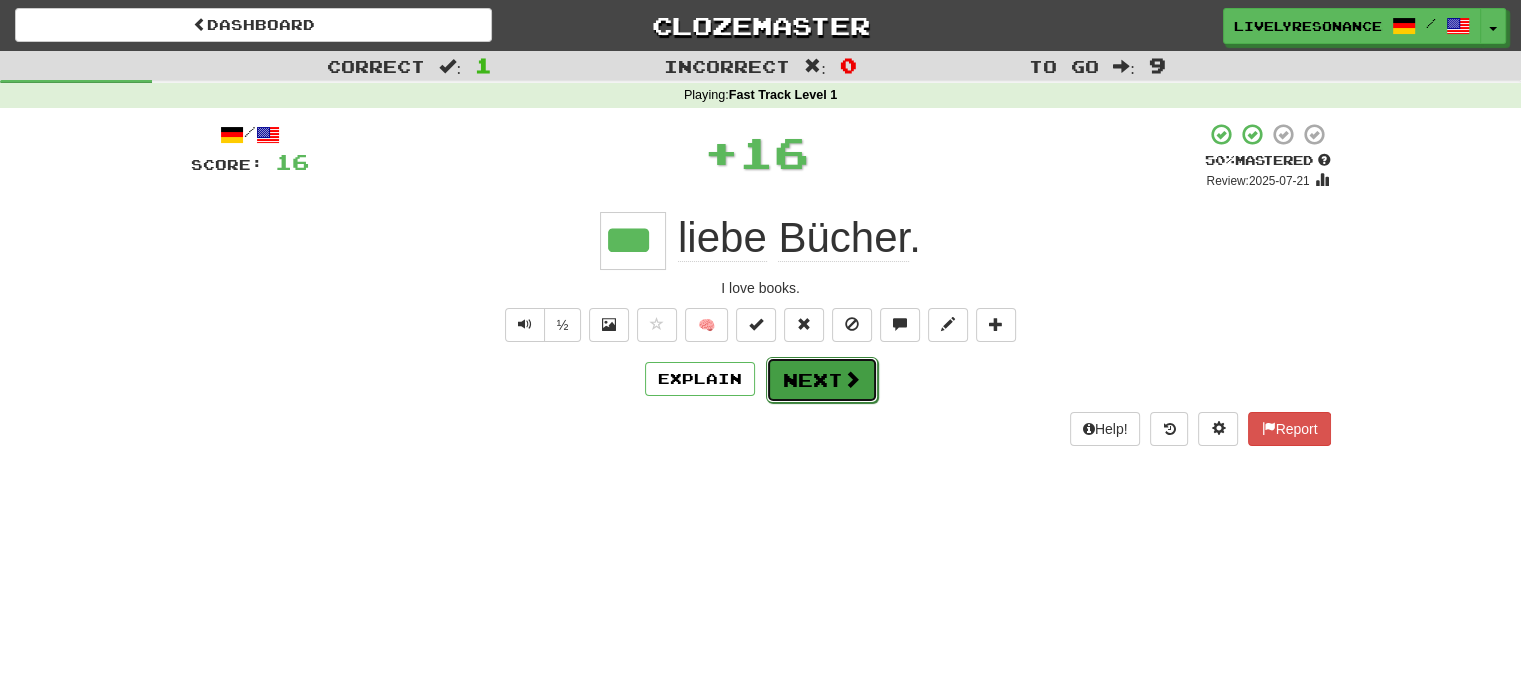 click at bounding box center (852, 379) 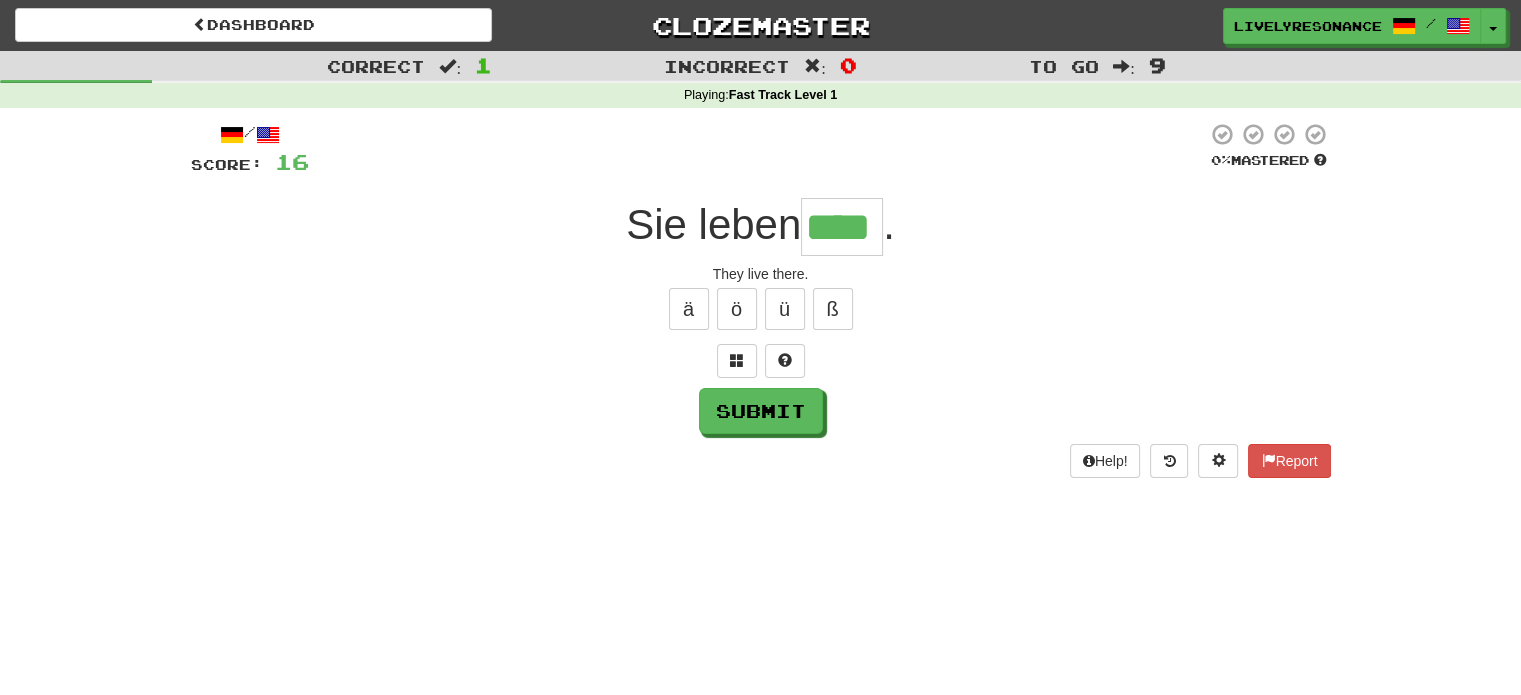 type on "****" 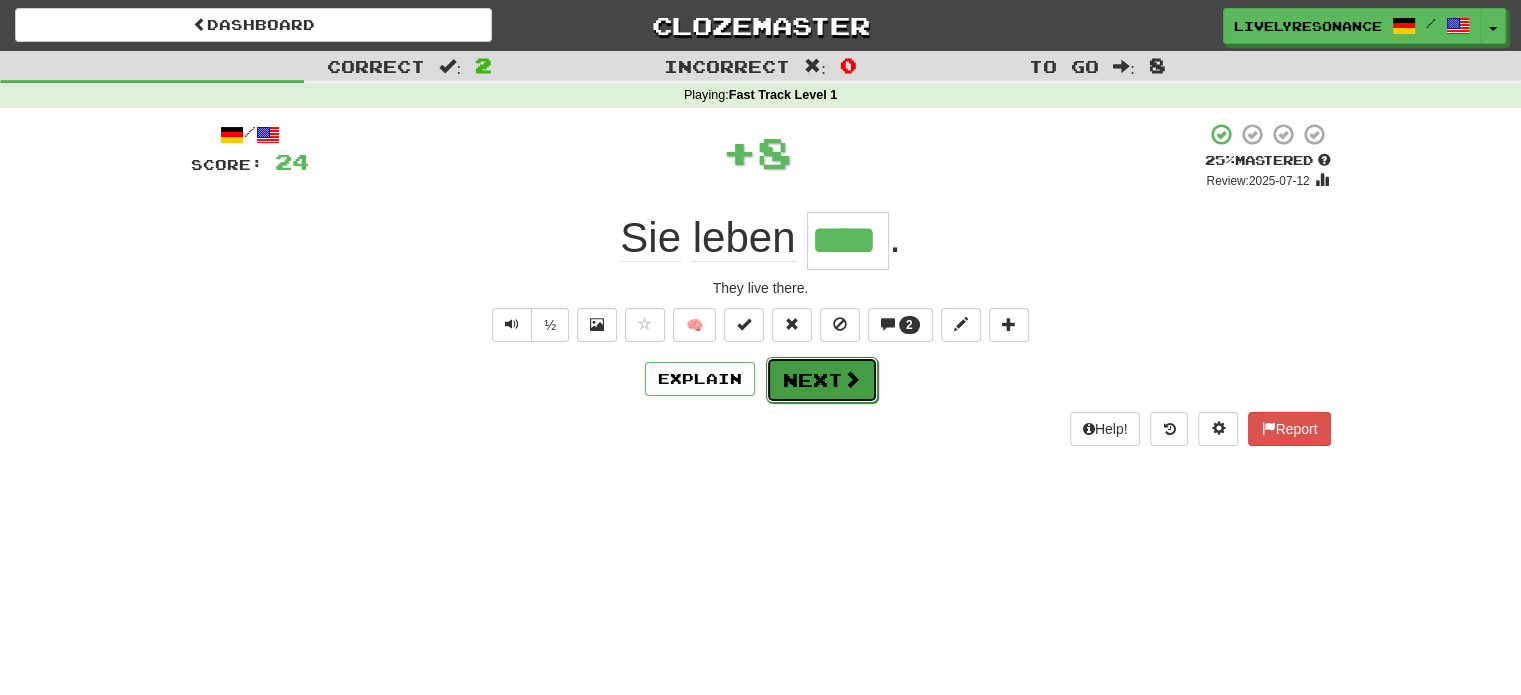click on "Next" at bounding box center [822, 380] 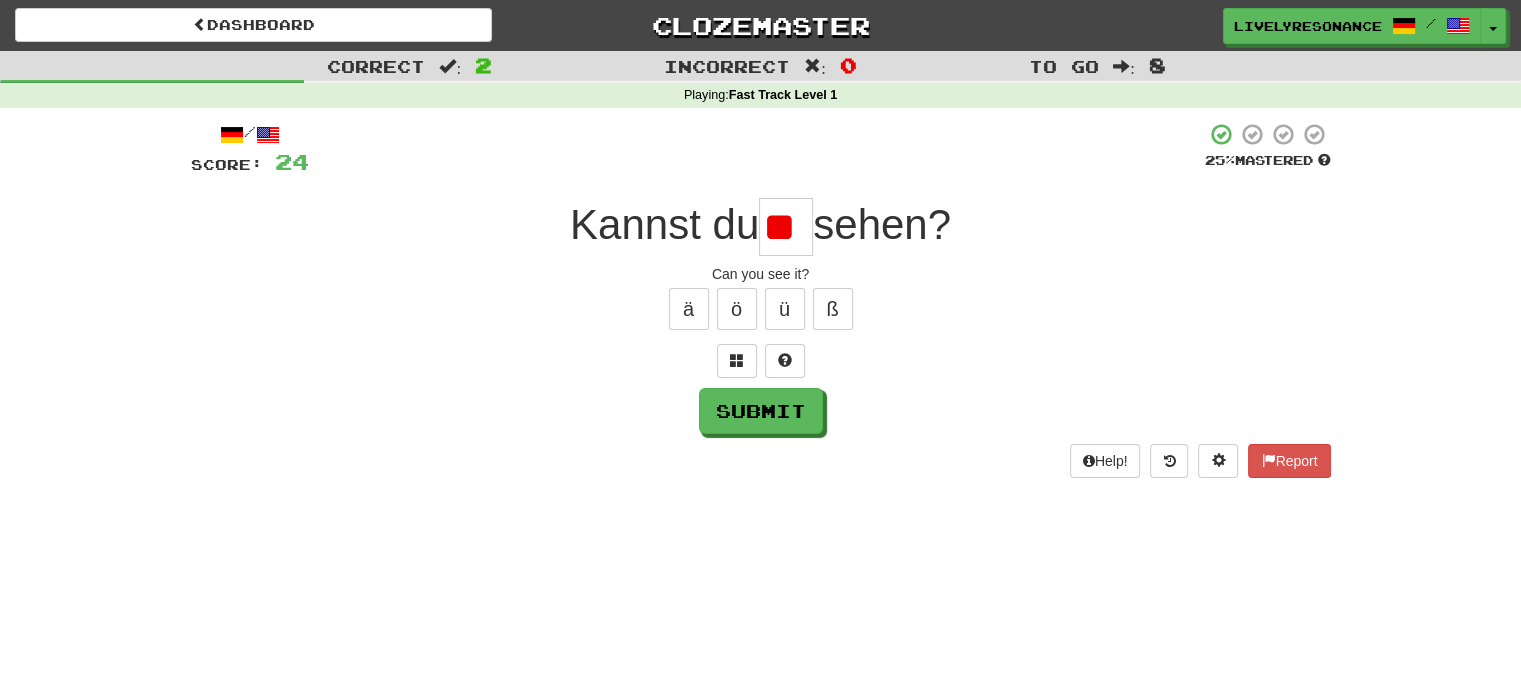 scroll, scrollTop: 0, scrollLeft: 0, axis: both 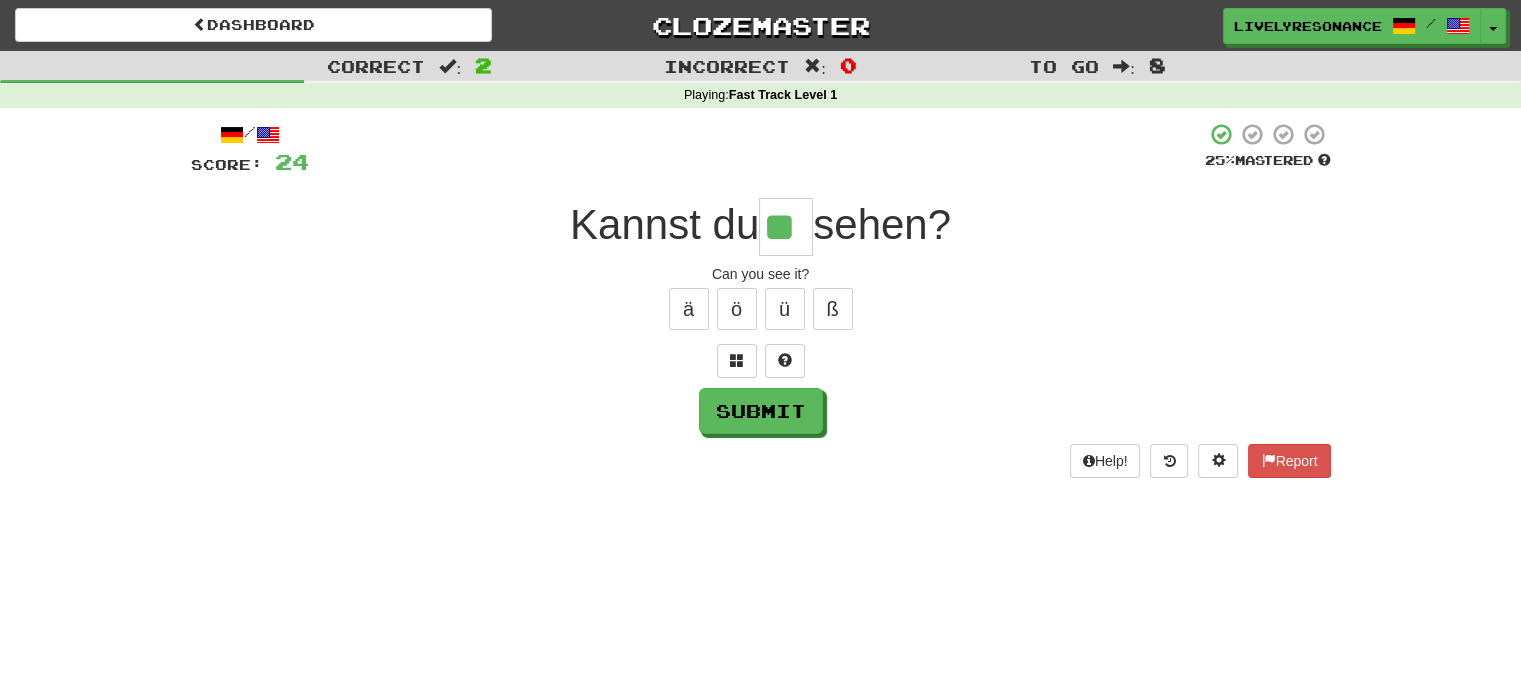 type on "*" 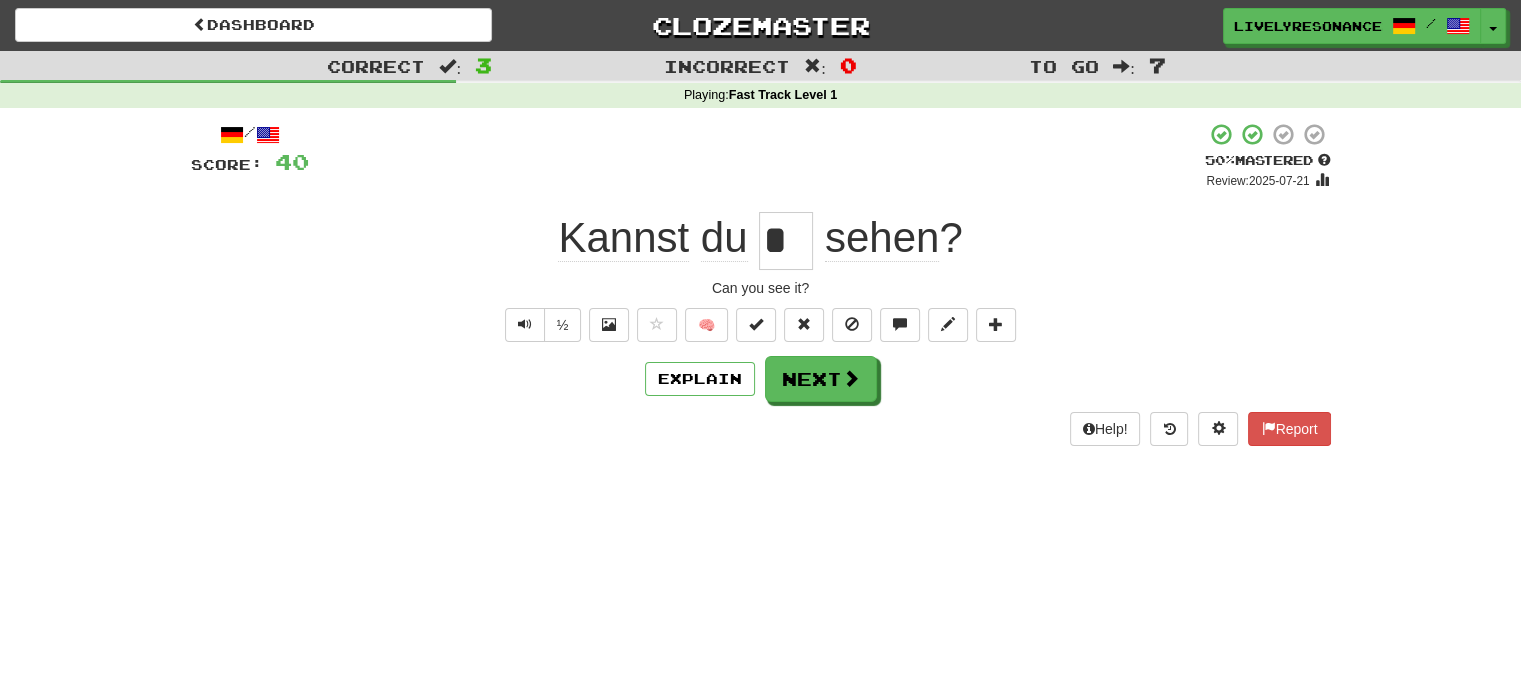 type on "**" 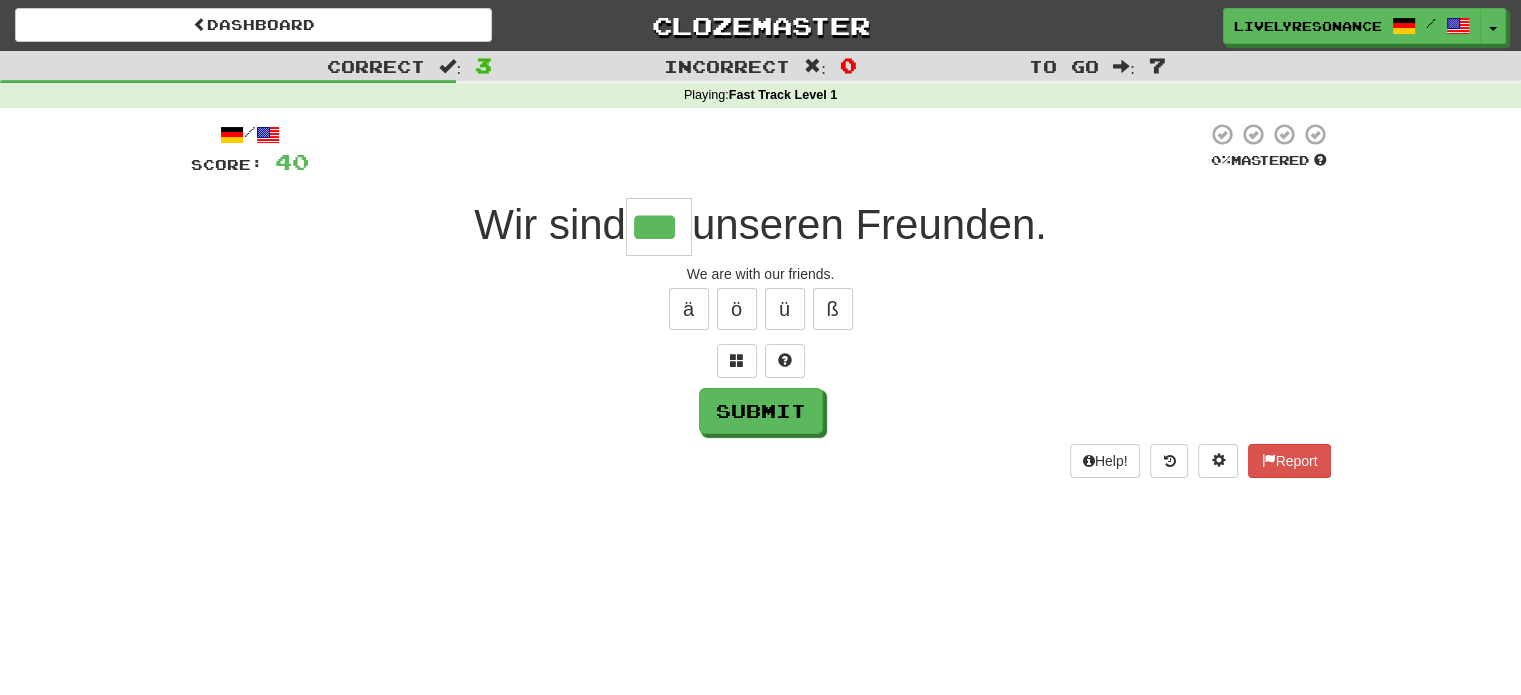 type on "***" 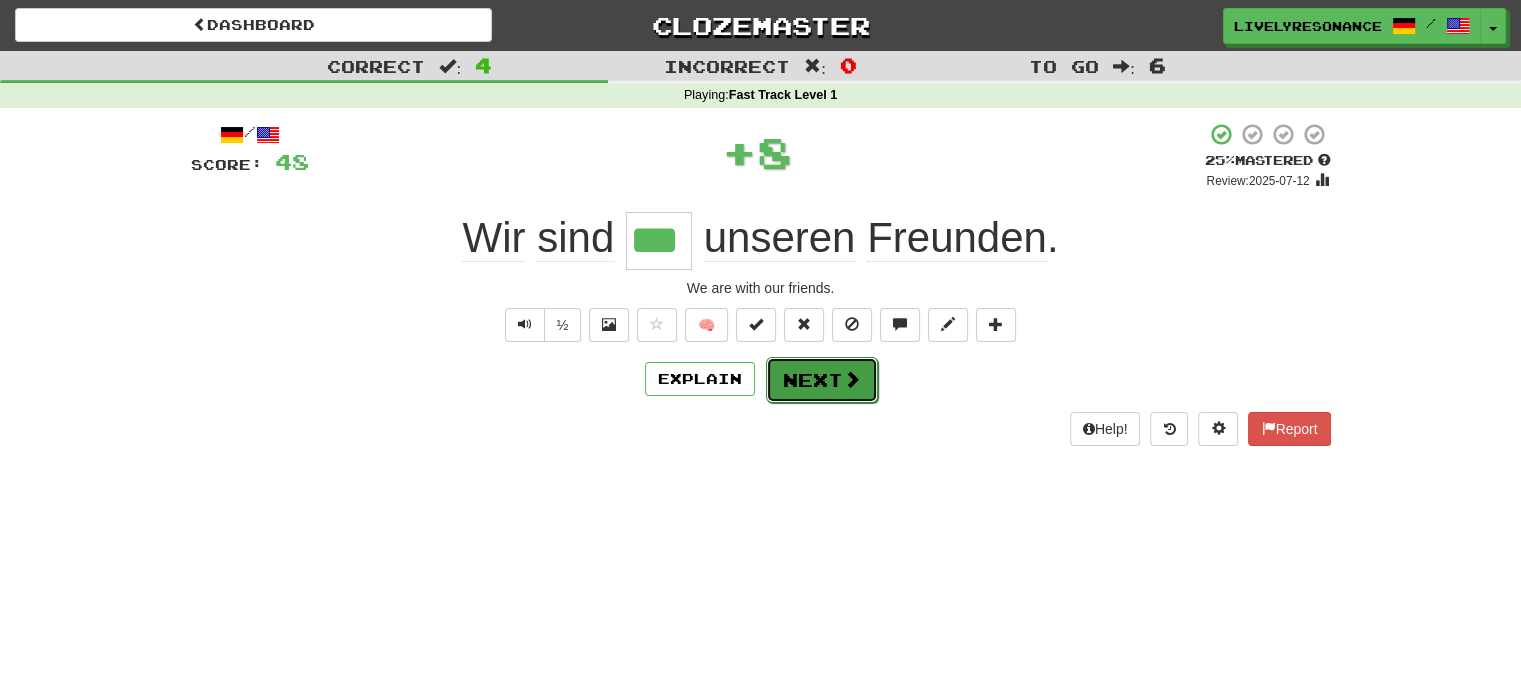 click on "Next" at bounding box center [822, 380] 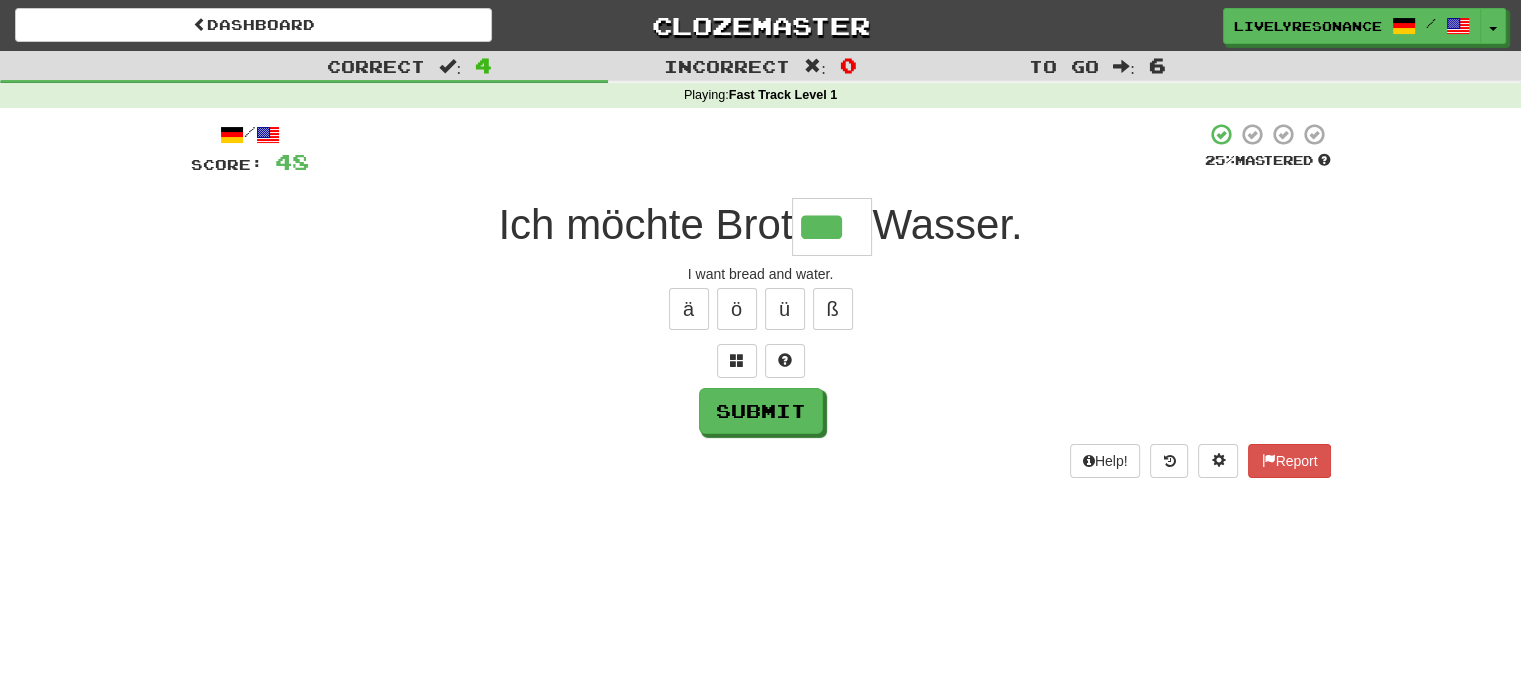 type on "***" 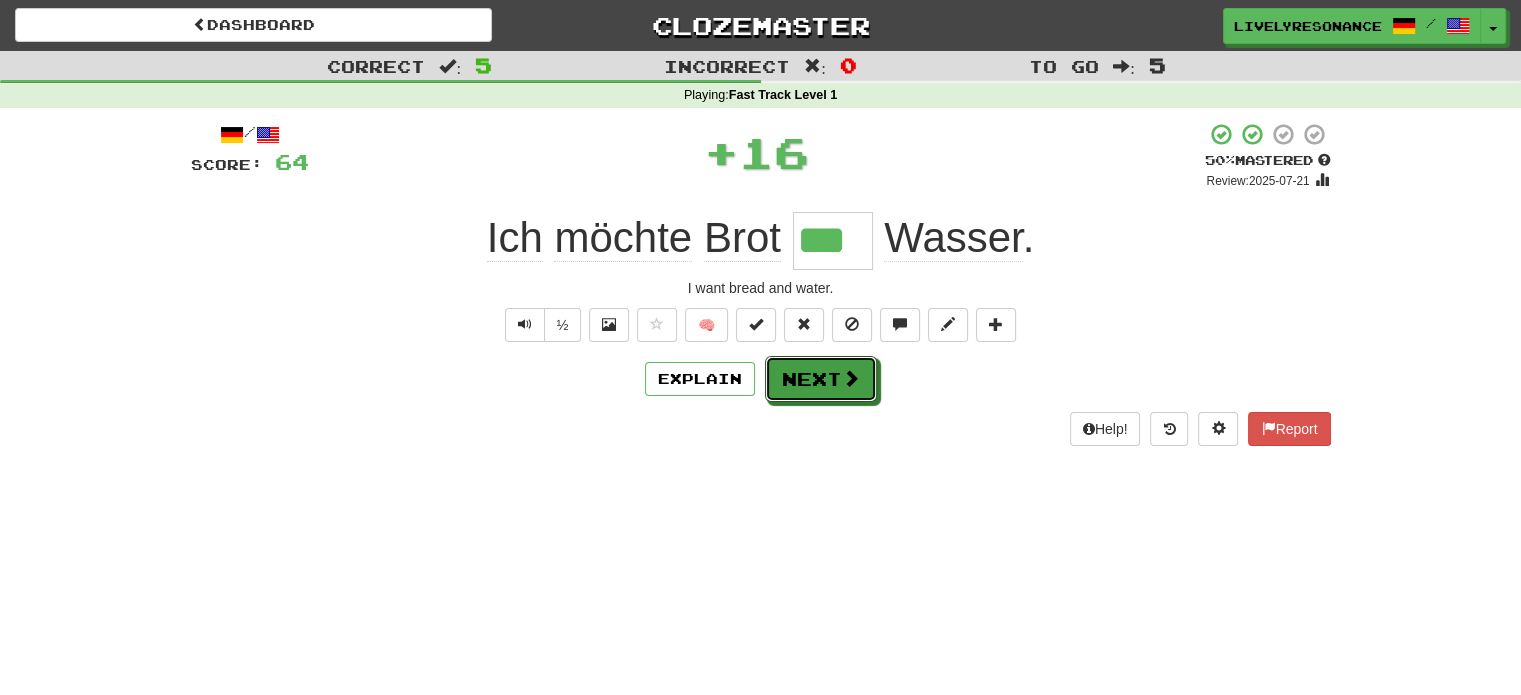 click on "Next" at bounding box center (821, 379) 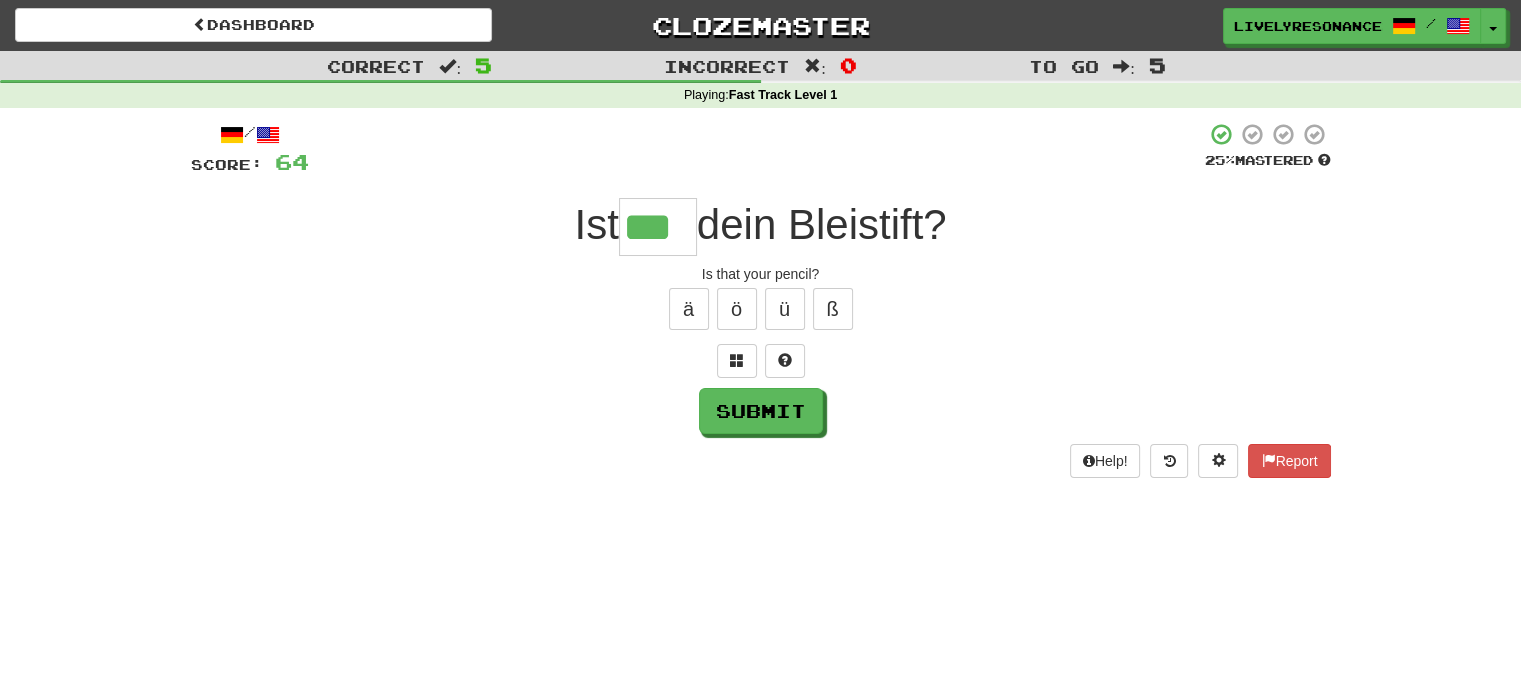 type on "***" 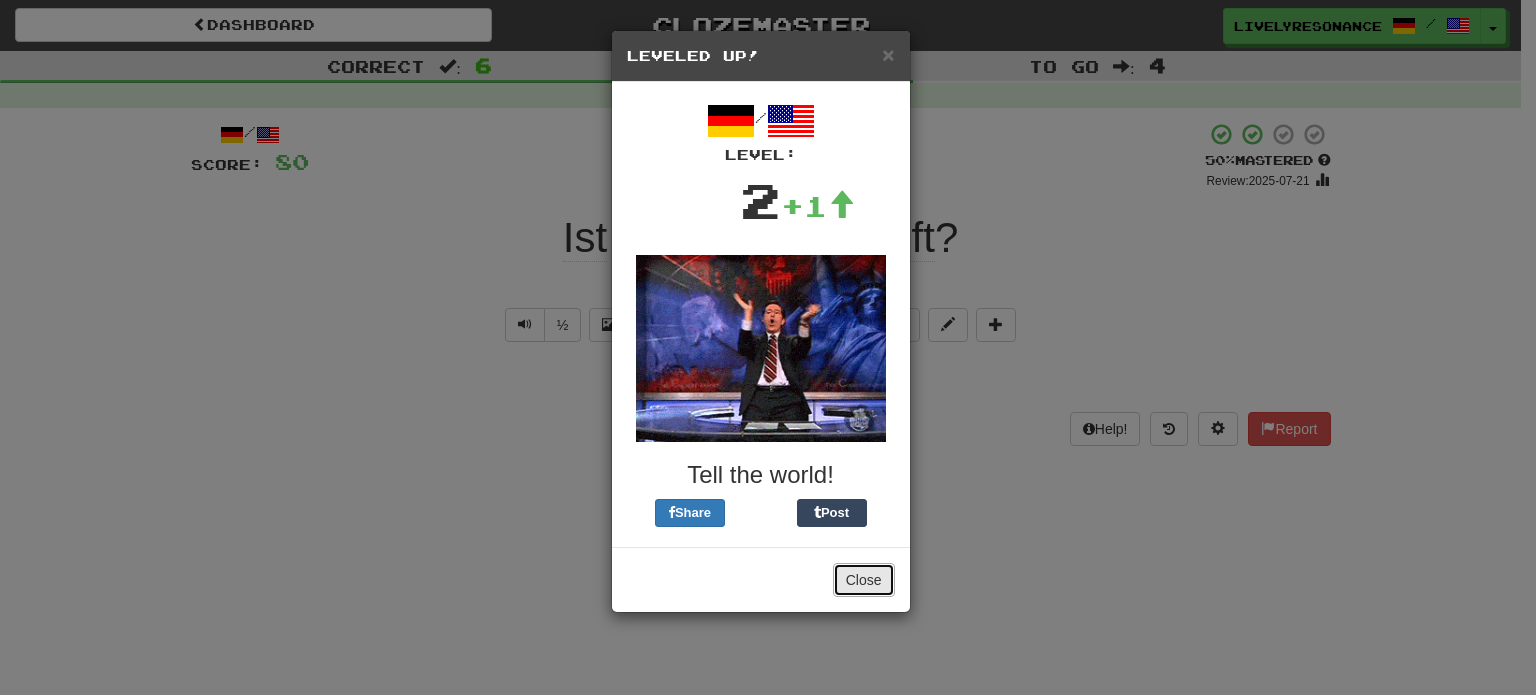 click on "Close" at bounding box center [864, 580] 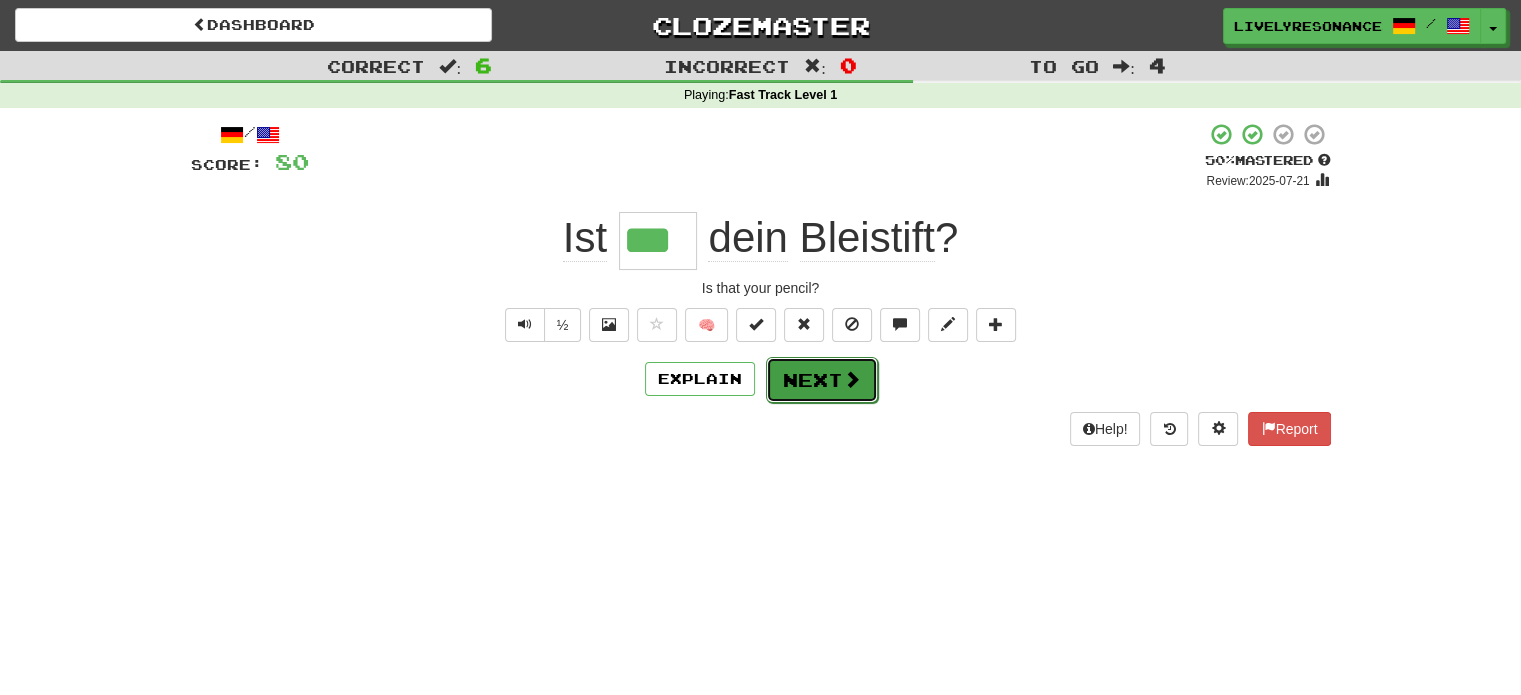 click on "Next" at bounding box center (822, 380) 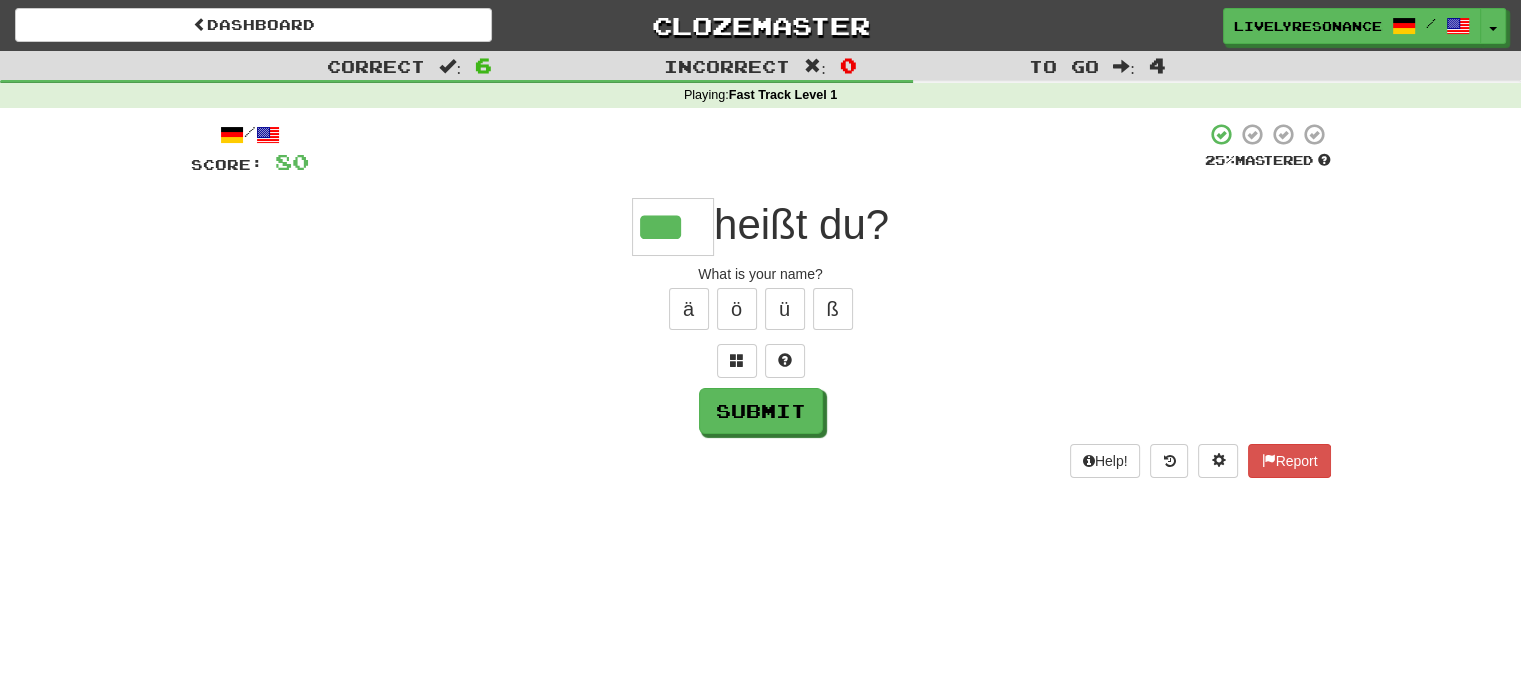 type on "***" 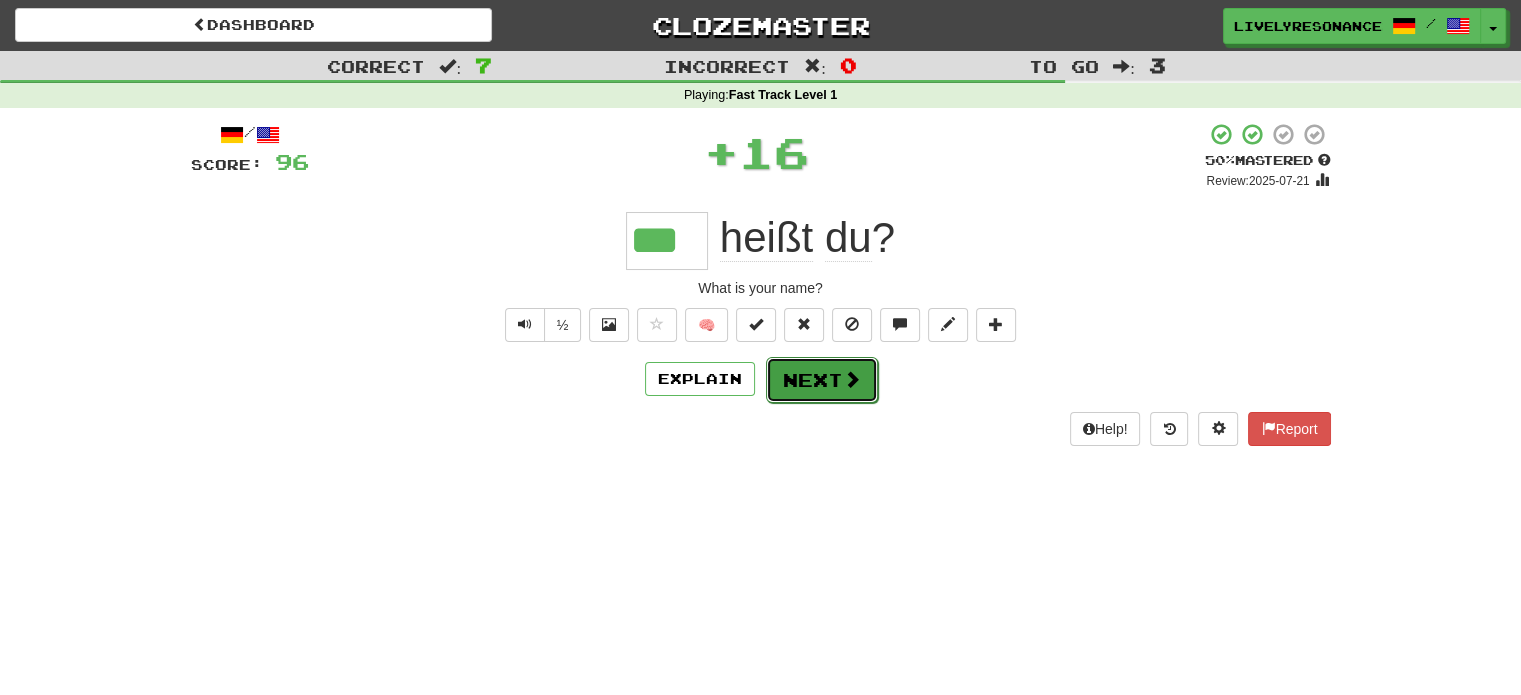 click at bounding box center [852, 379] 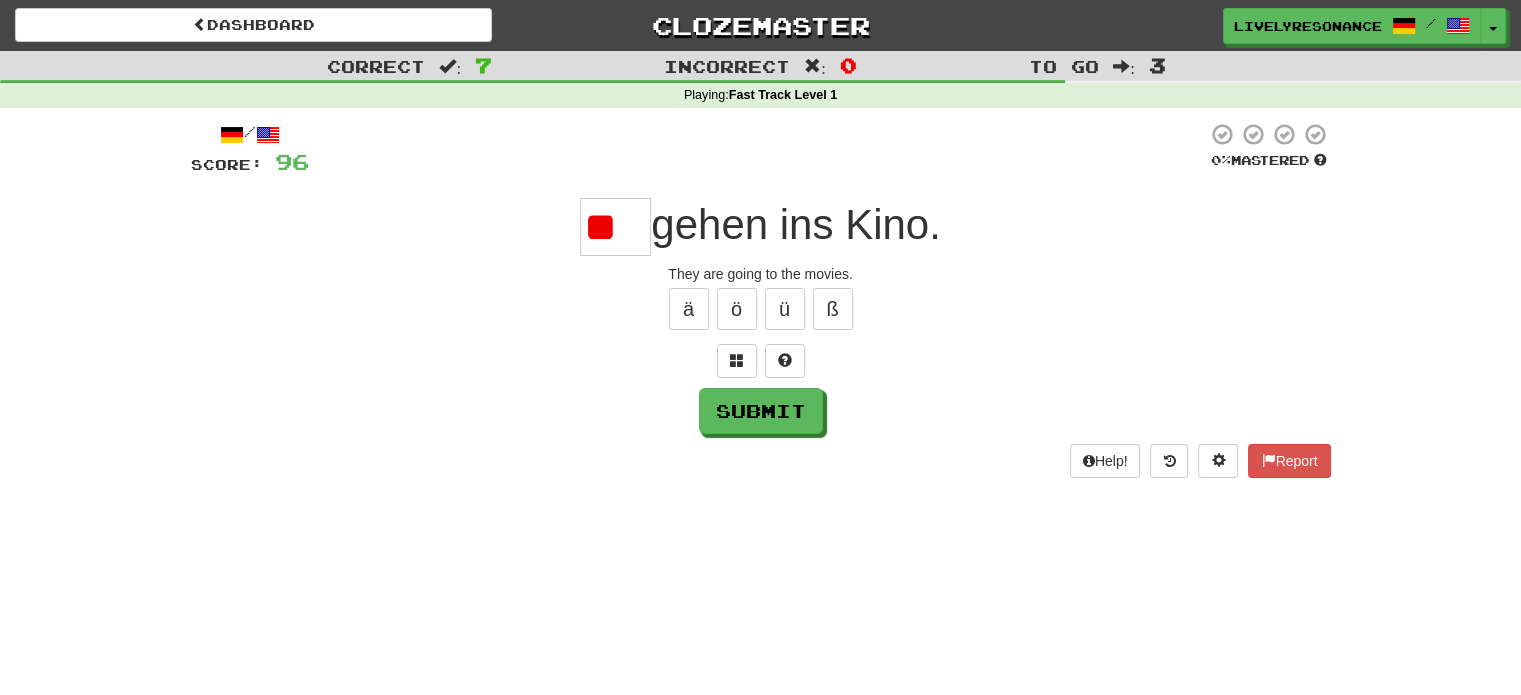 type on "*" 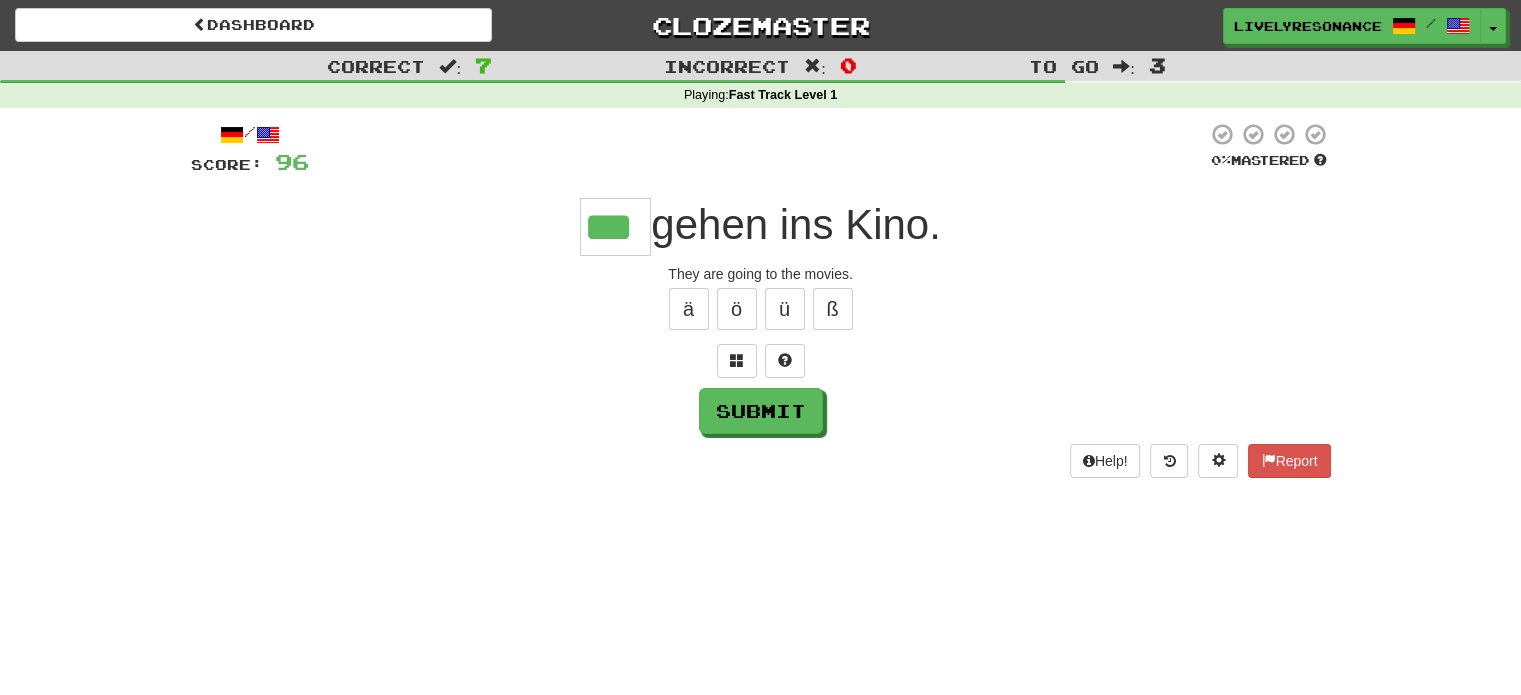 type on "***" 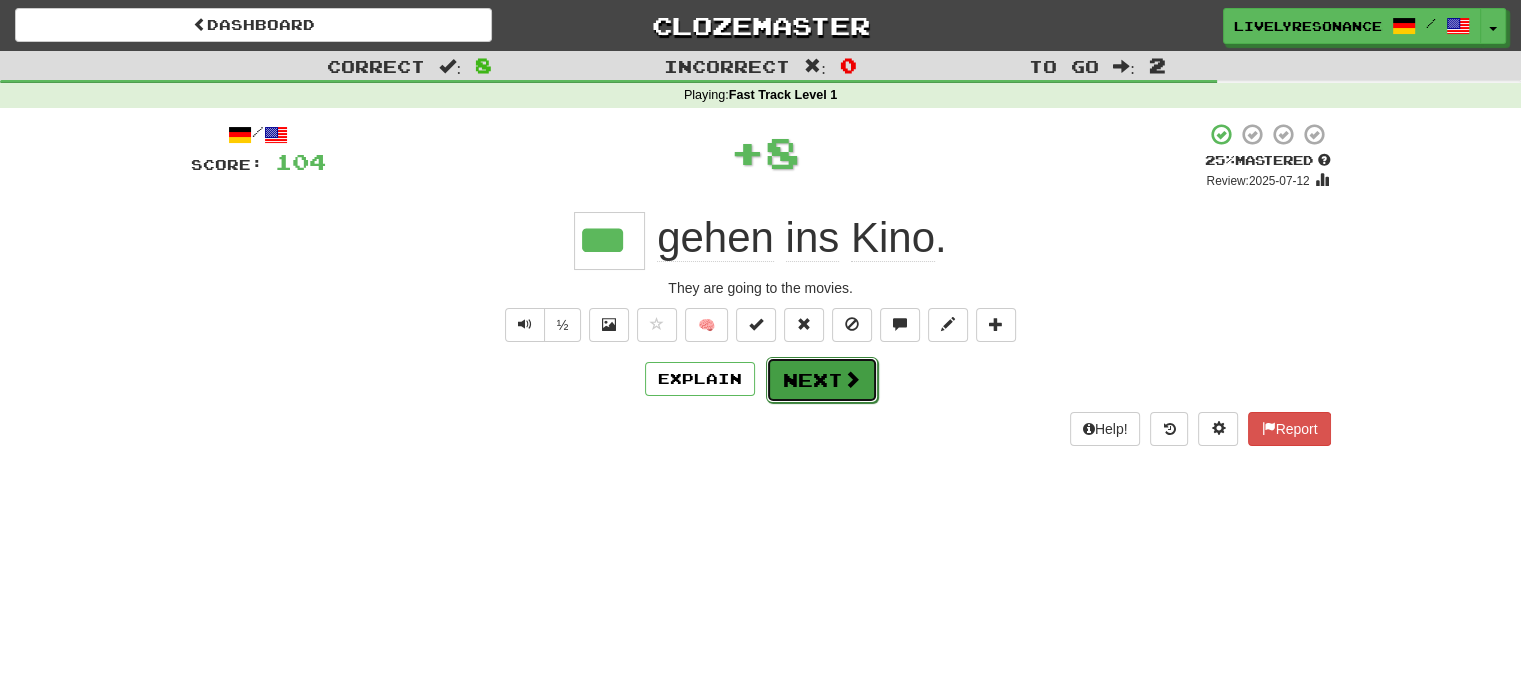 click at bounding box center [852, 379] 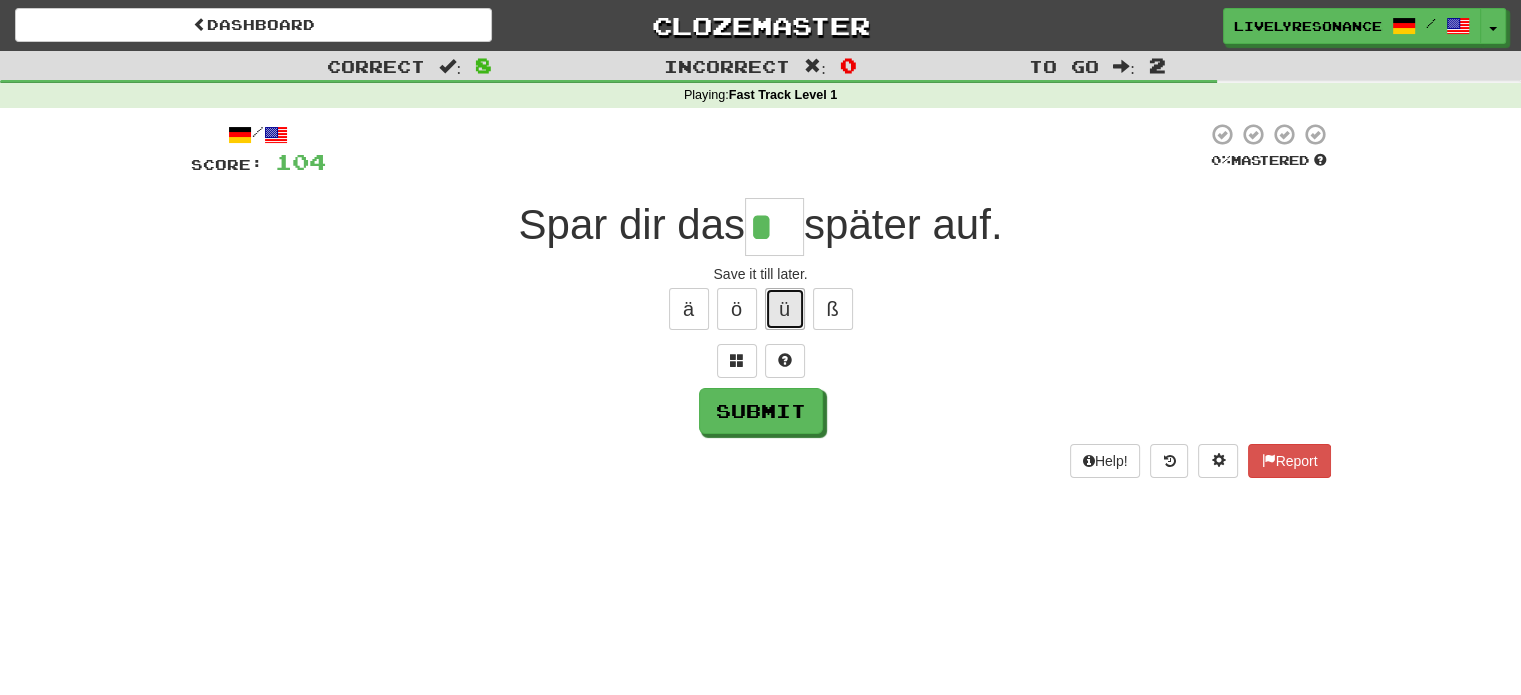 click on "ü" at bounding box center (785, 309) 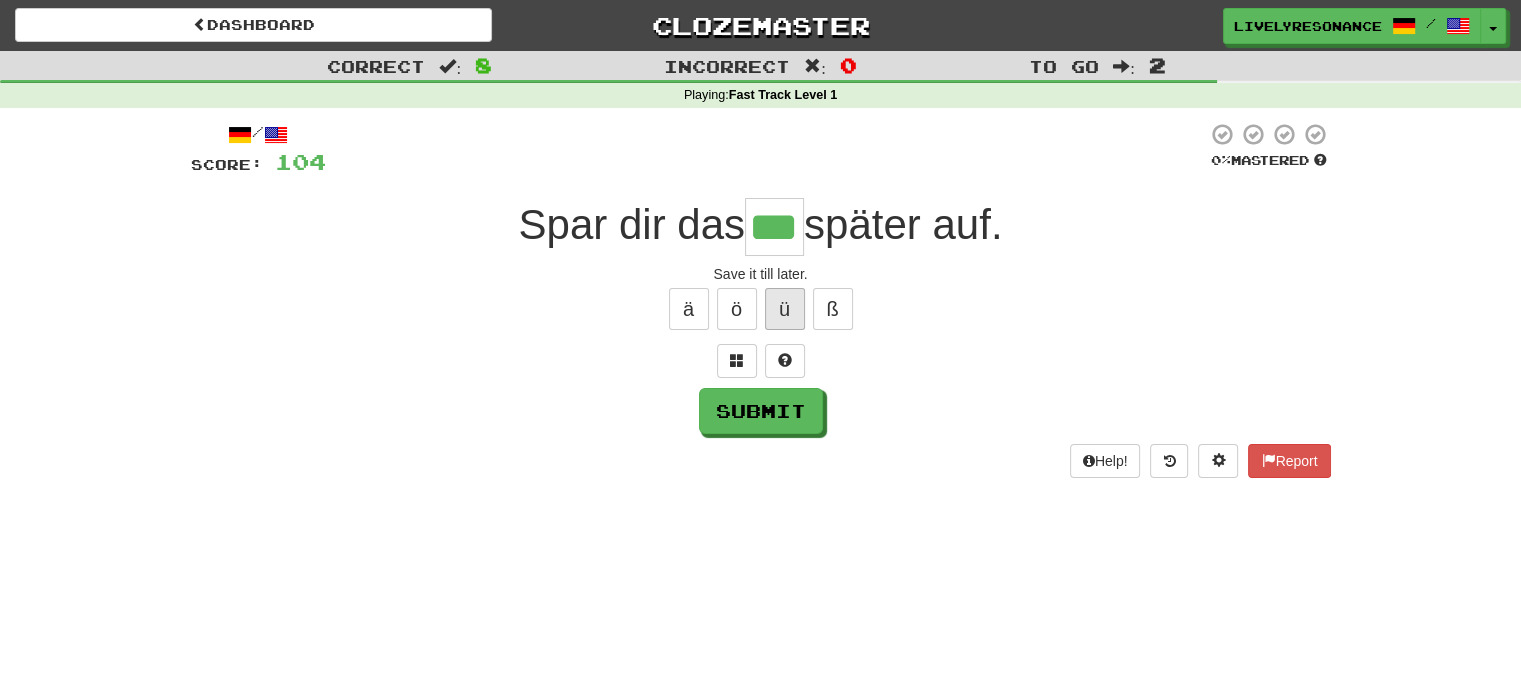type on "***" 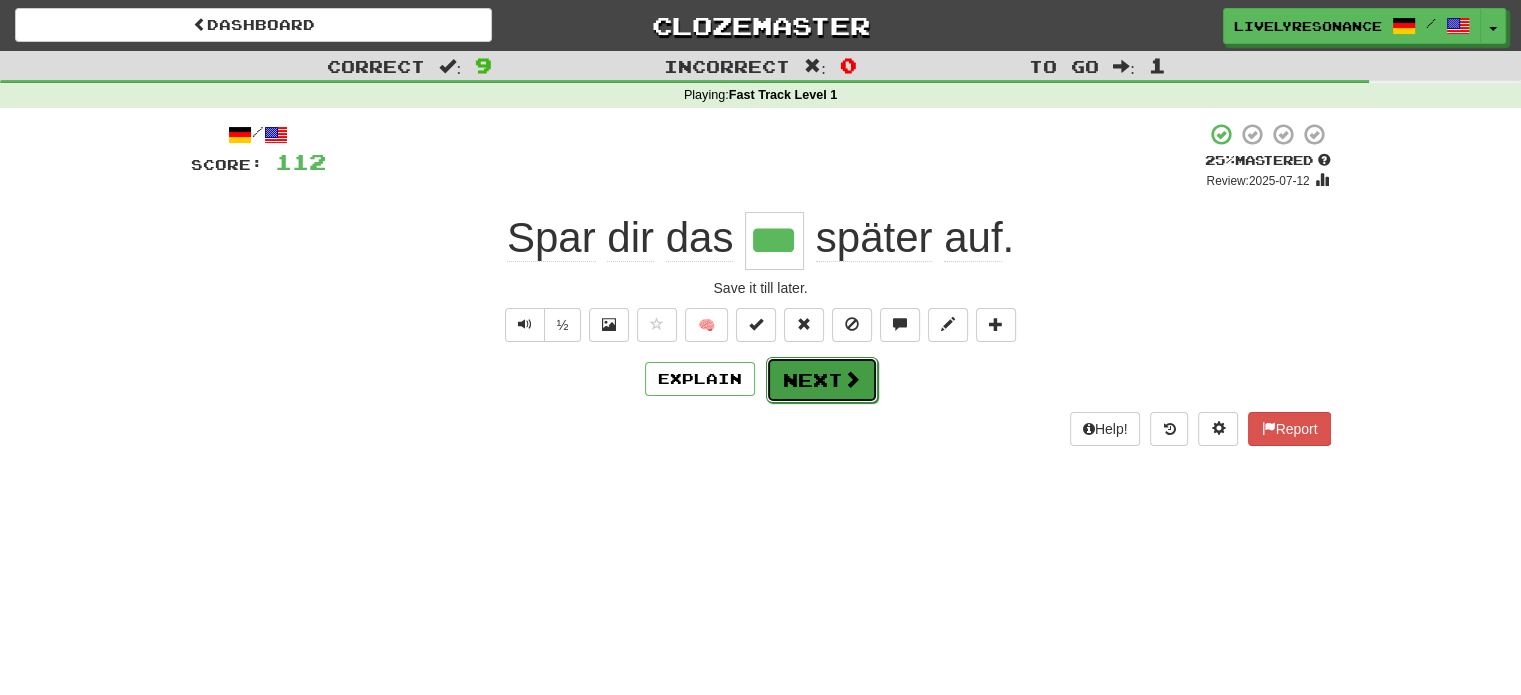 click on "Next" at bounding box center (822, 380) 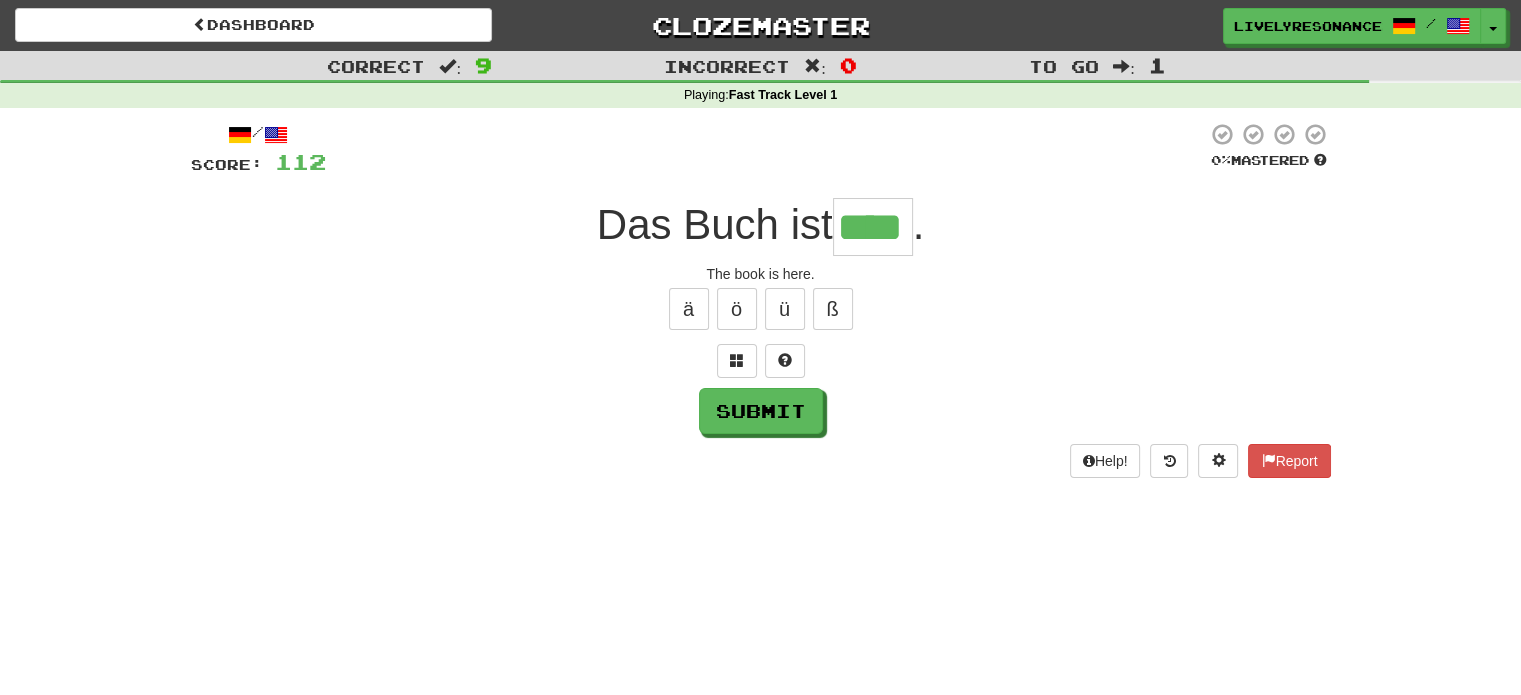 type on "****" 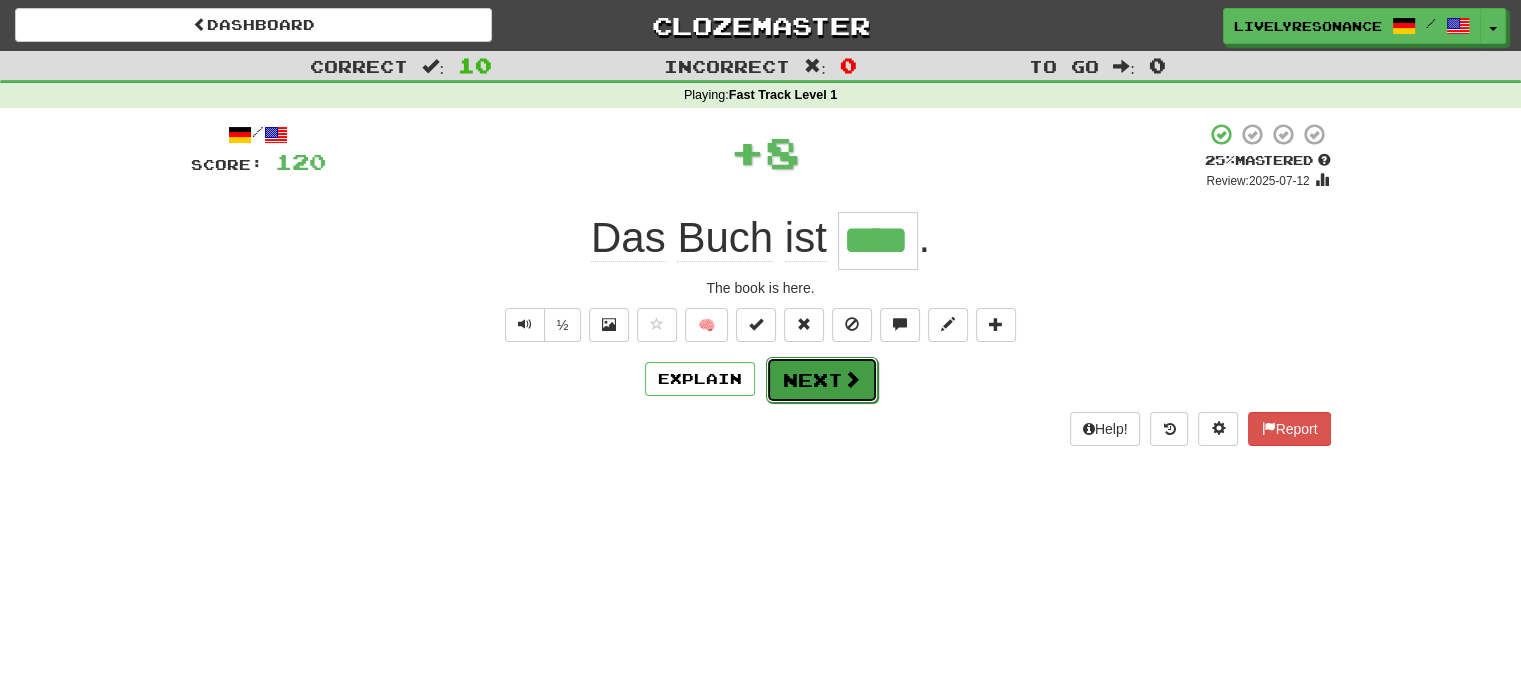 click on "Next" at bounding box center (822, 380) 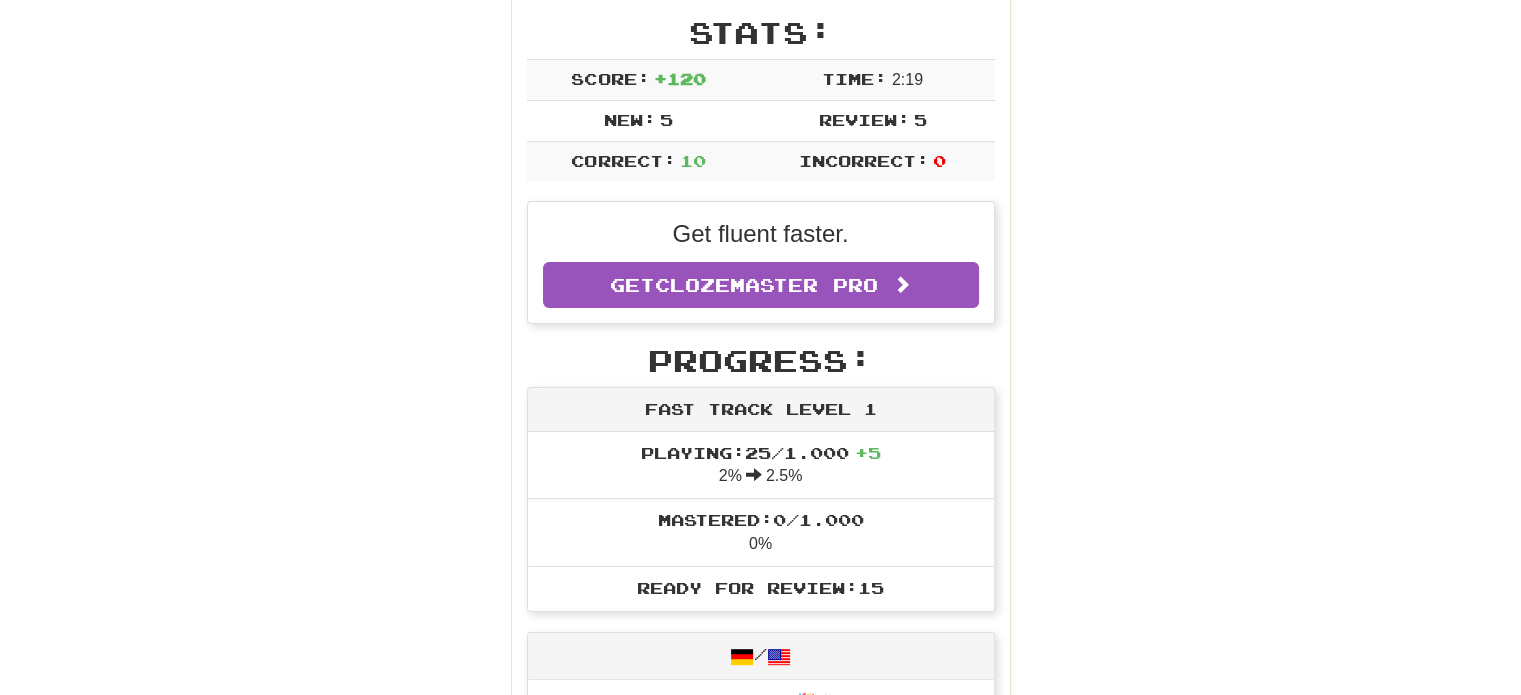 scroll, scrollTop: 320, scrollLeft: 0, axis: vertical 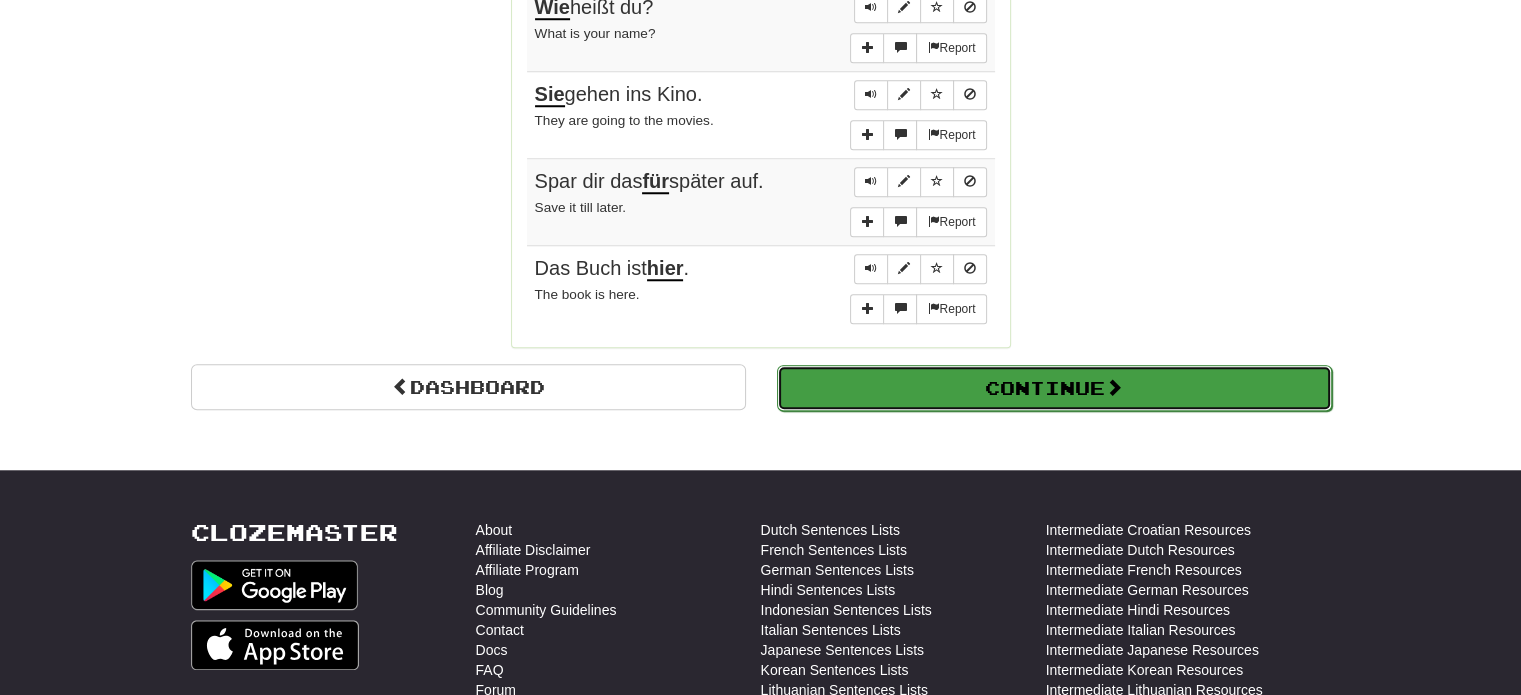 click on "Continue" at bounding box center (1054, 388) 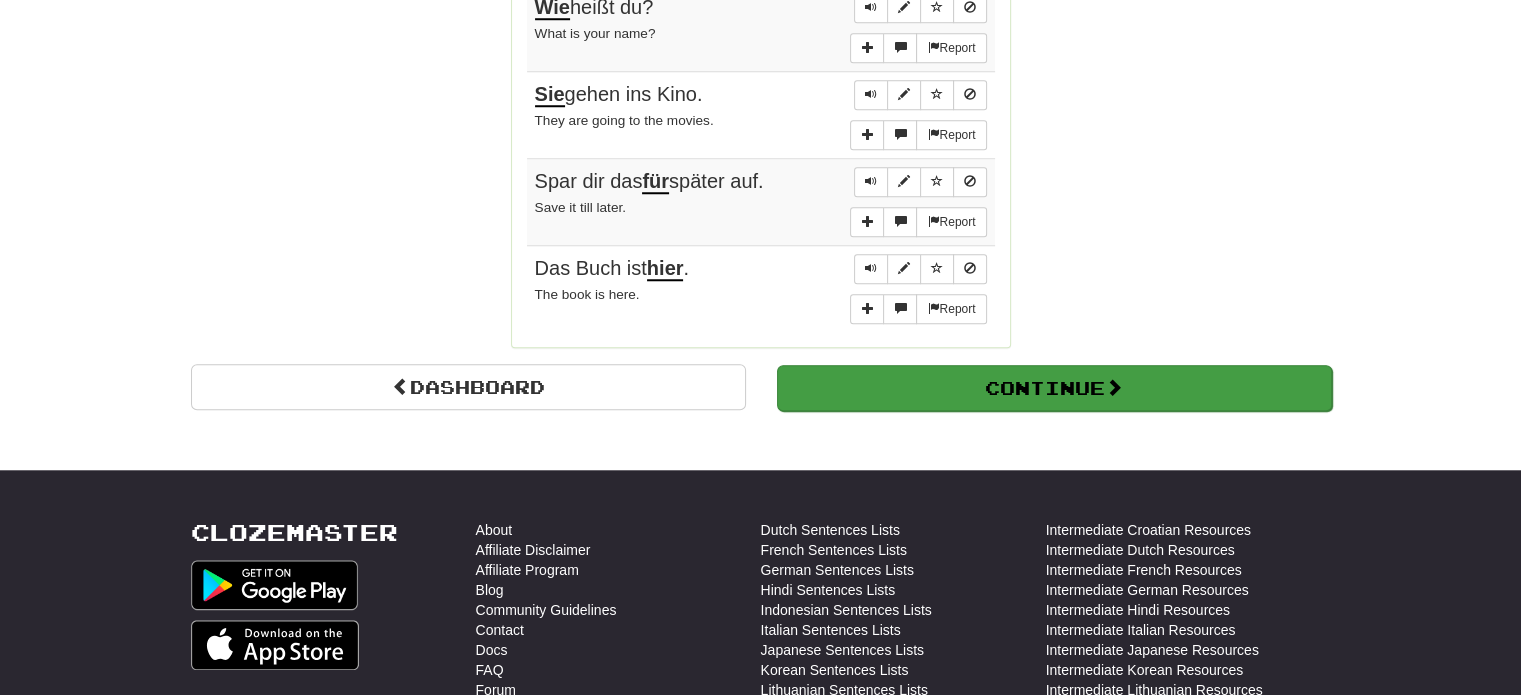 scroll, scrollTop: 710, scrollLeft: 0, axis: vertical 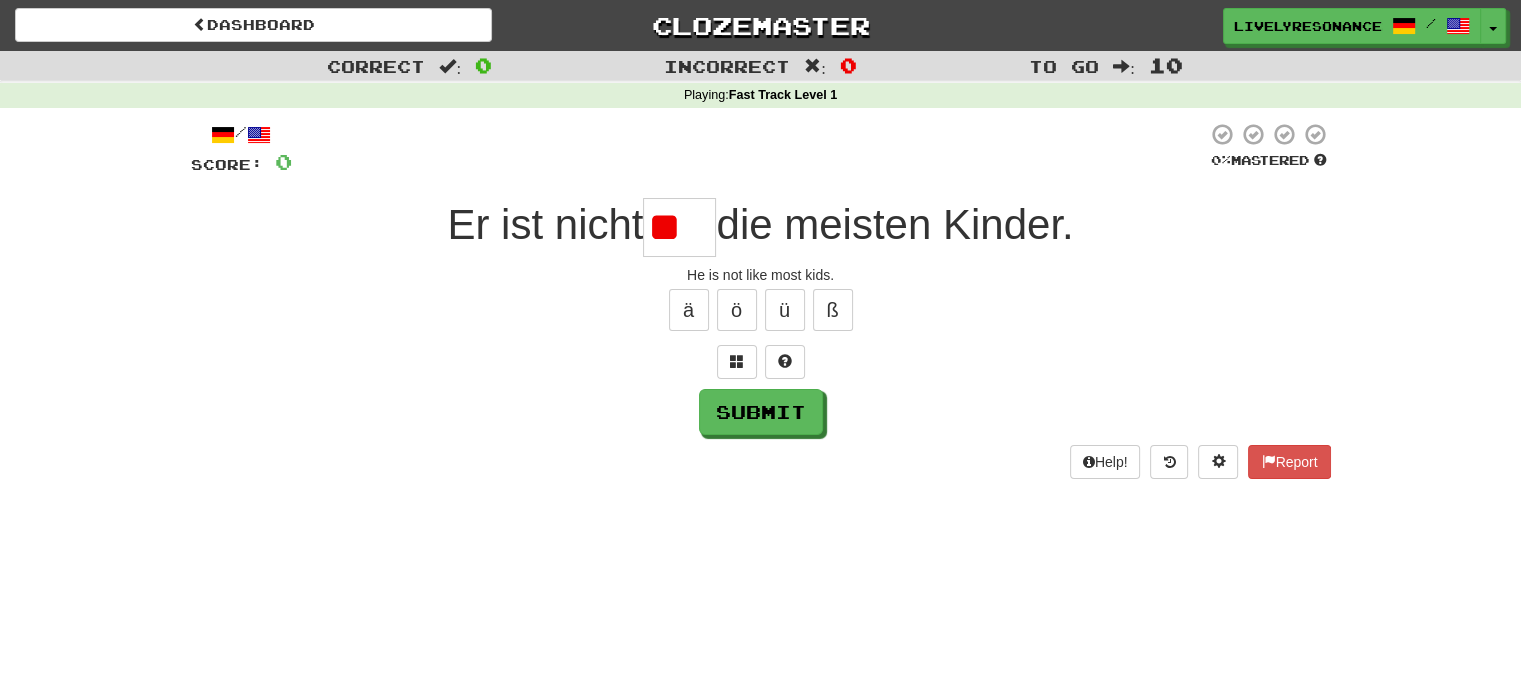 type on "*" 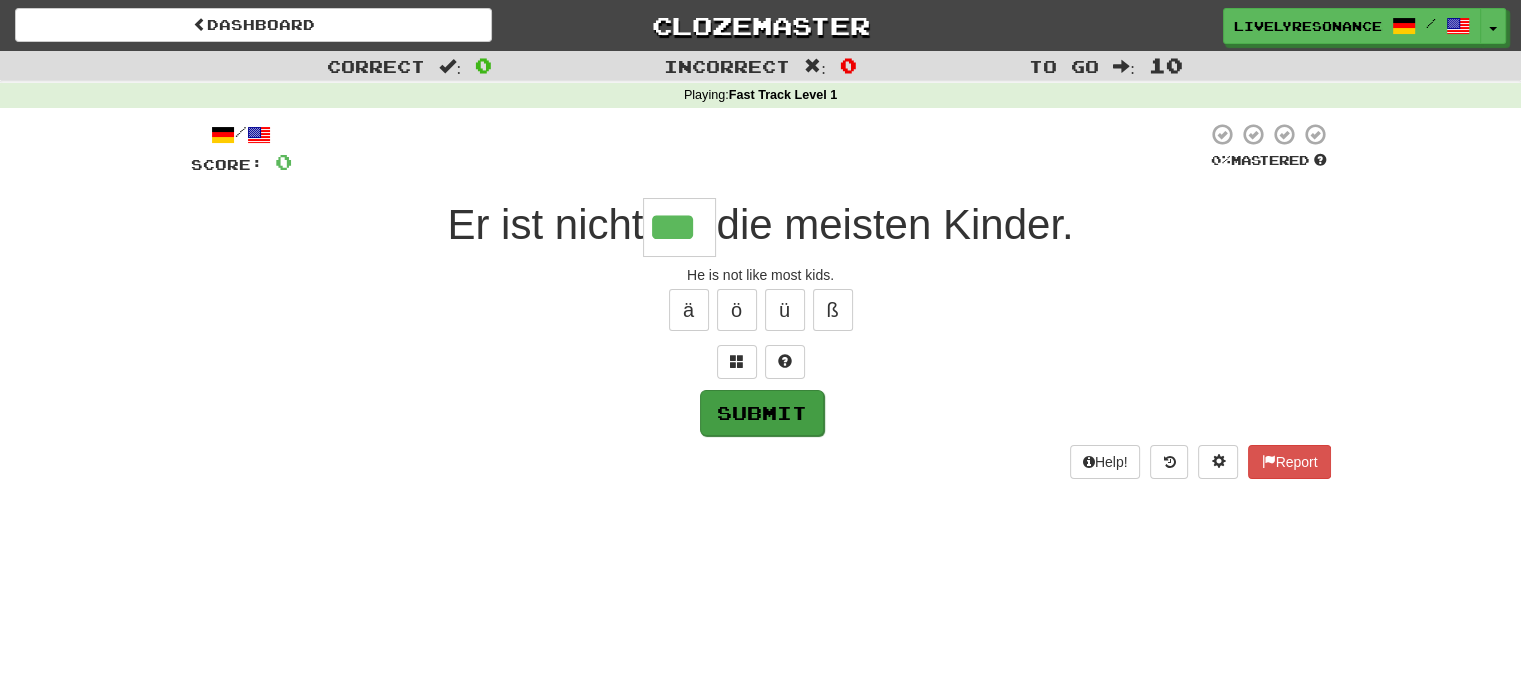 type on "***" 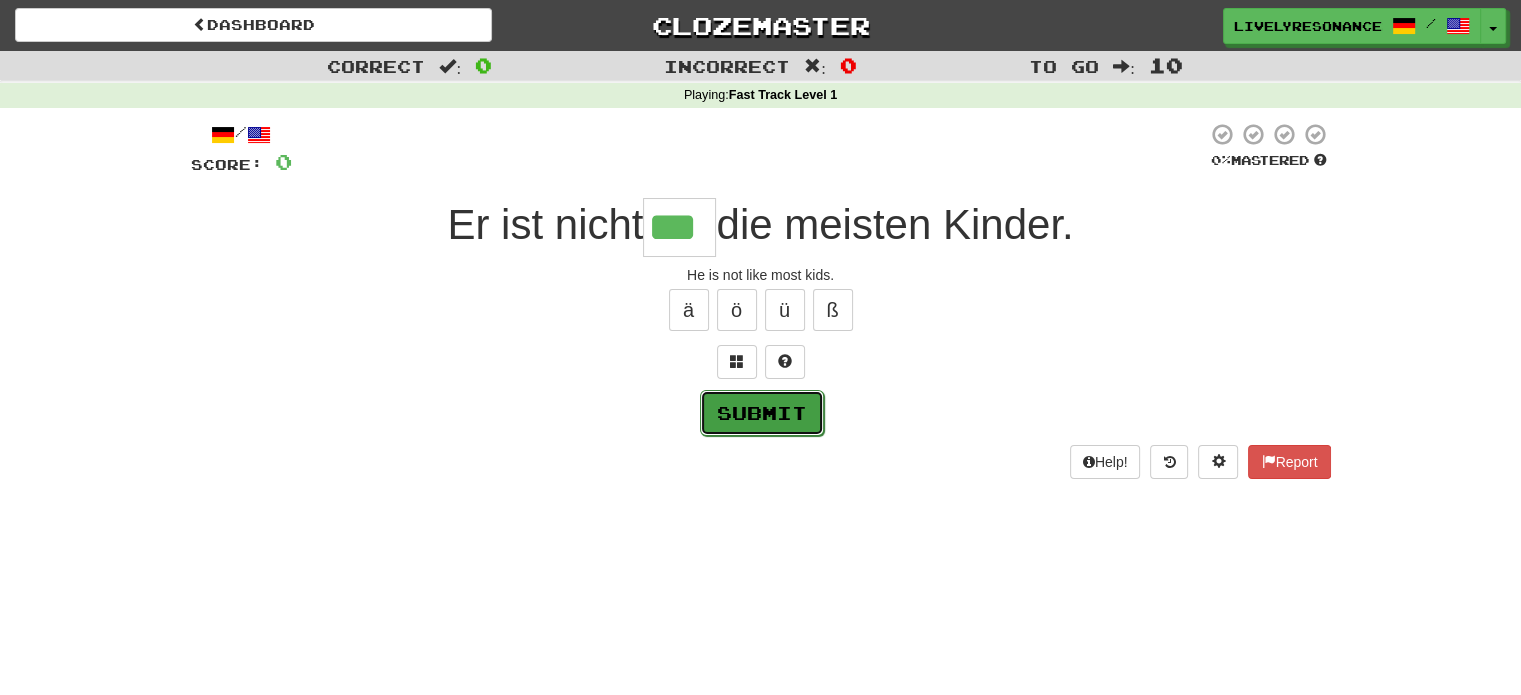 click on "Submit" at bounding box center (762, 413) 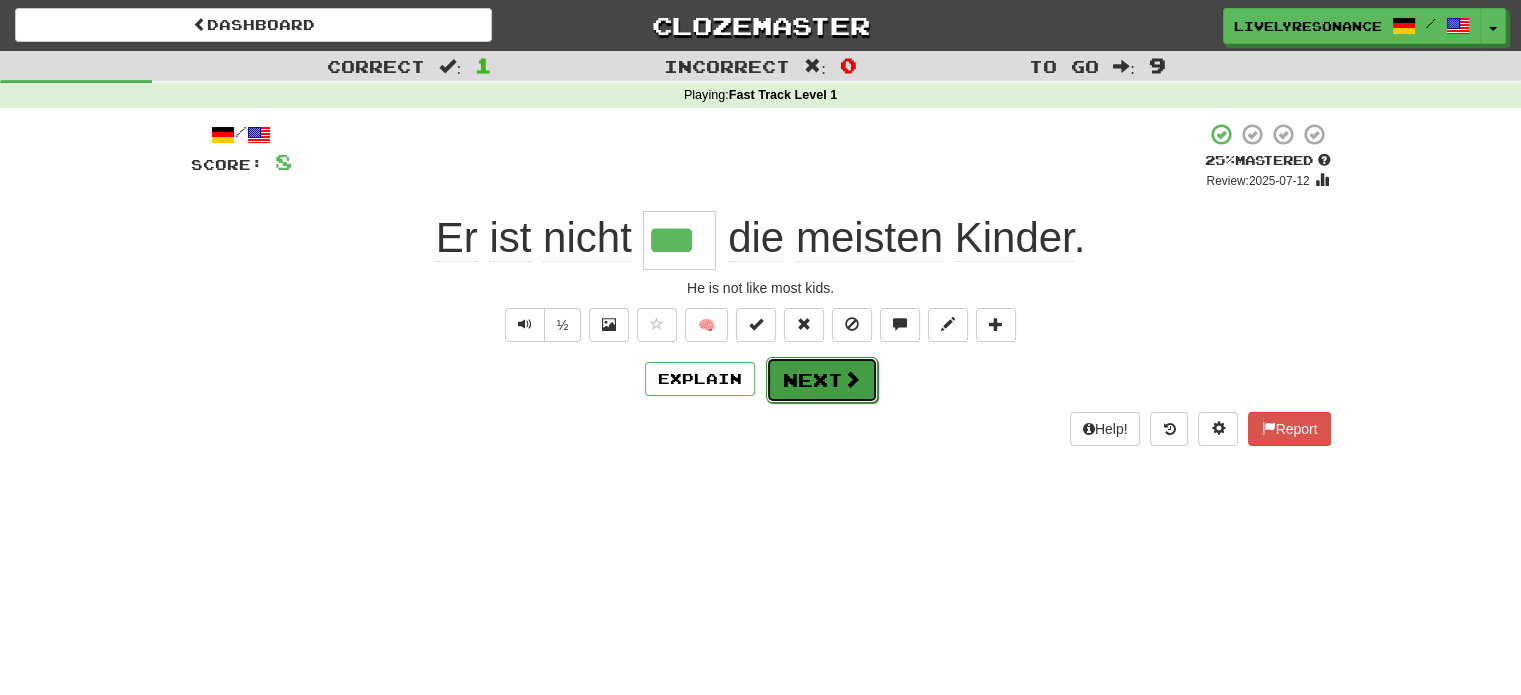 click on "Next" at bounding box center [822, 380] 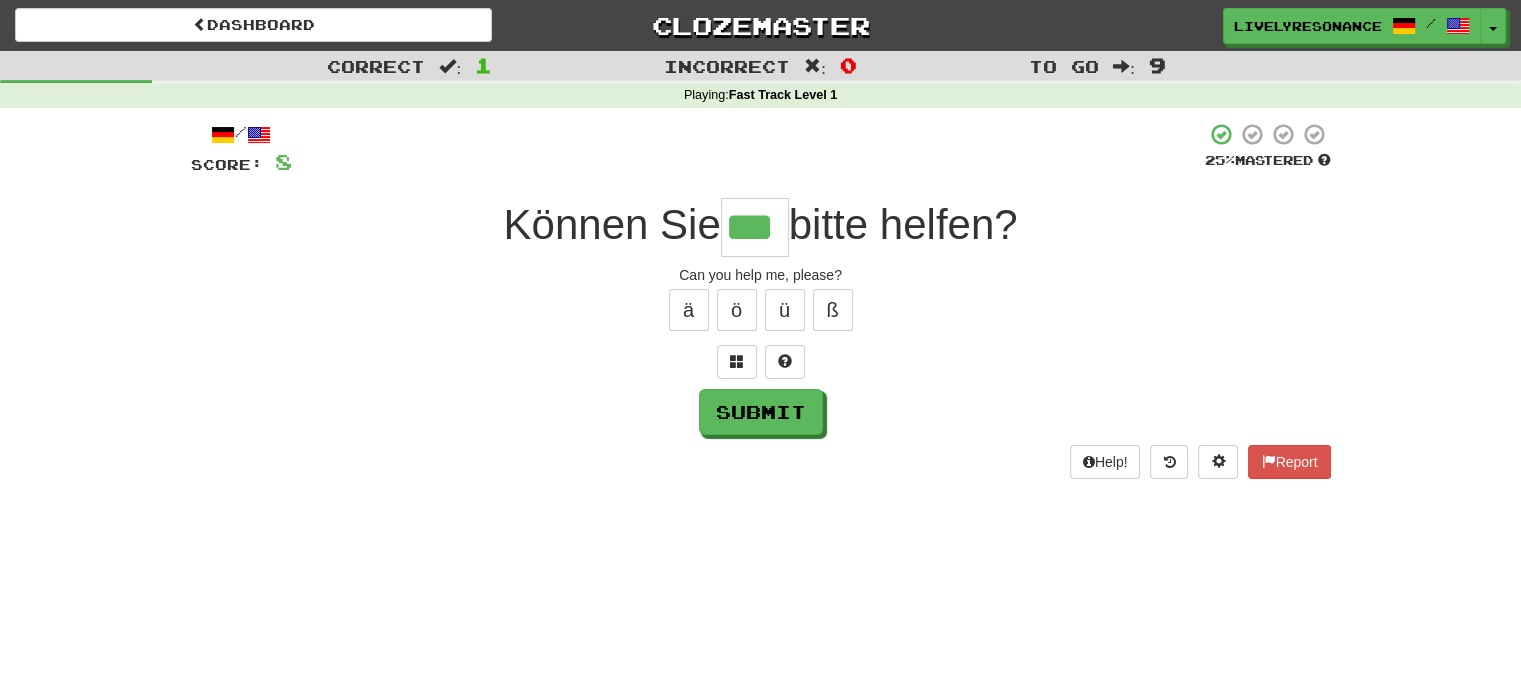 type on "***" 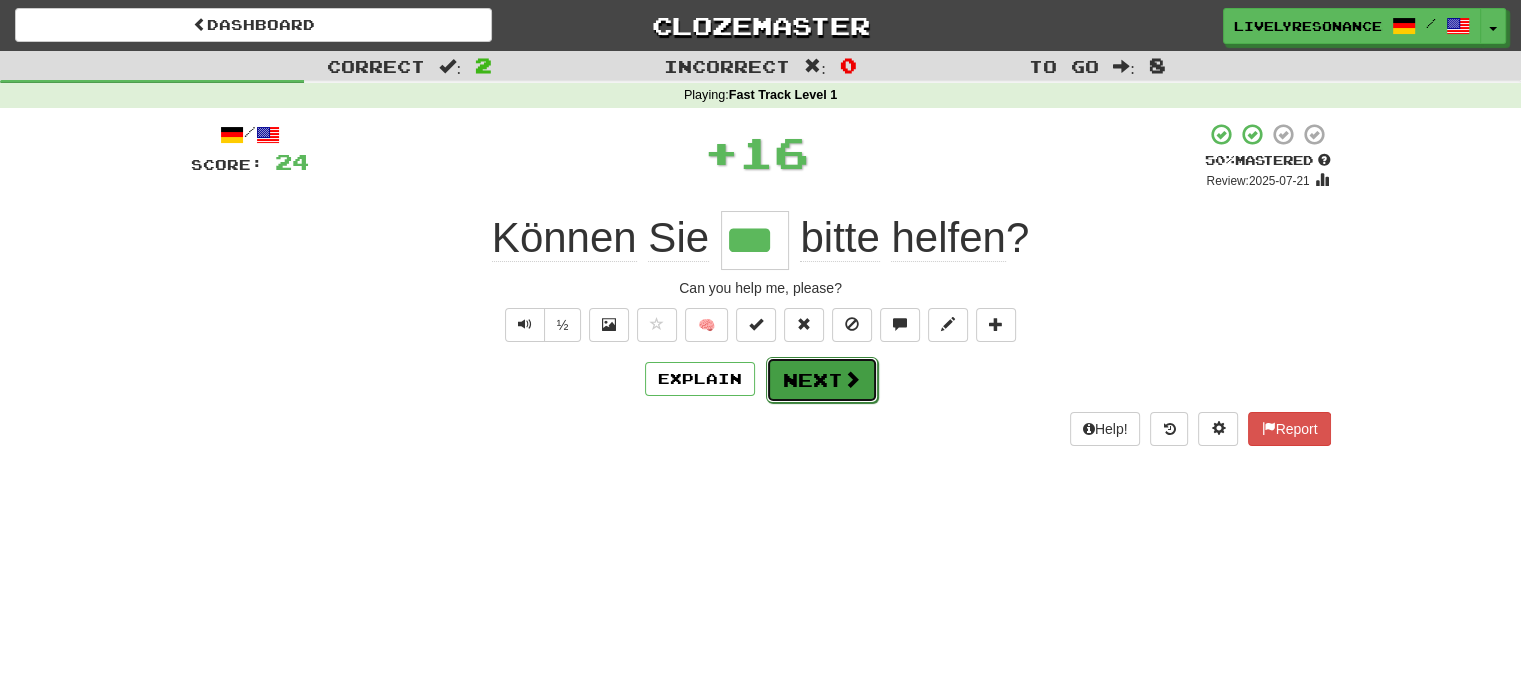 click on "Next" at bounding box center (822, 380) 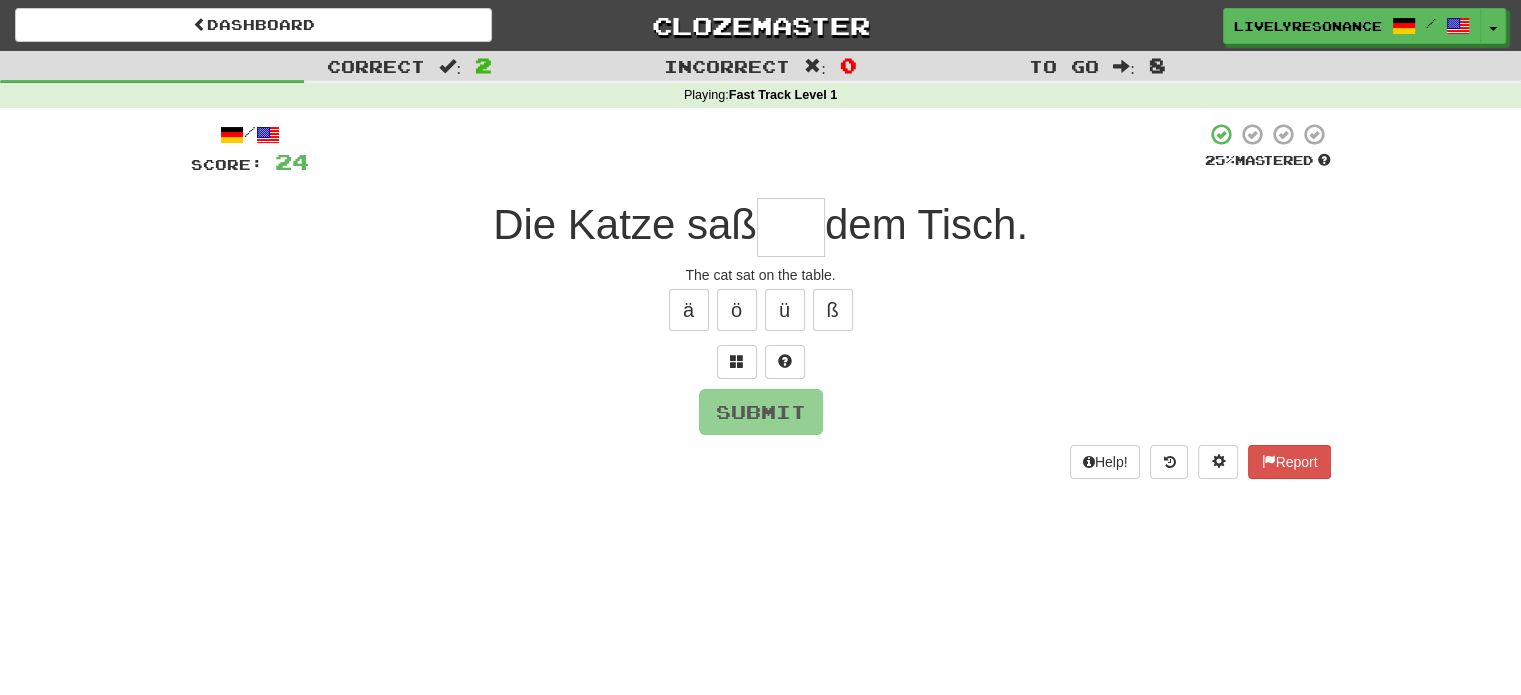 scroll, scrollTop: 0, scrollLeft: 0, axis: both 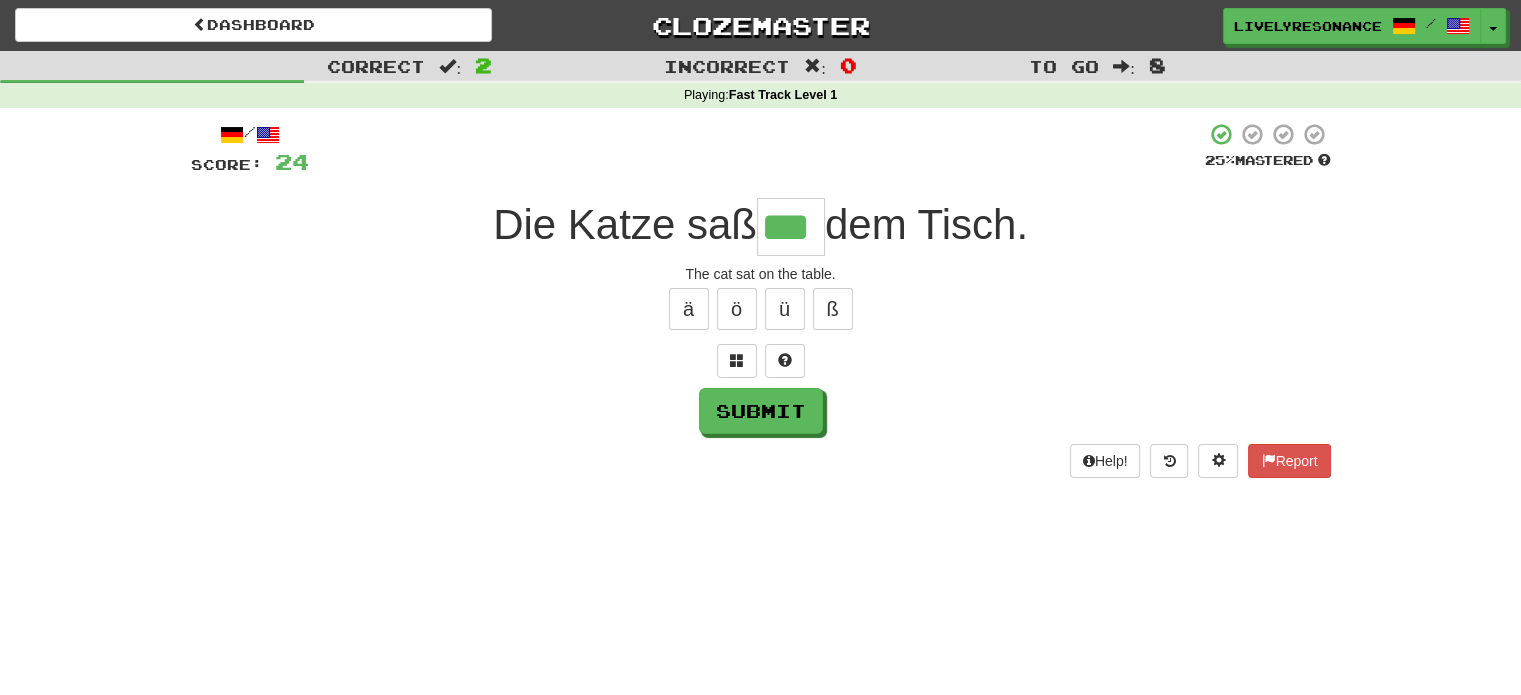 type on "***" 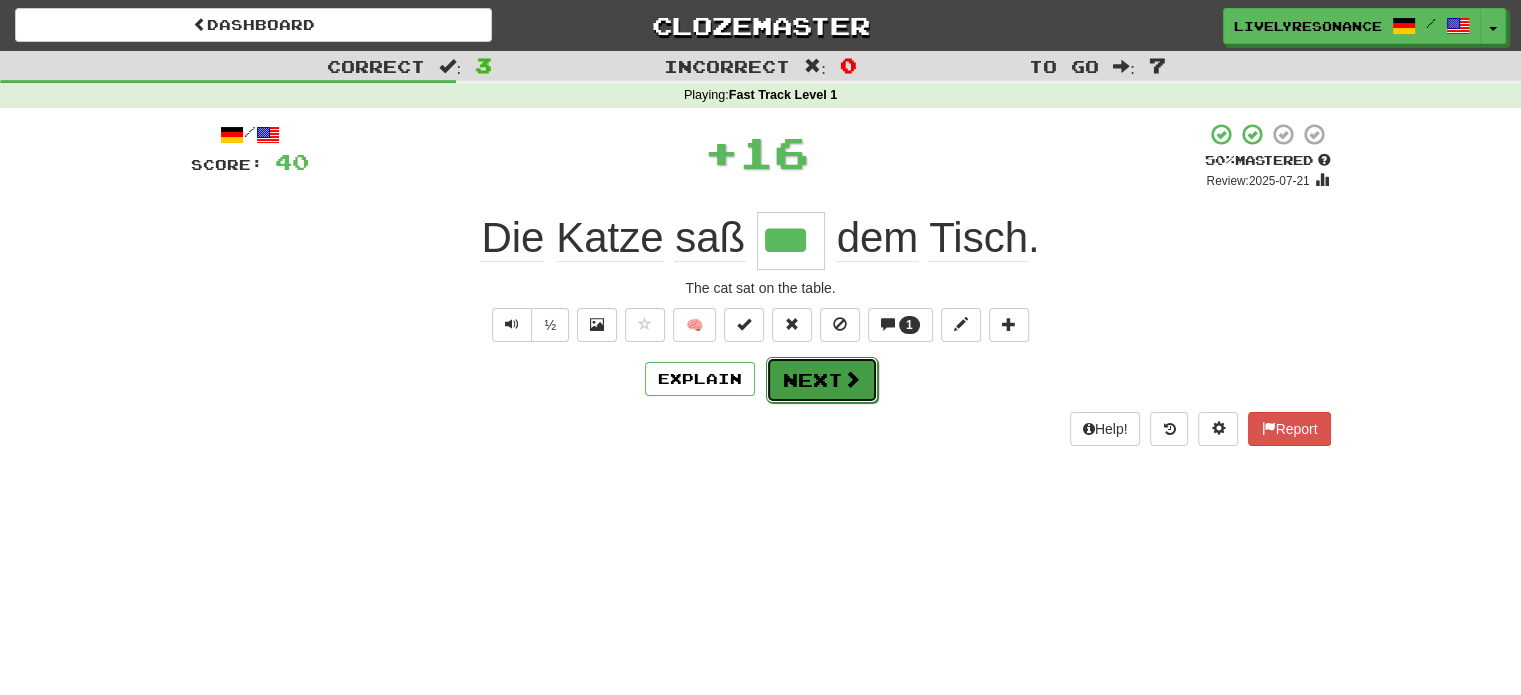 click on "Next" at bounding box center [822, 380] 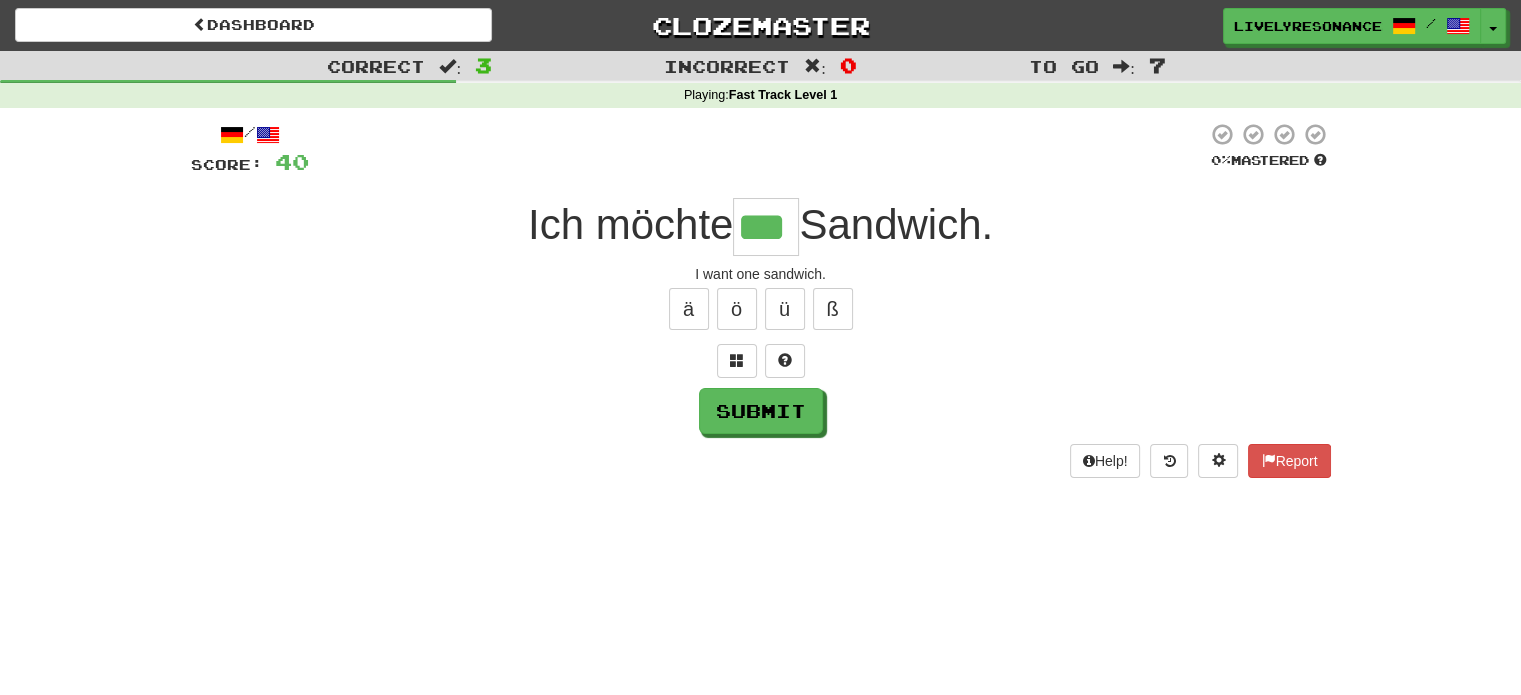 type on "***" 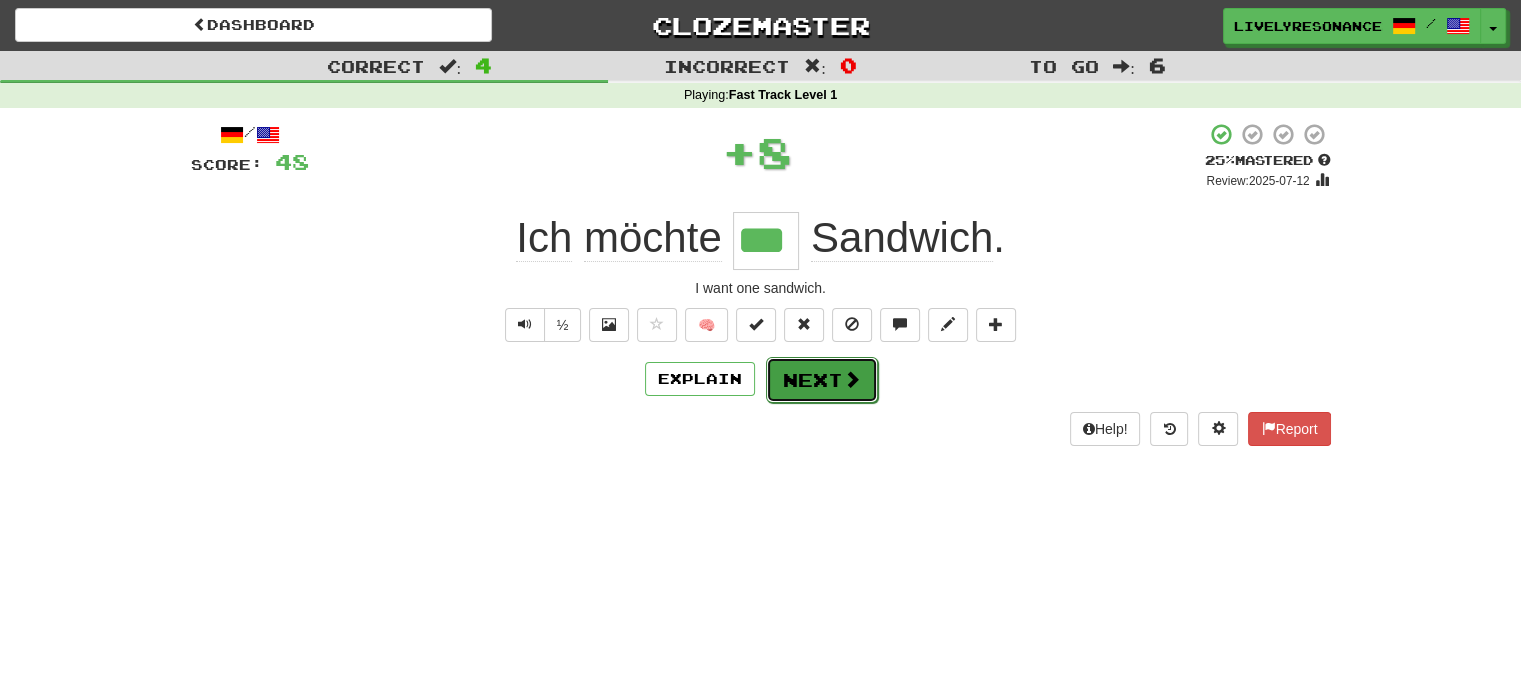 click on "Next" at bounding box center [822, 380] 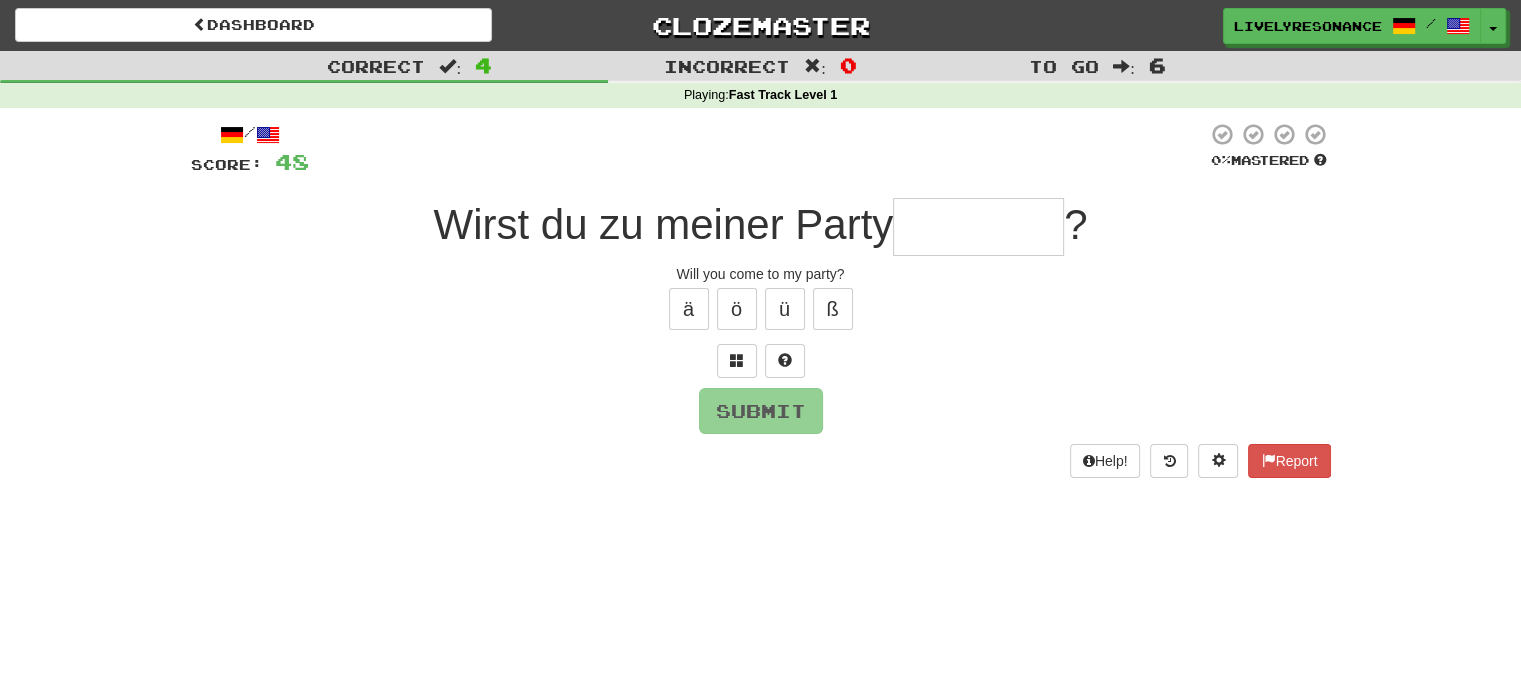click at bounding box center [978, 227] 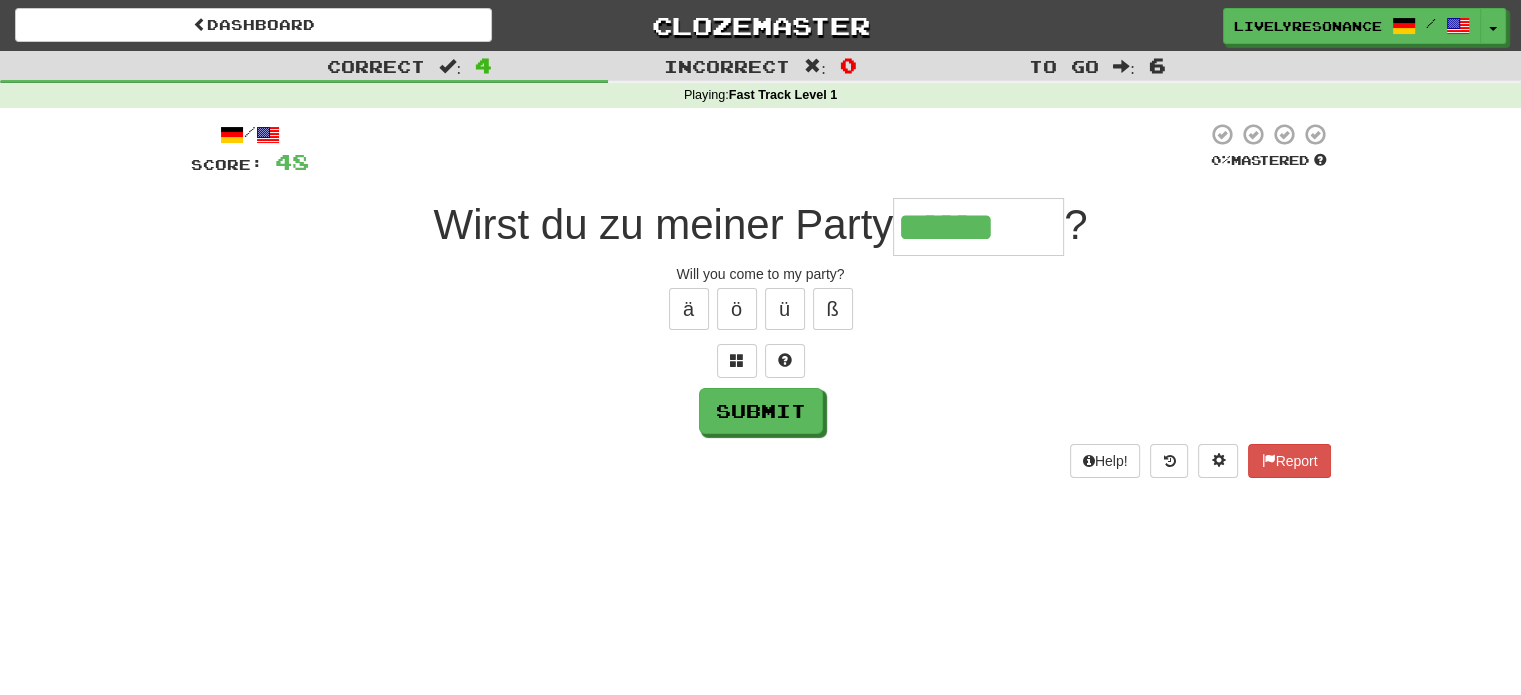 type on "******" 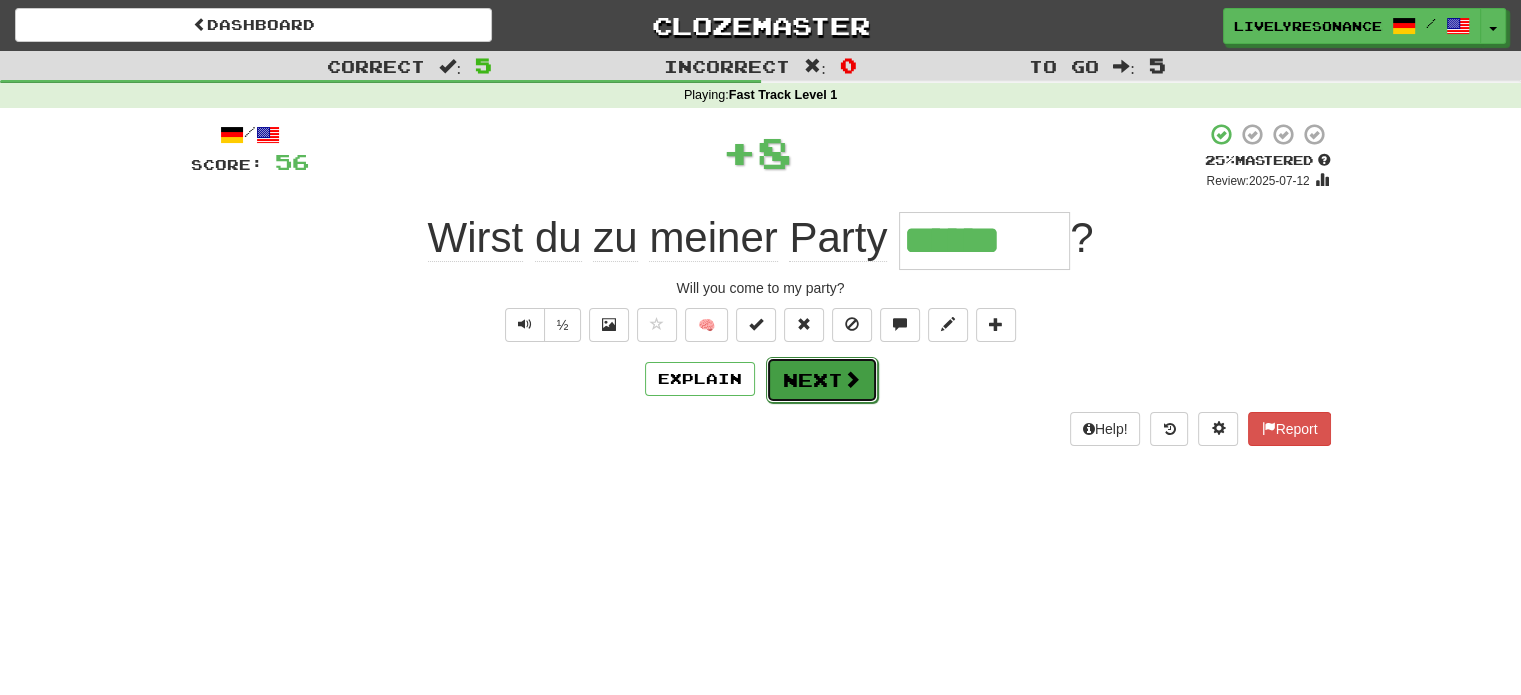 click on "Next" at bounding box center (822, 380) 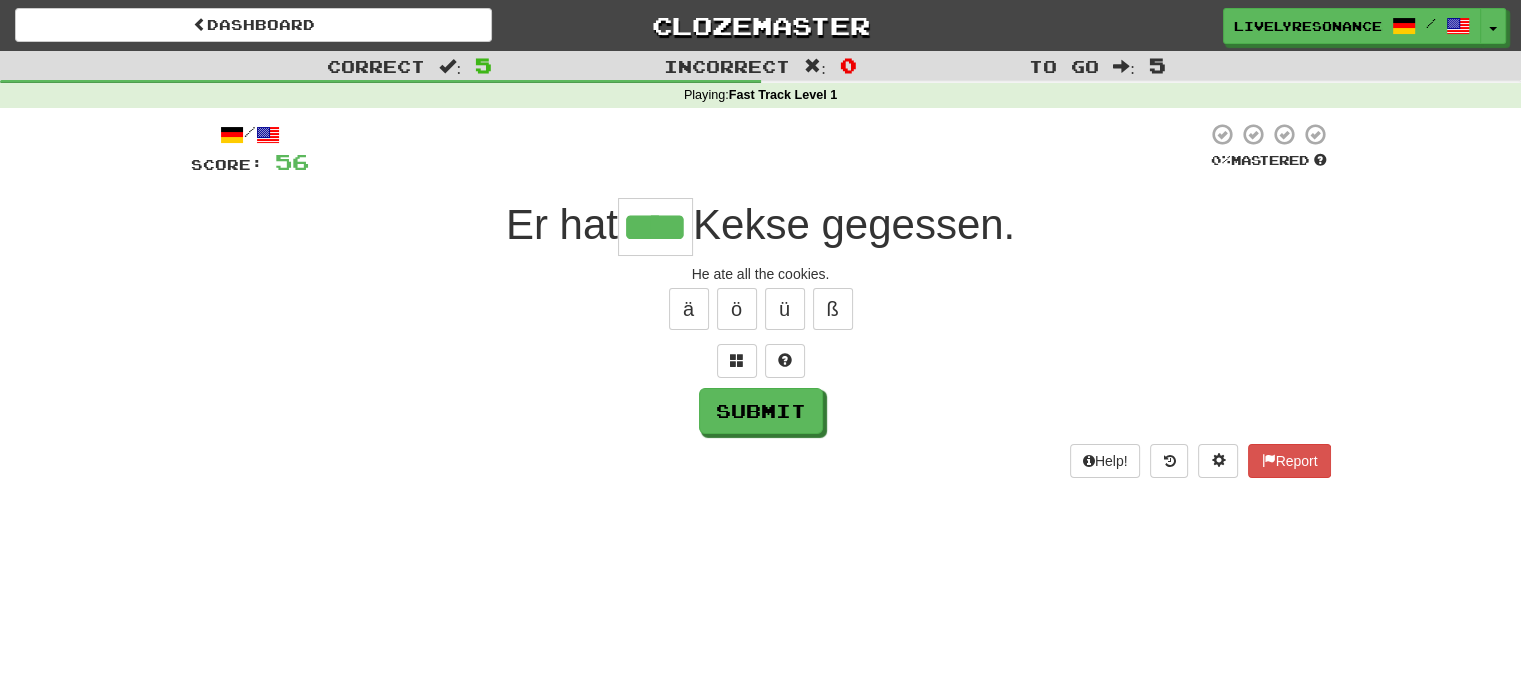 type on "****" 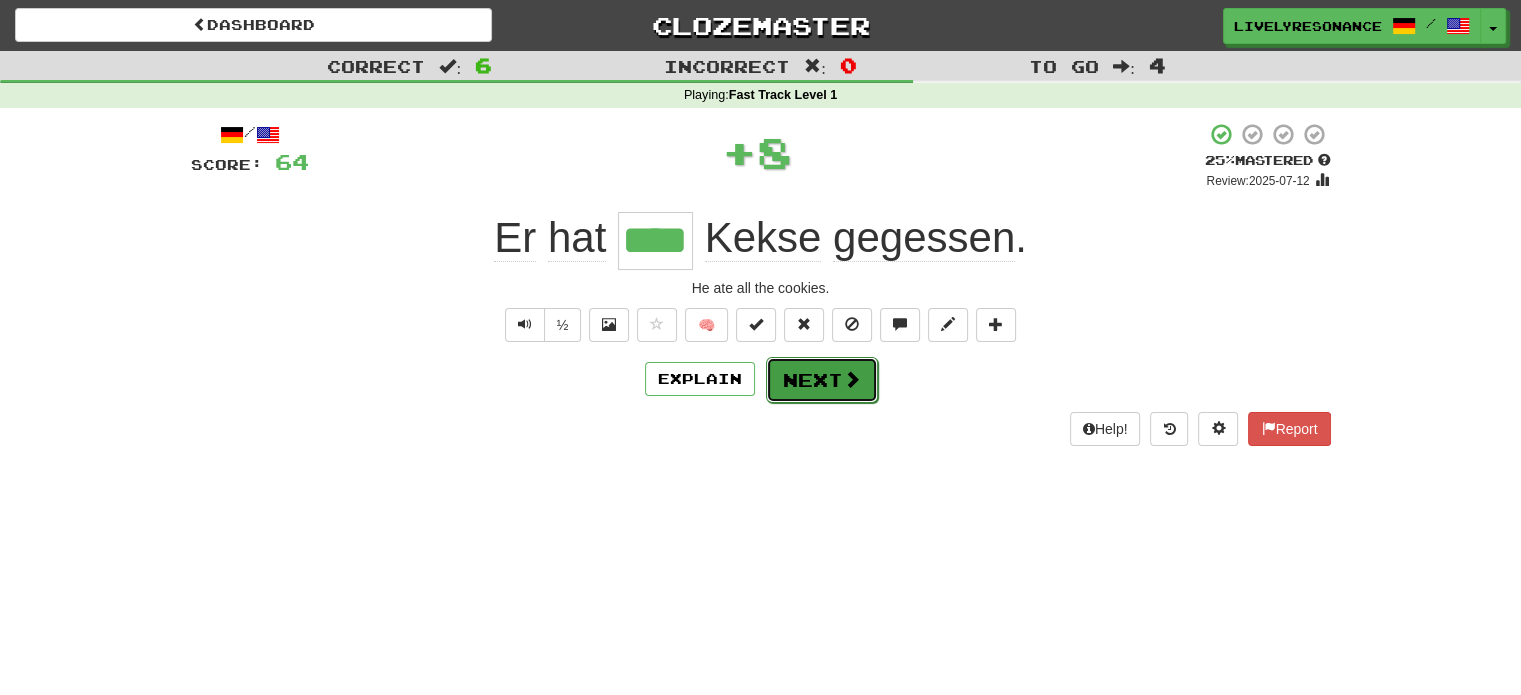 click on "Next" at bounding box center [822, 380] 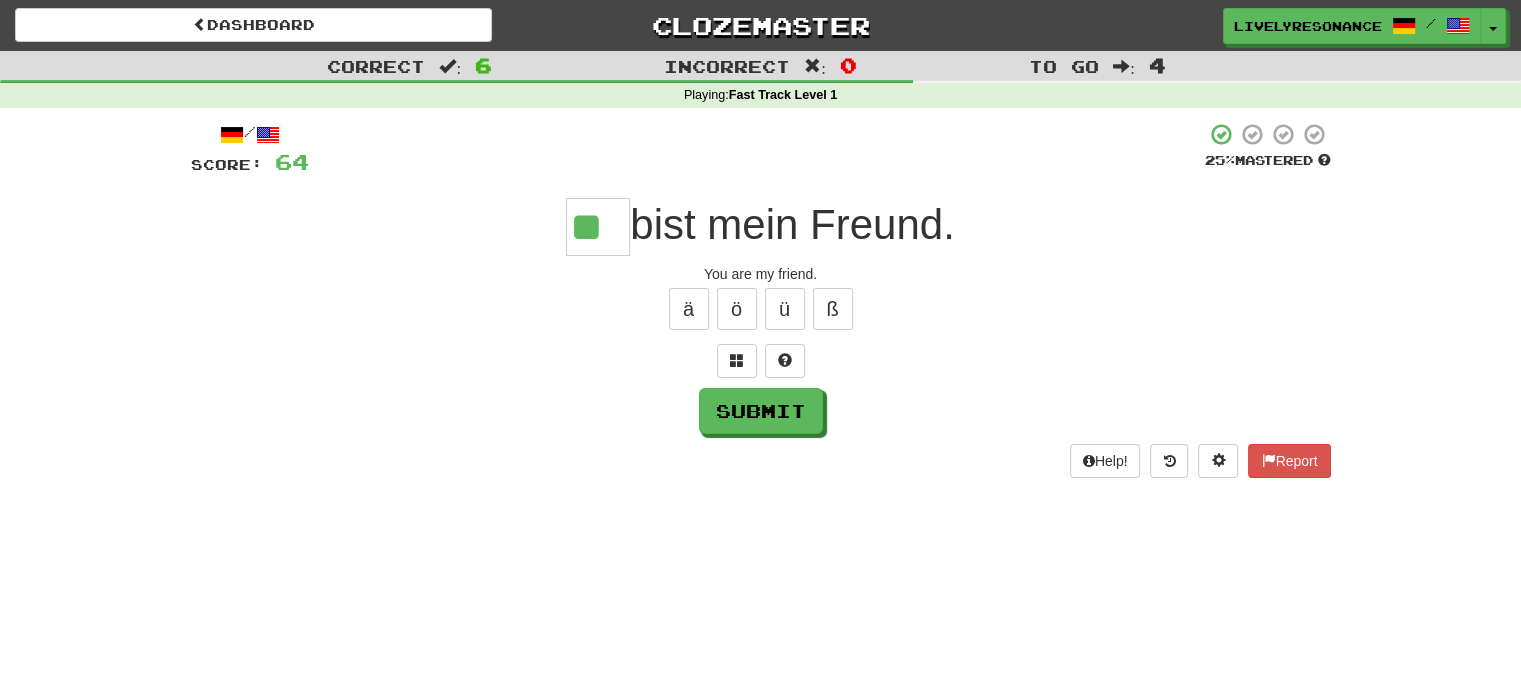 type on "**" 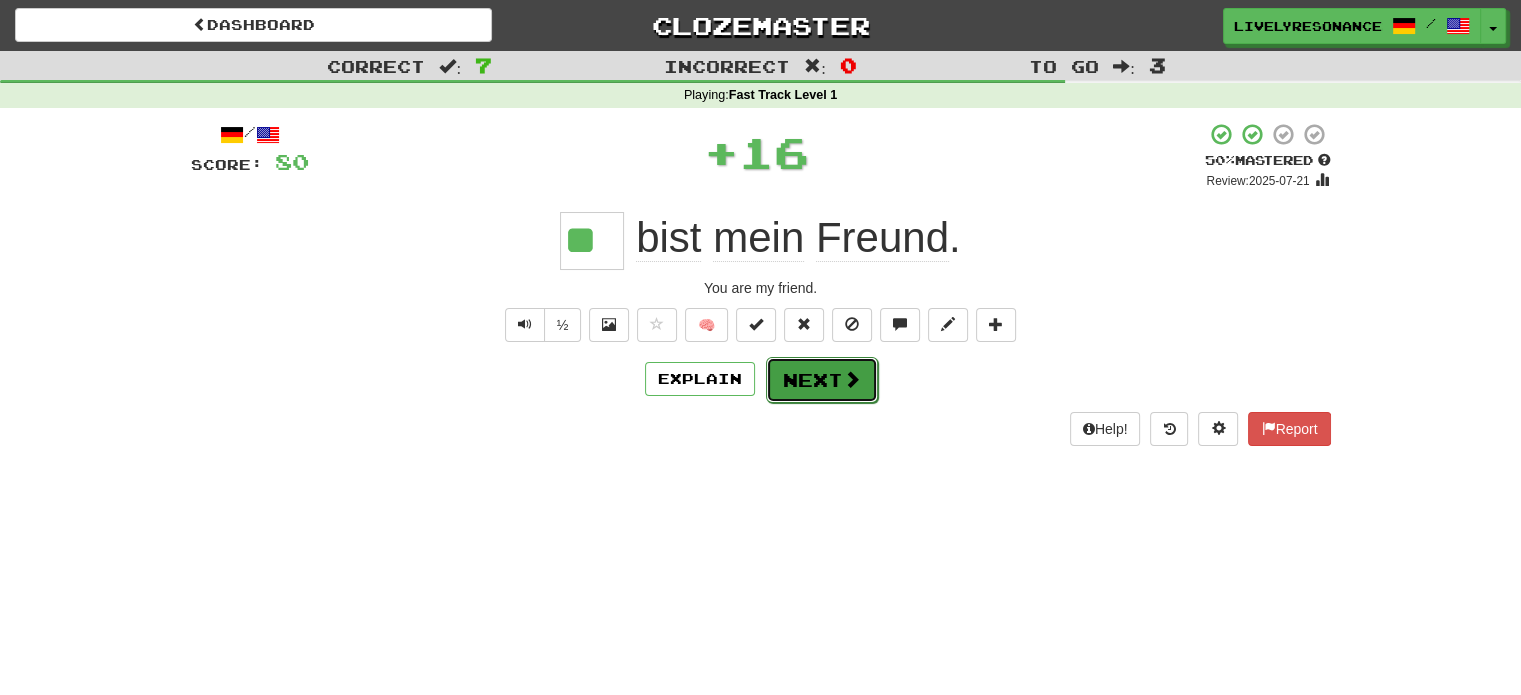 click on "Next" at bounding box center (822, 380) 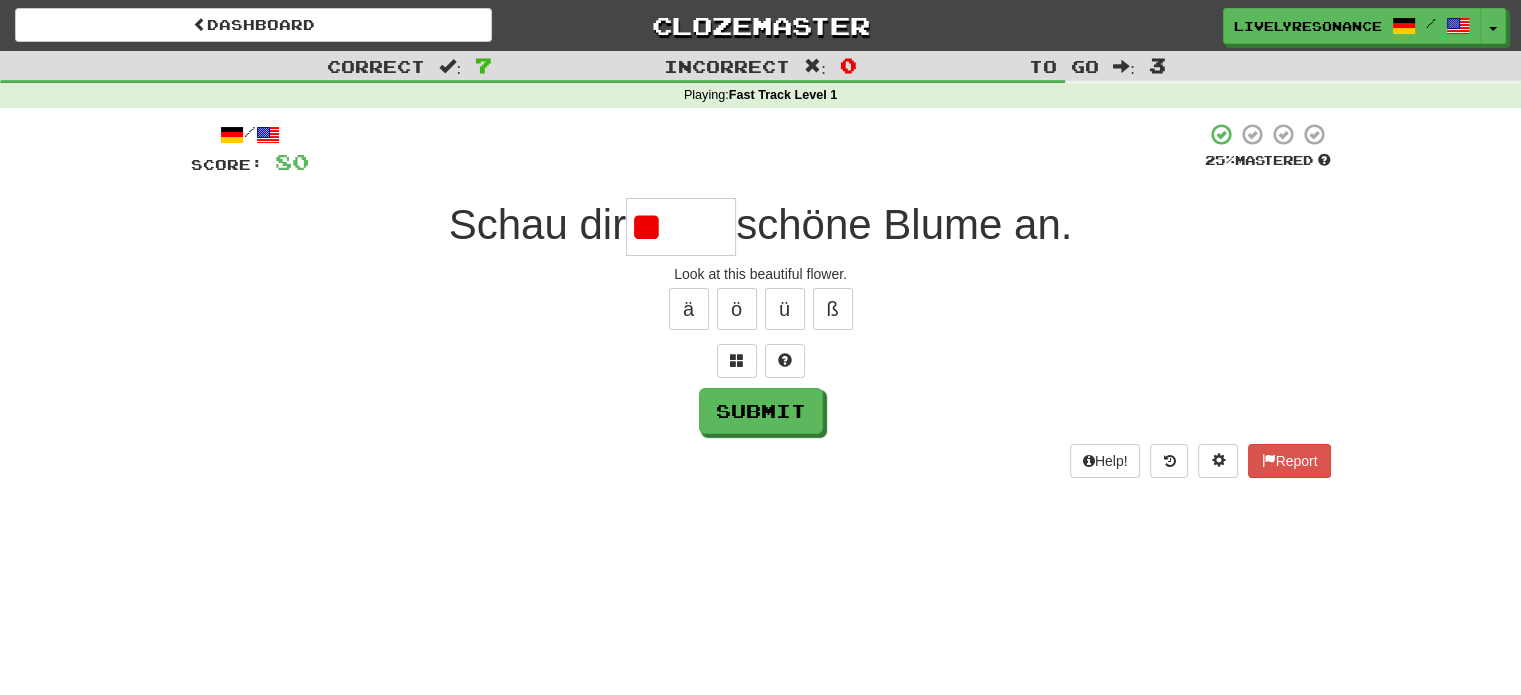 type on "*" 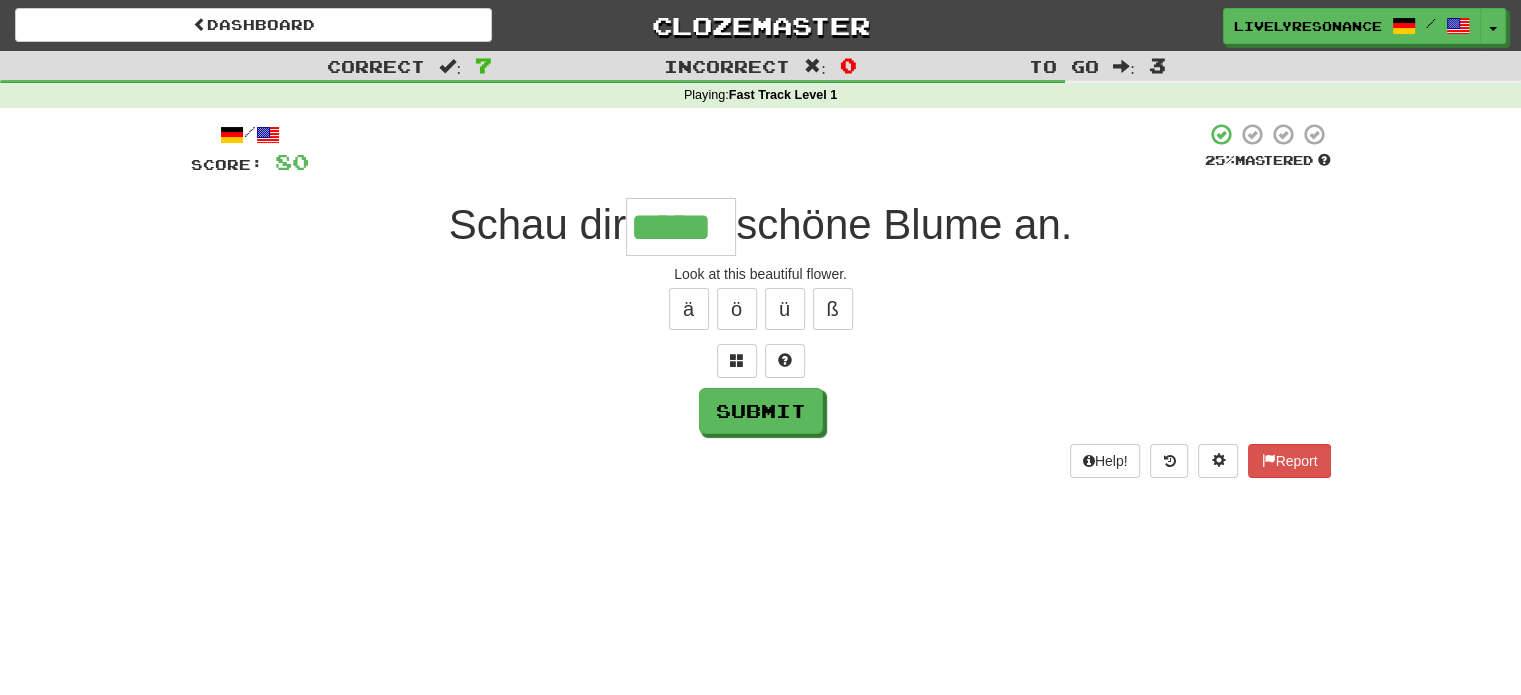type on "*****" 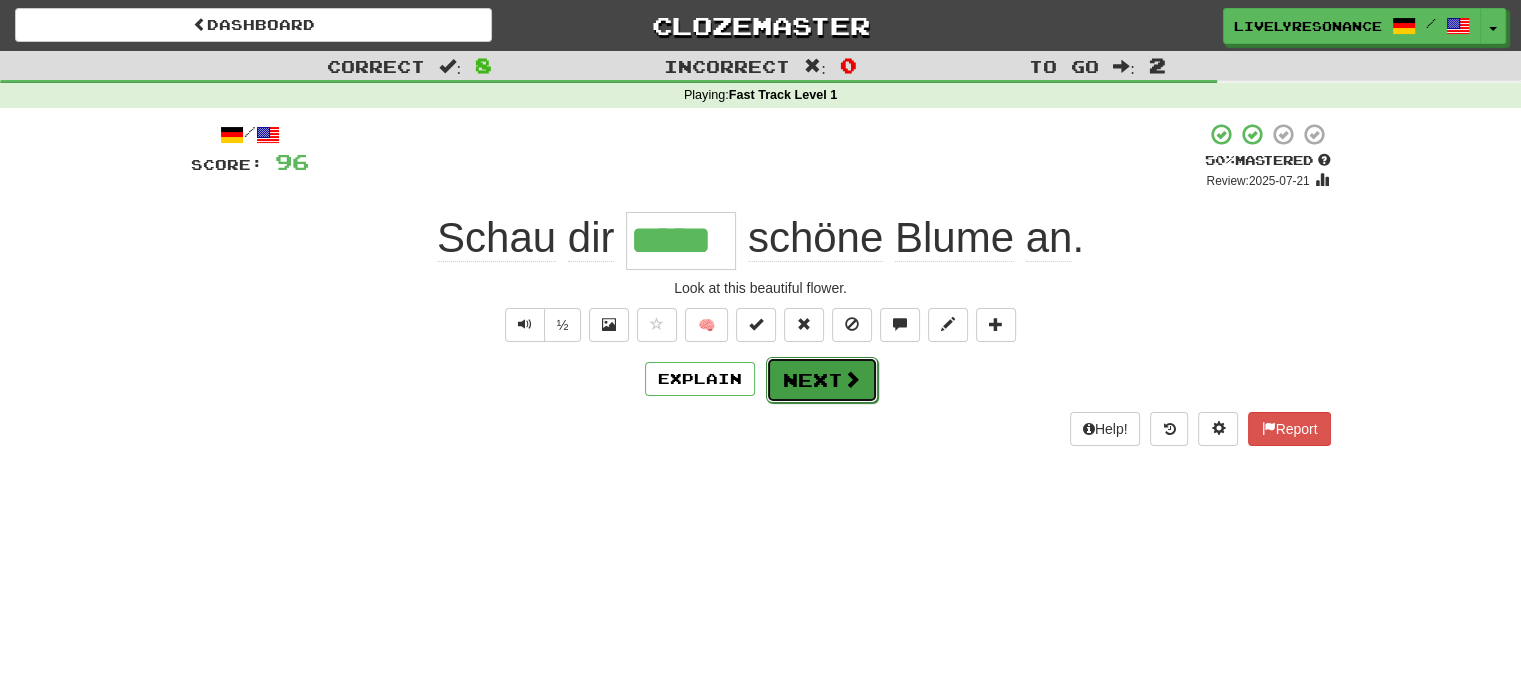 click on "Next" at bounding box center [822, 380] 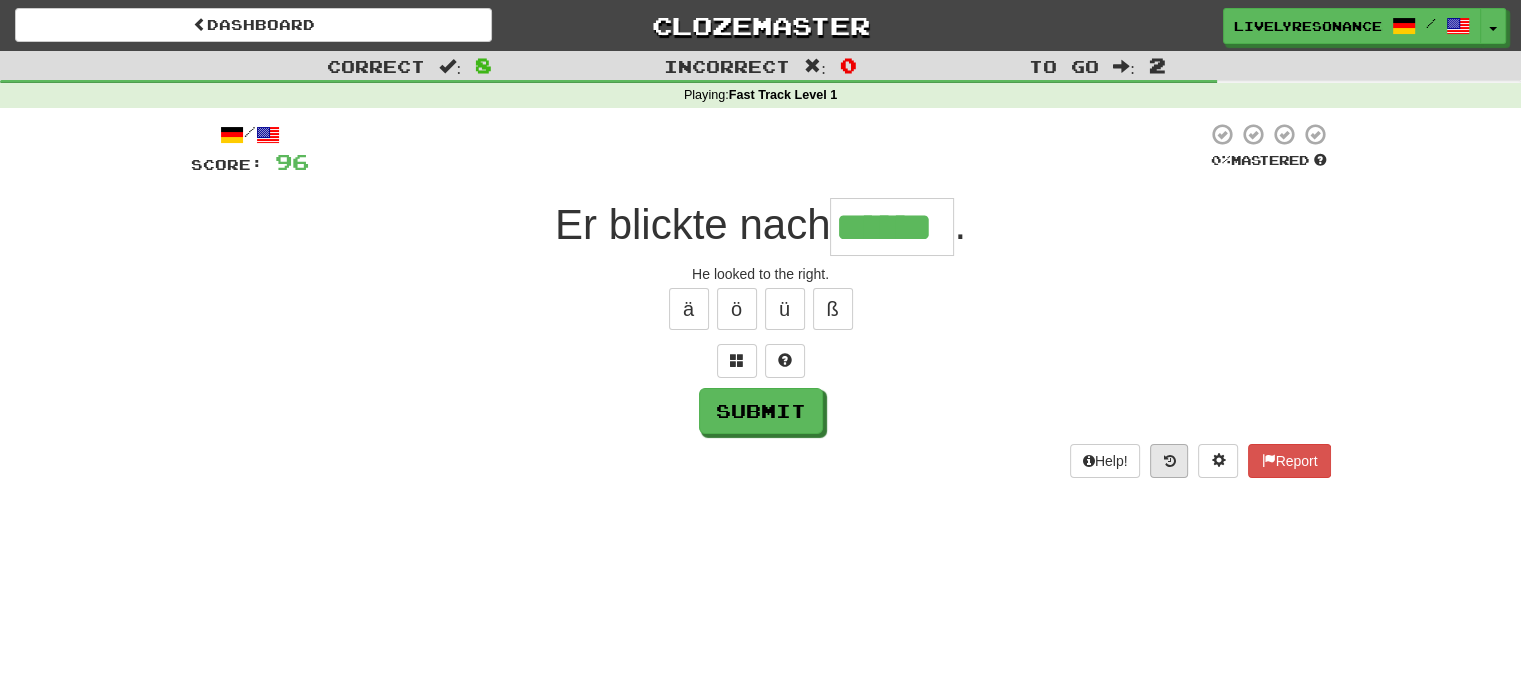 type on "******" 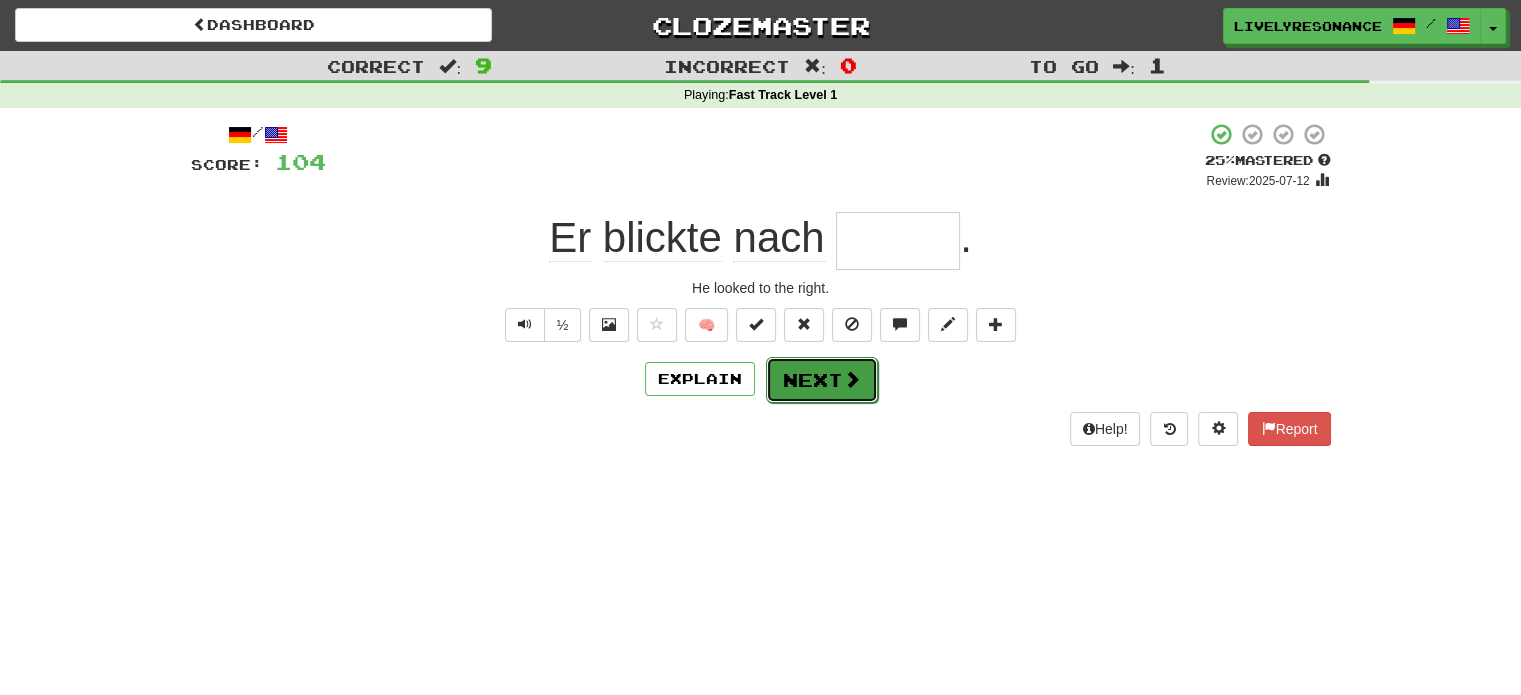 click on "Next" at bounding box center [822, 380] 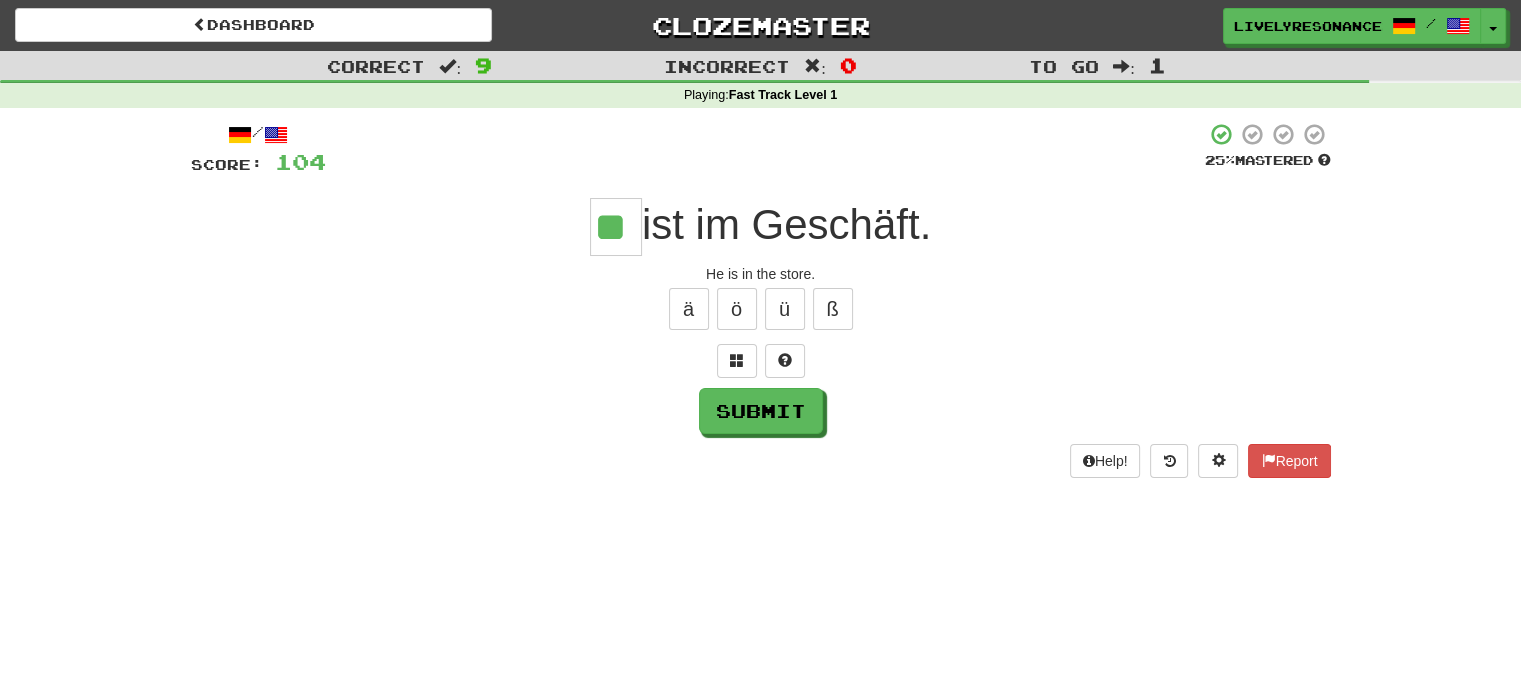 type on "**" 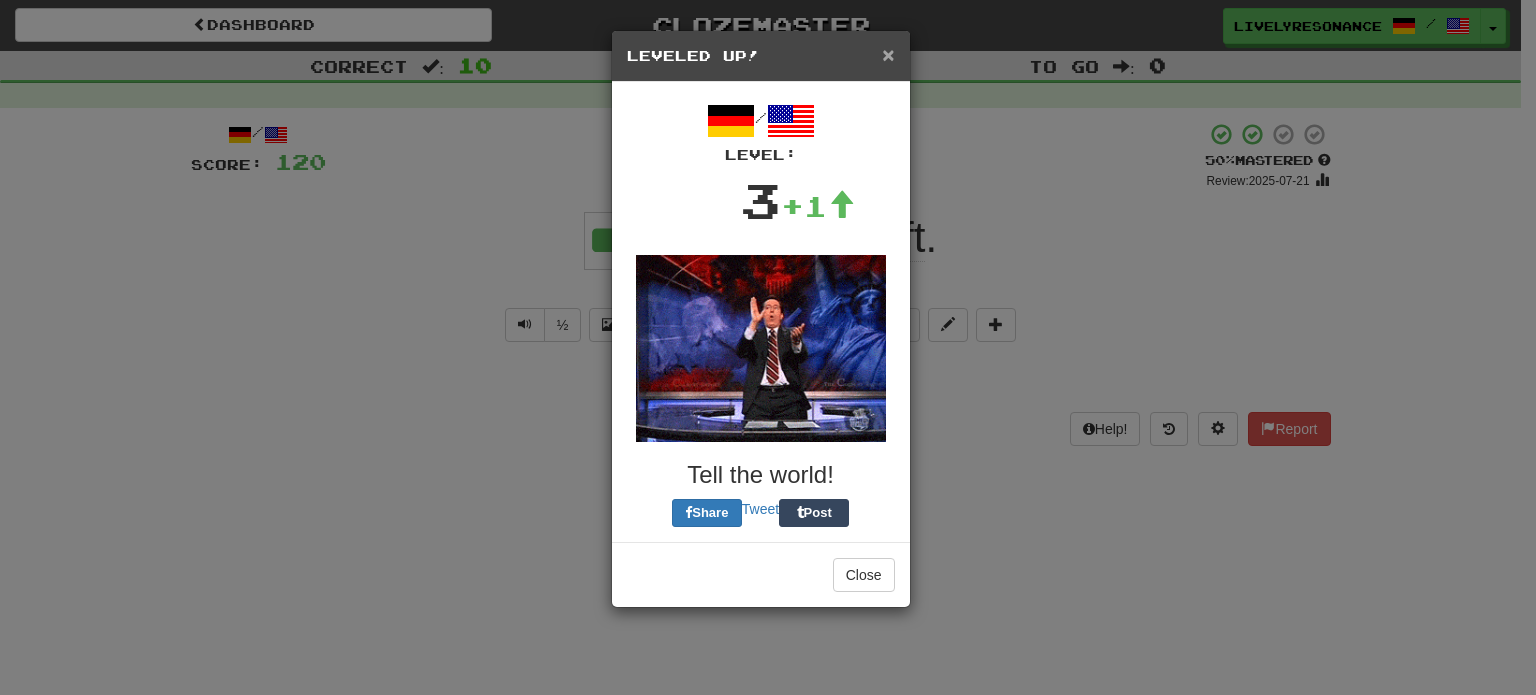 click on "×" at bounding box center [888, 54] 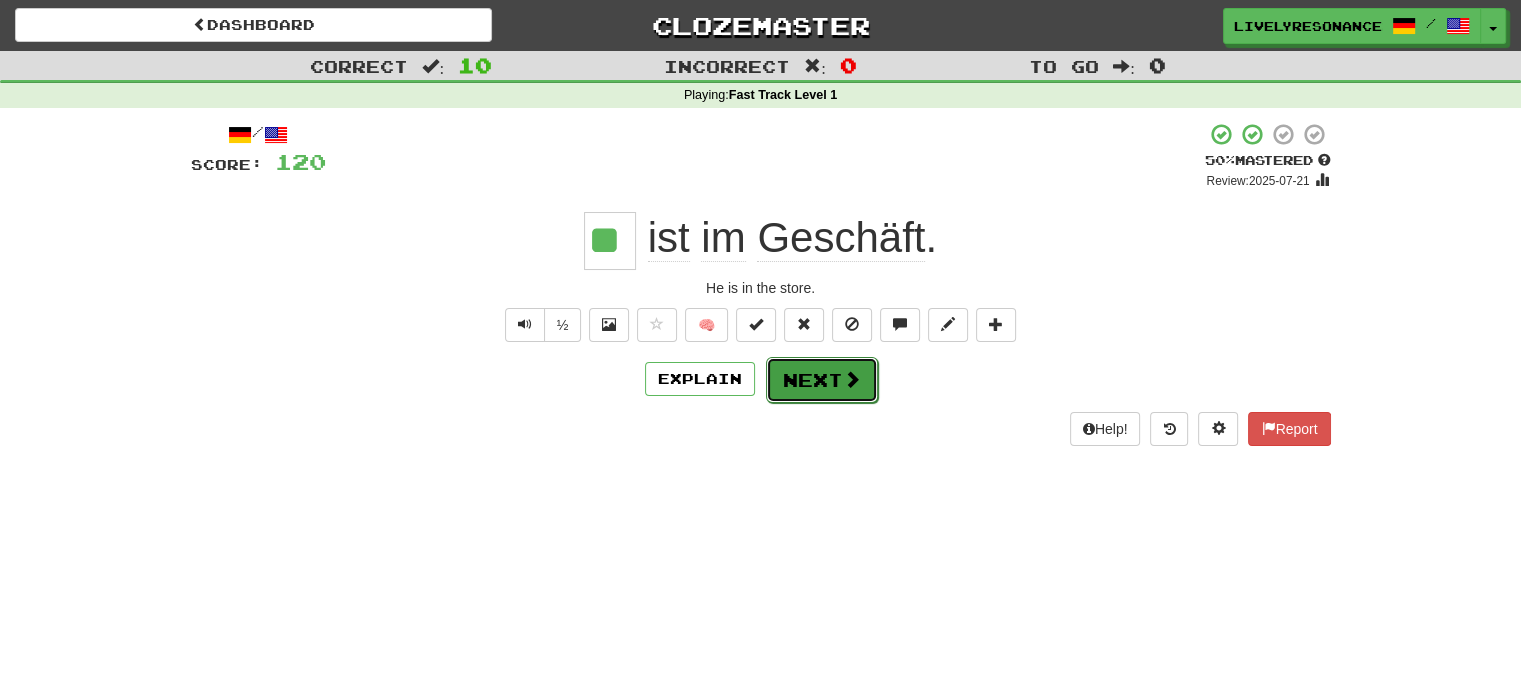 click on "Next" at bounding box center [822, 380] 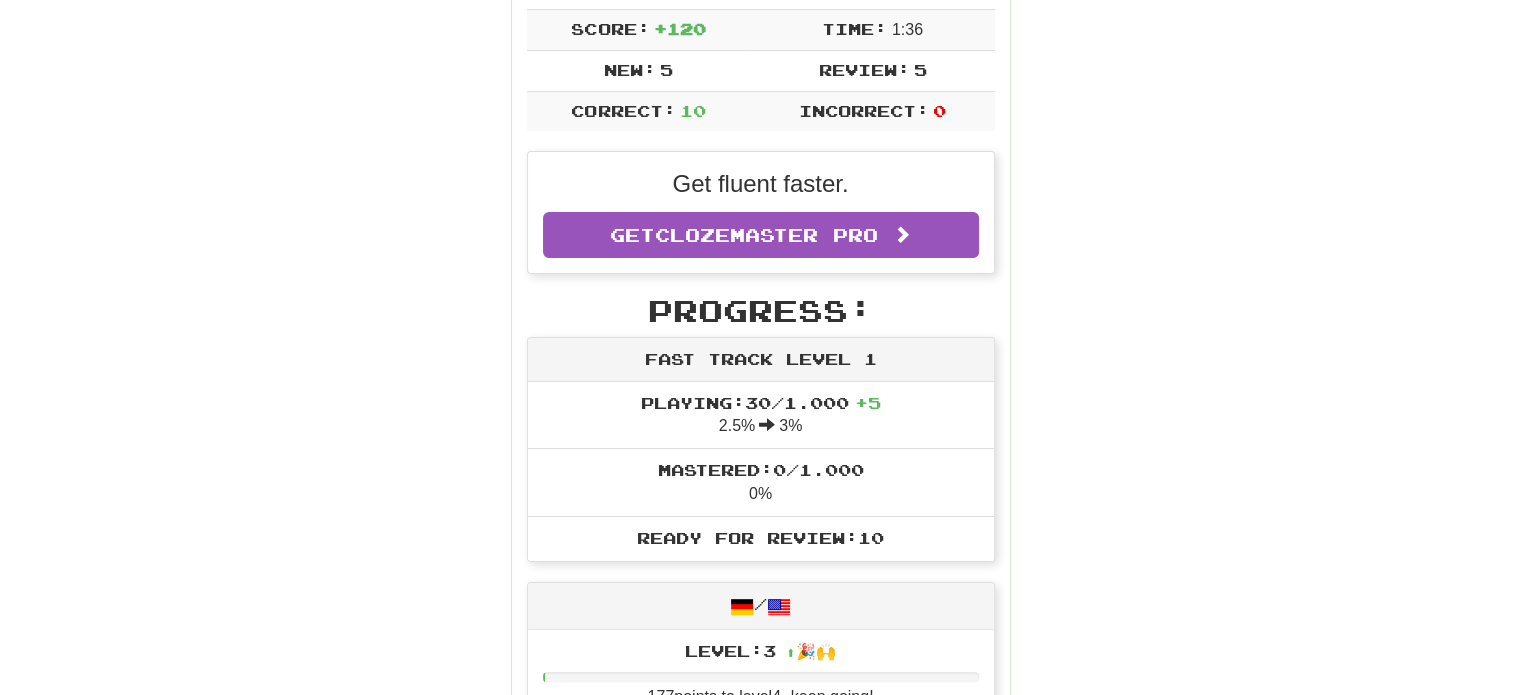 scroll, scrollTop: 367, scrollLeft: 0, axis: vertical 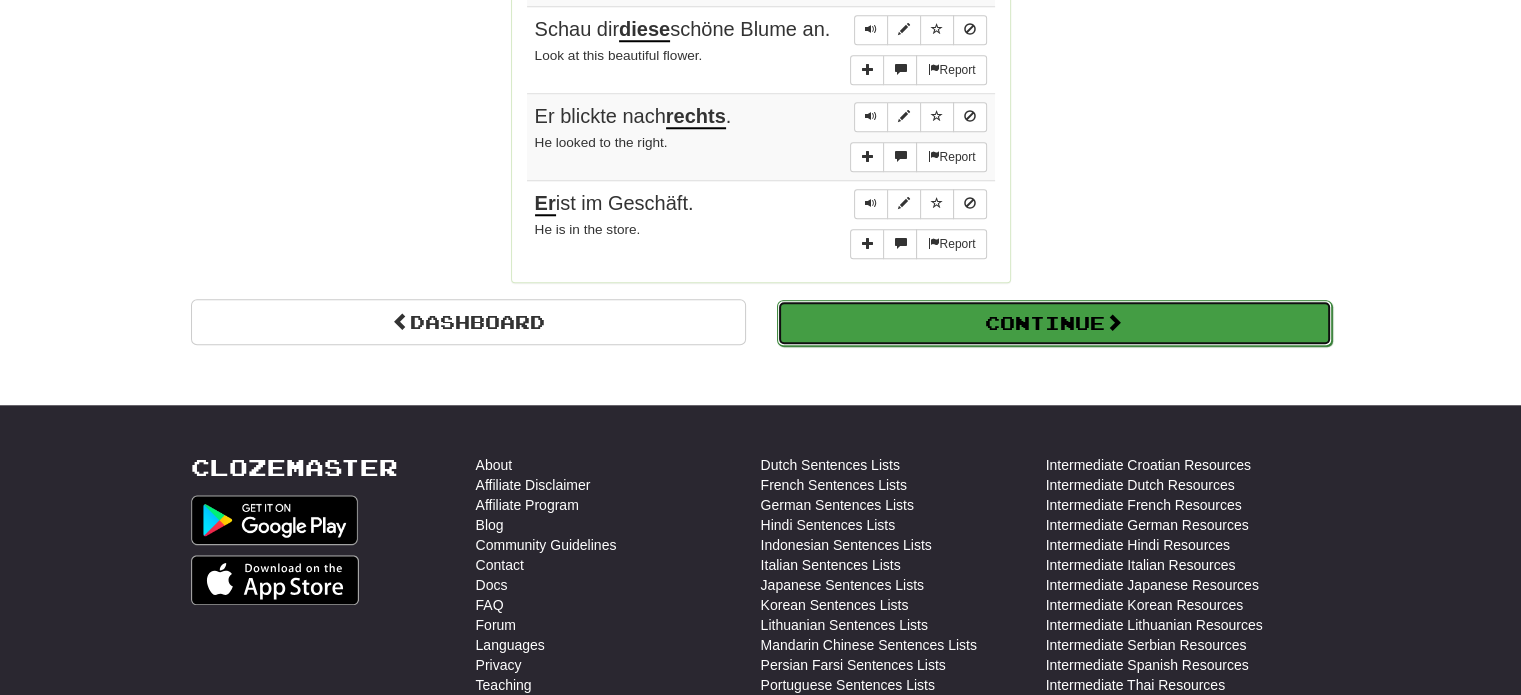 click on "Continue" at bounding box center (1054, 323) 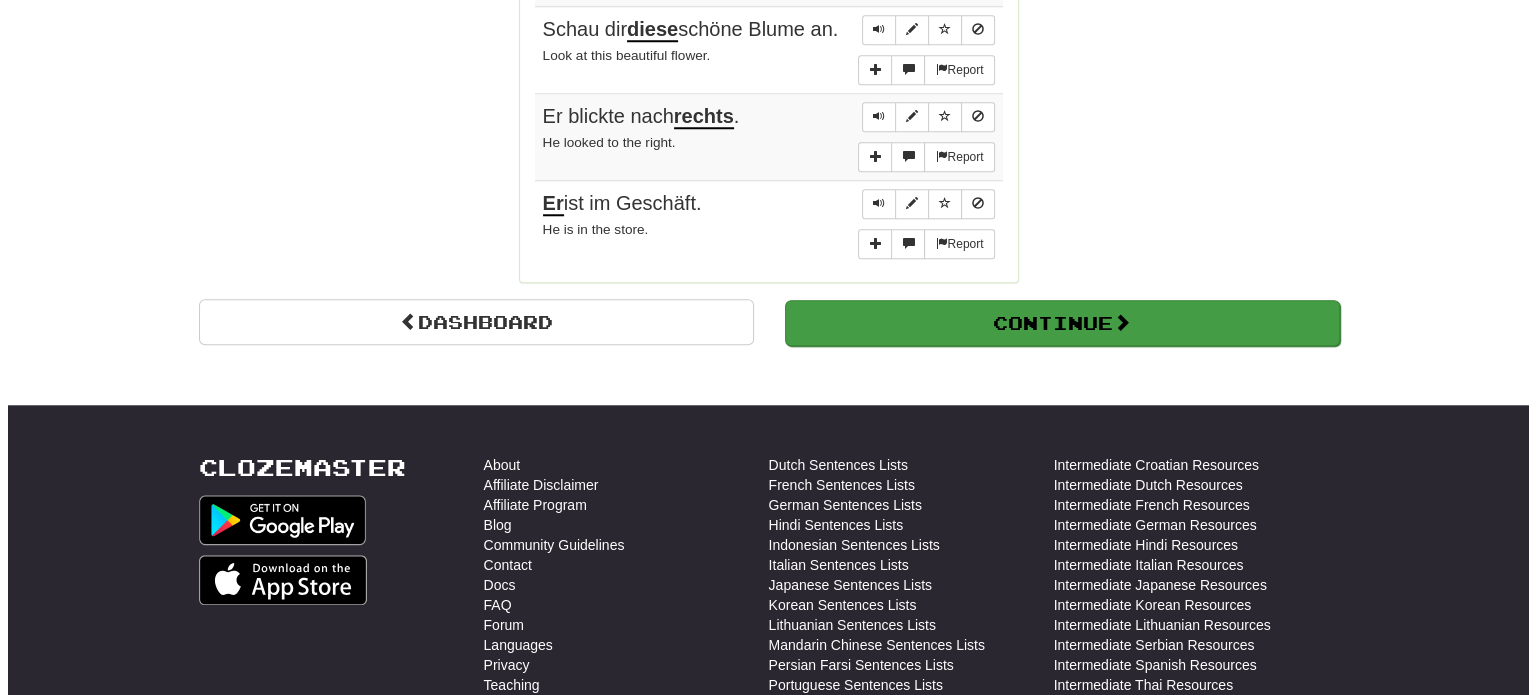 scroll, scrollTop: 710, scrollLeft: 0, axis: vertical 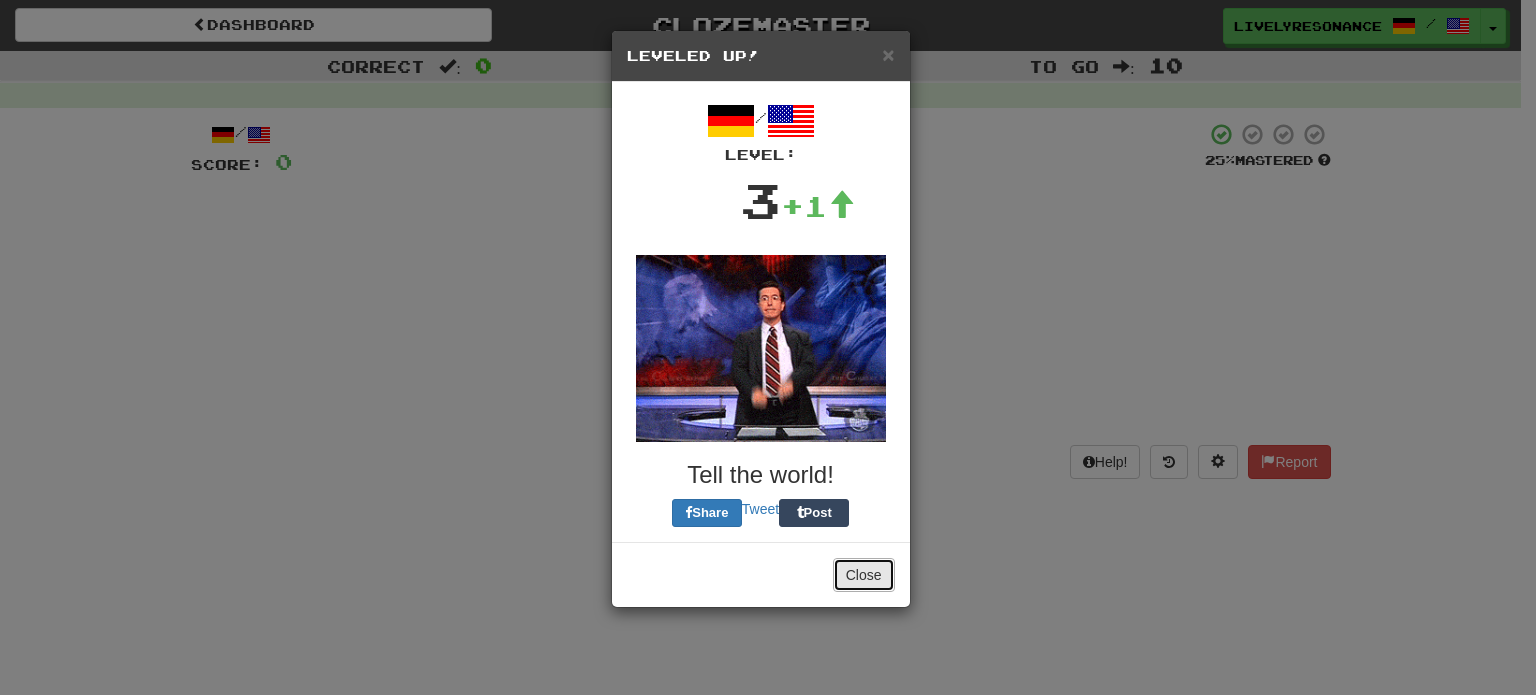 click on "Close" at bounding box center [864, 575] 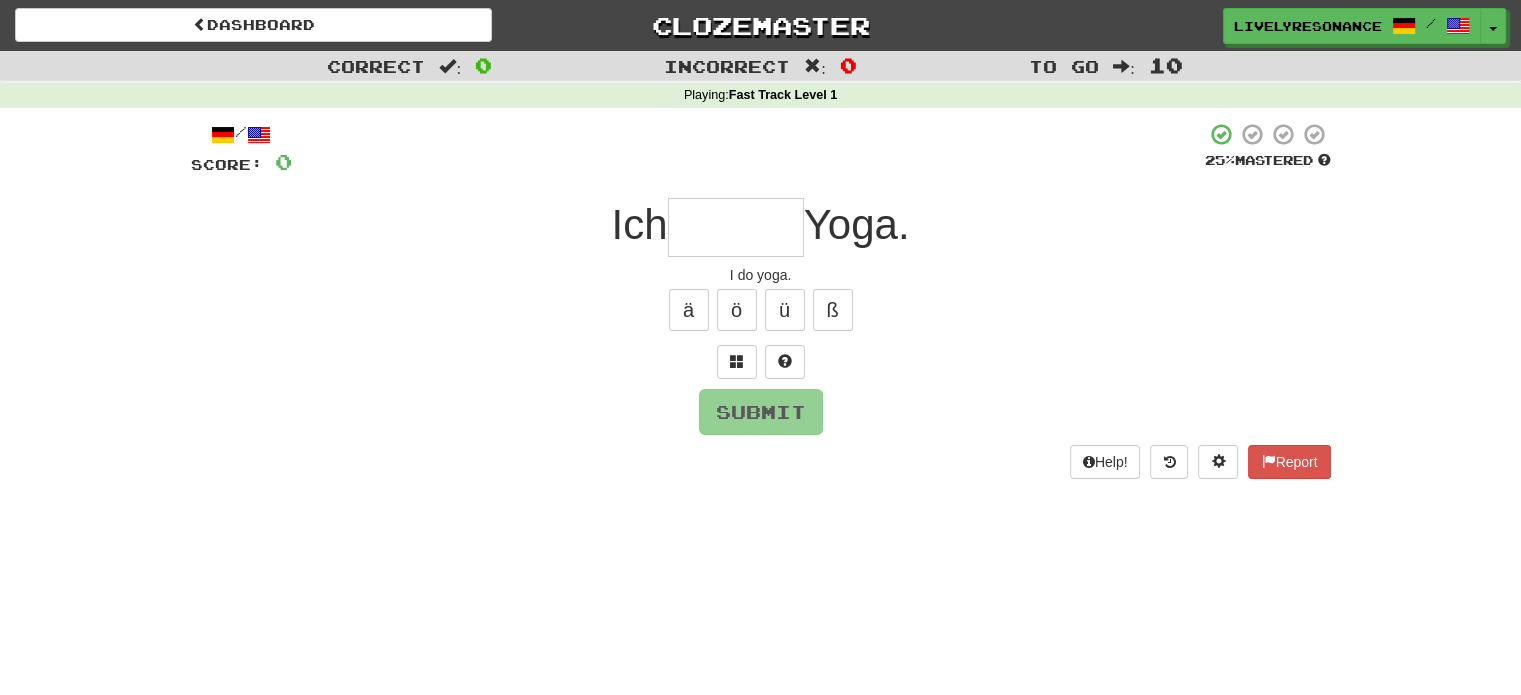 click at bounding box center (736, 227) 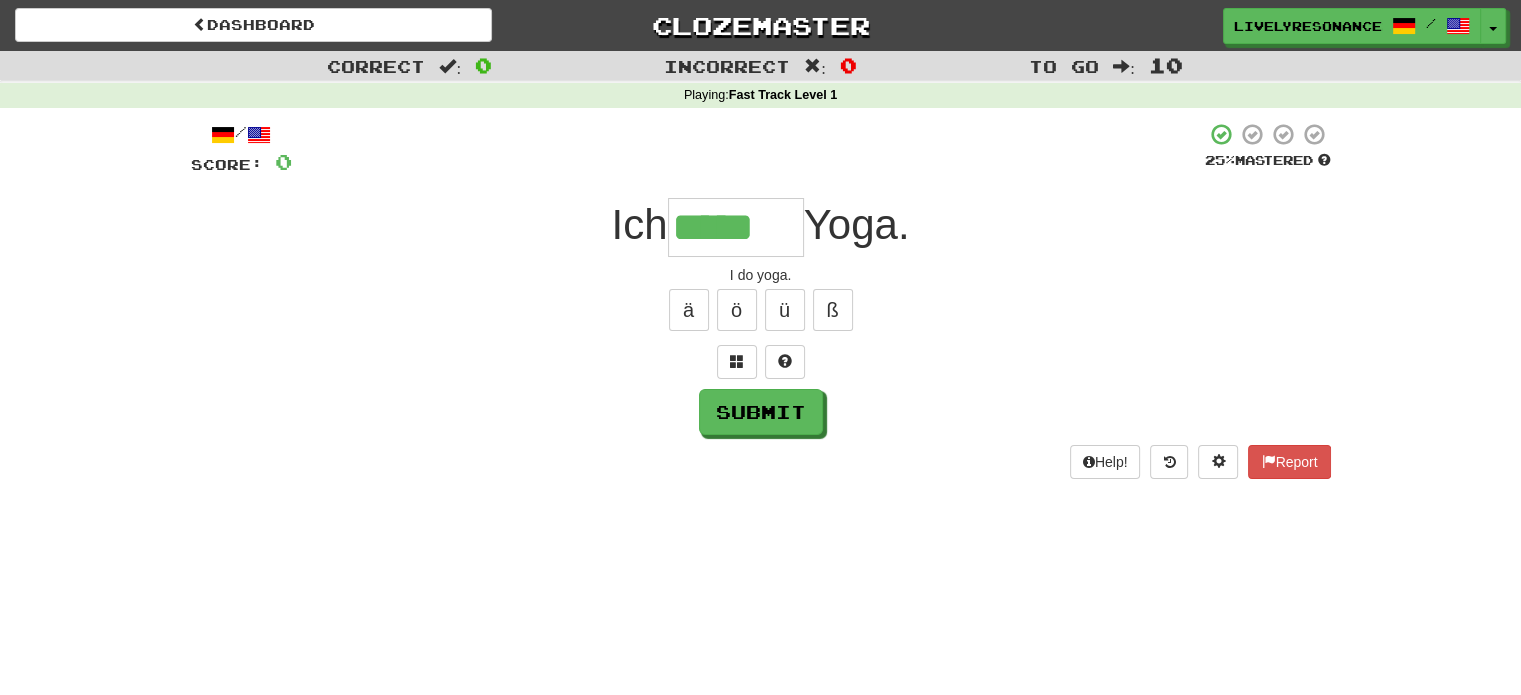 type on "*****" 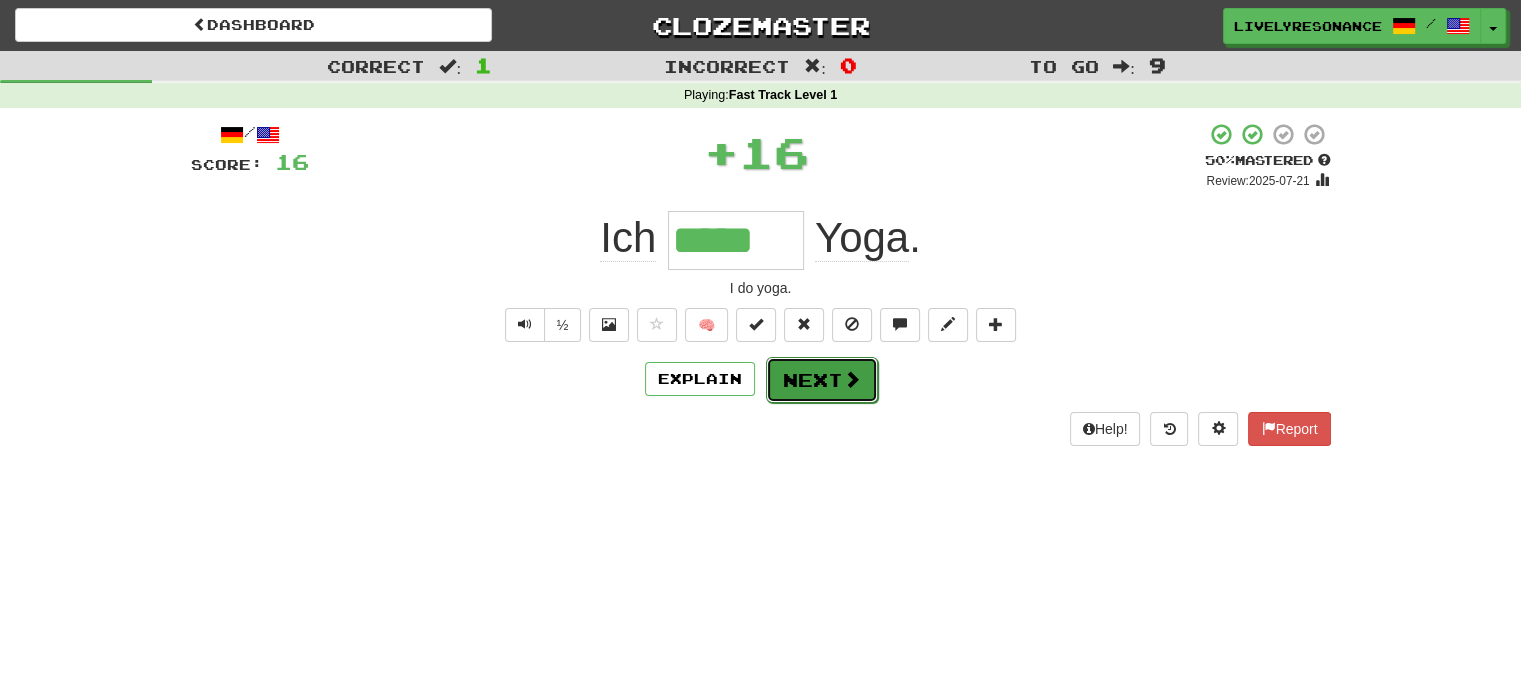click on "Next" at bounding box center [822, 380] 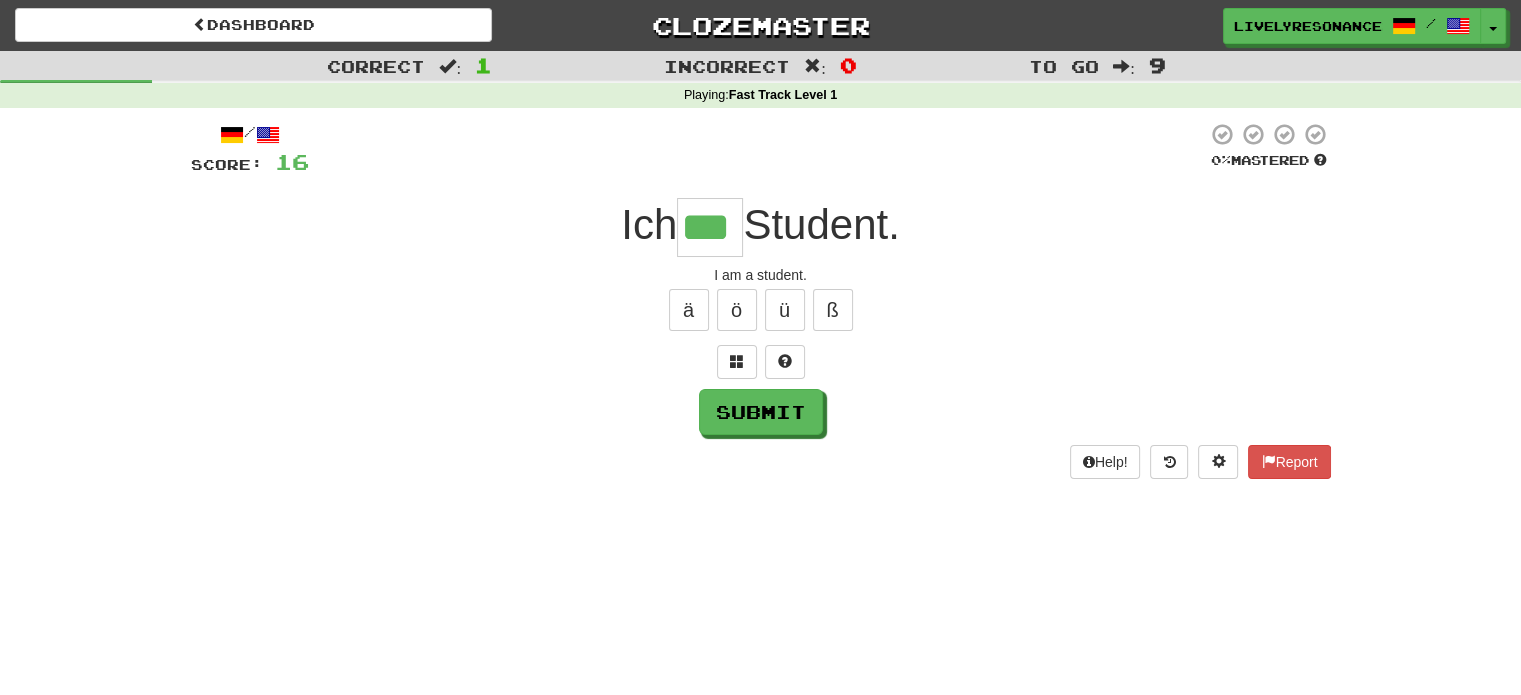 type on "***" 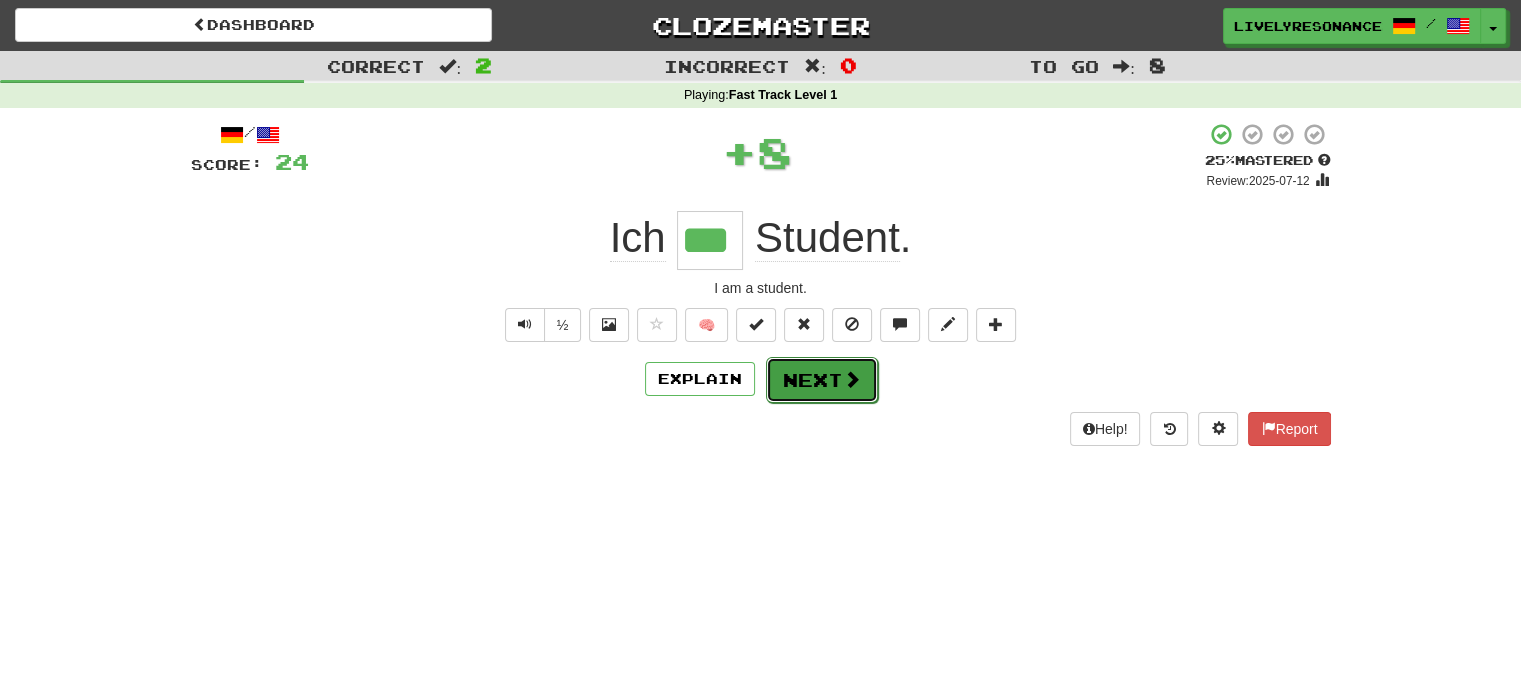 click on "Next" at bounding box center [822, 380] 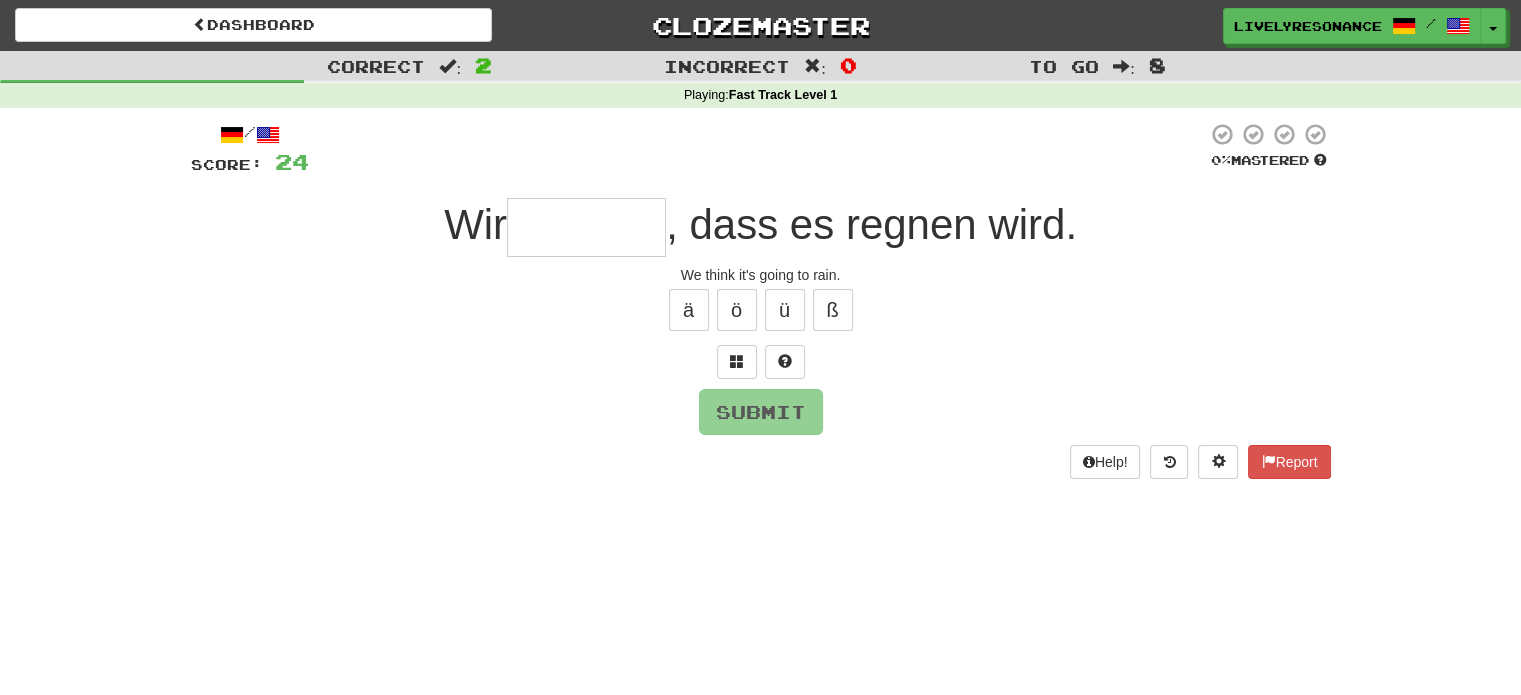click at bounding box center [586, 227] 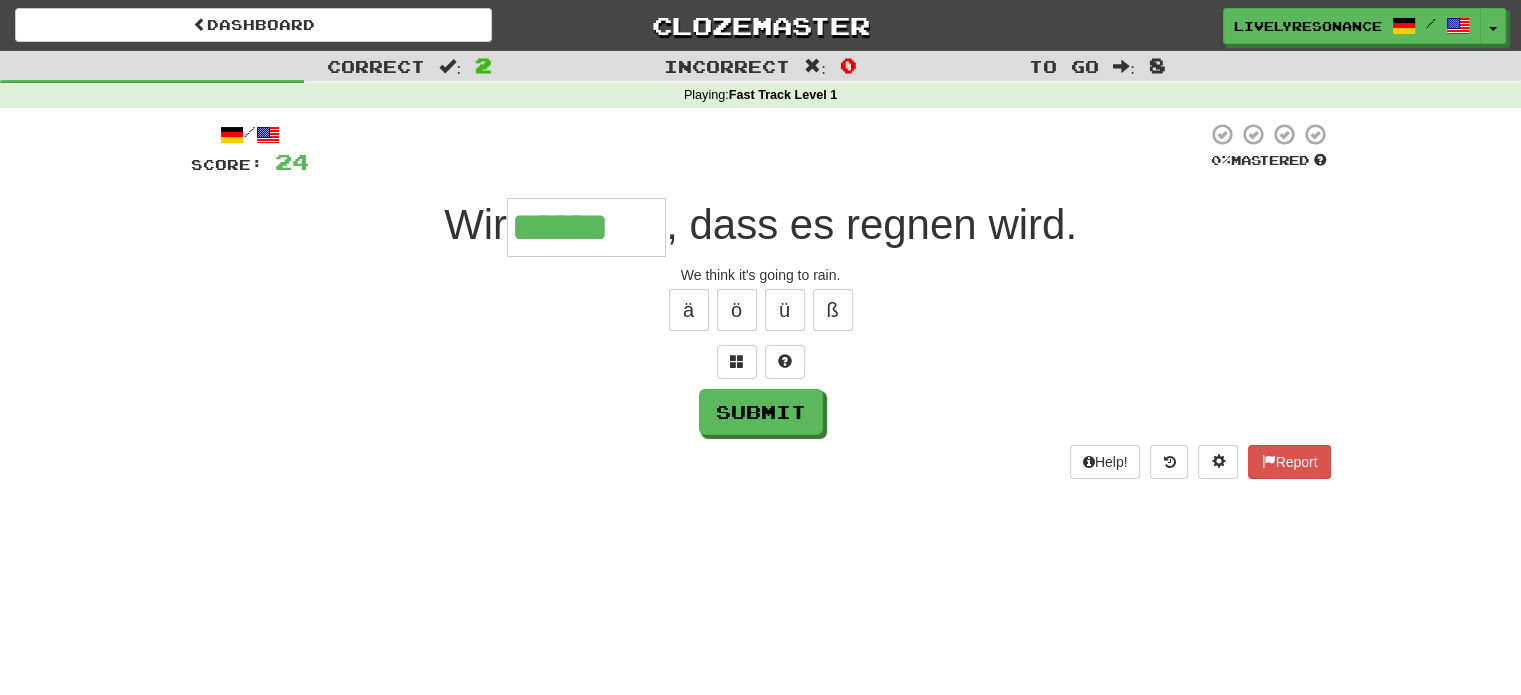 type on "*******" 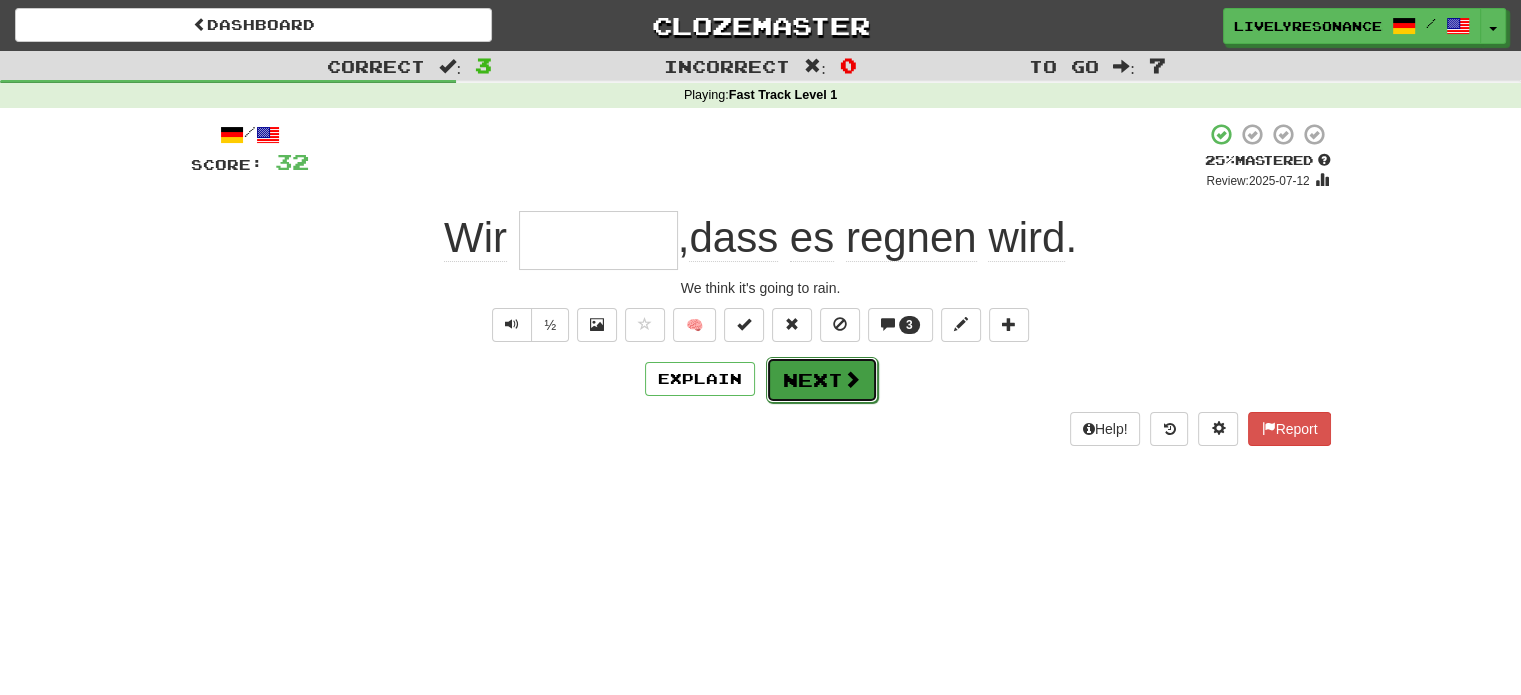 click on "Next" at bounding box center [822, 380] 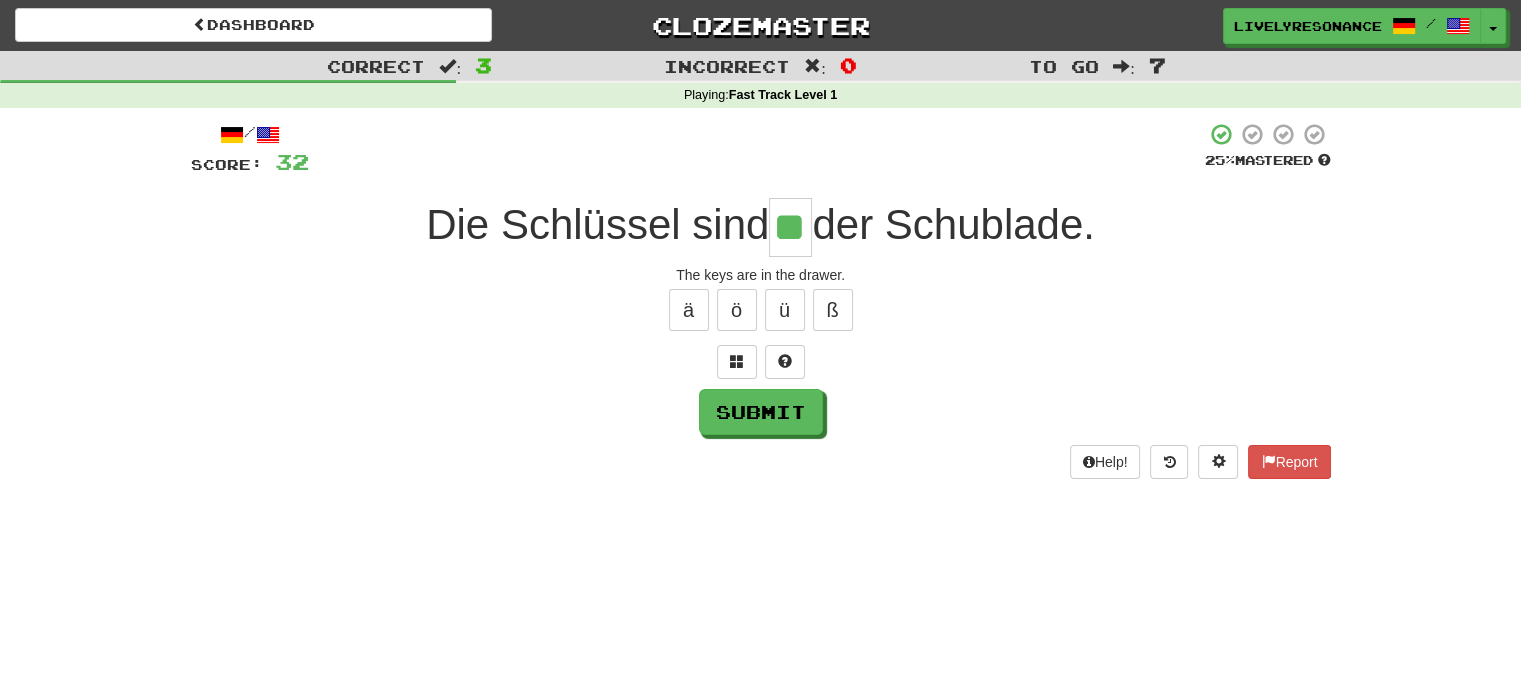 type on "**" 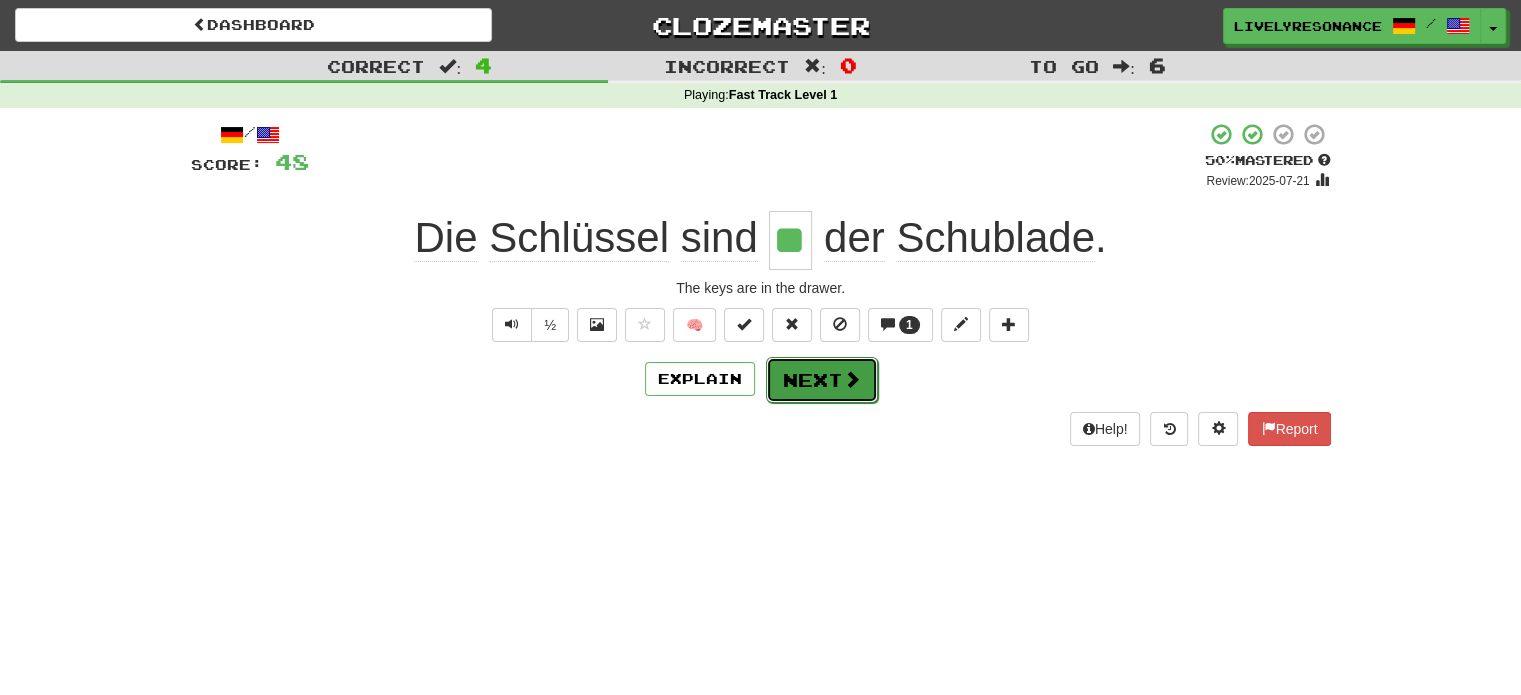 click on "Next" at bounding box center (822, 380) 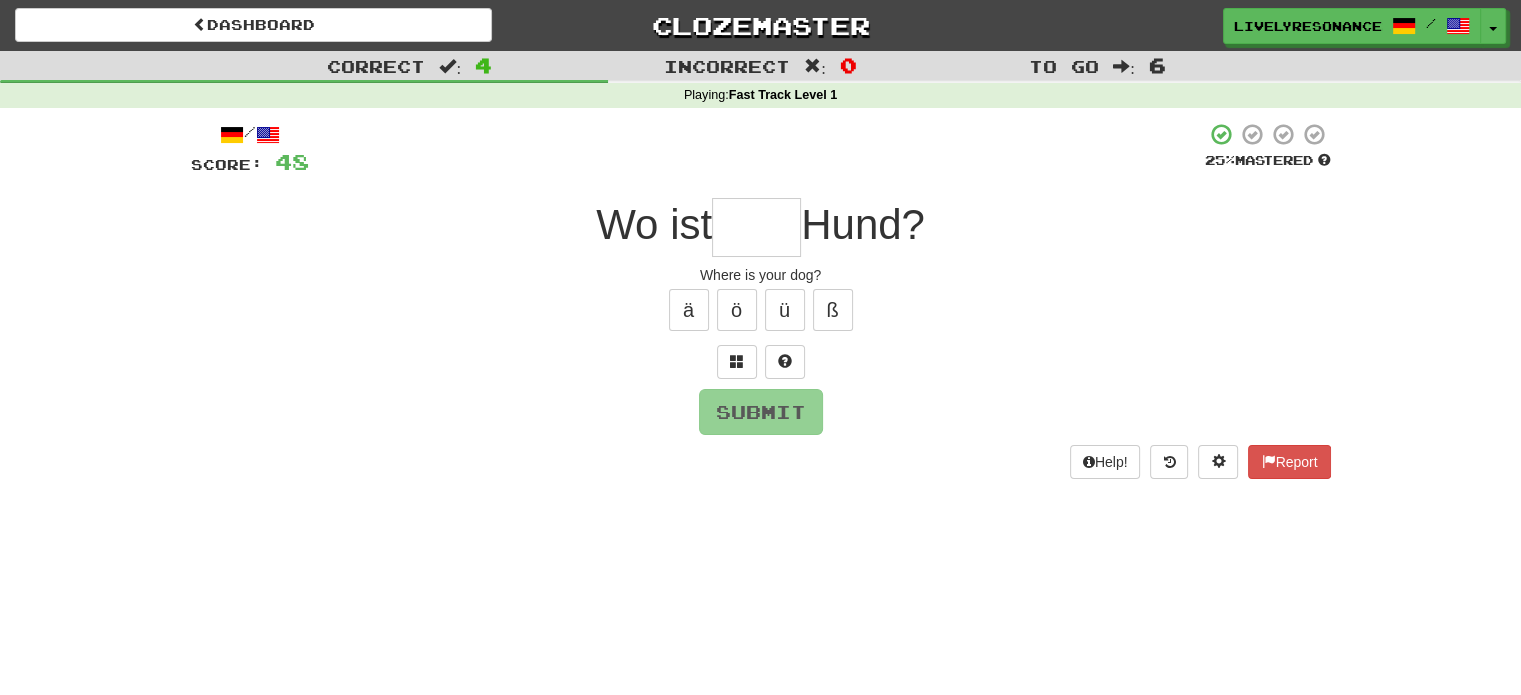 click at bounding box center (756, 227) 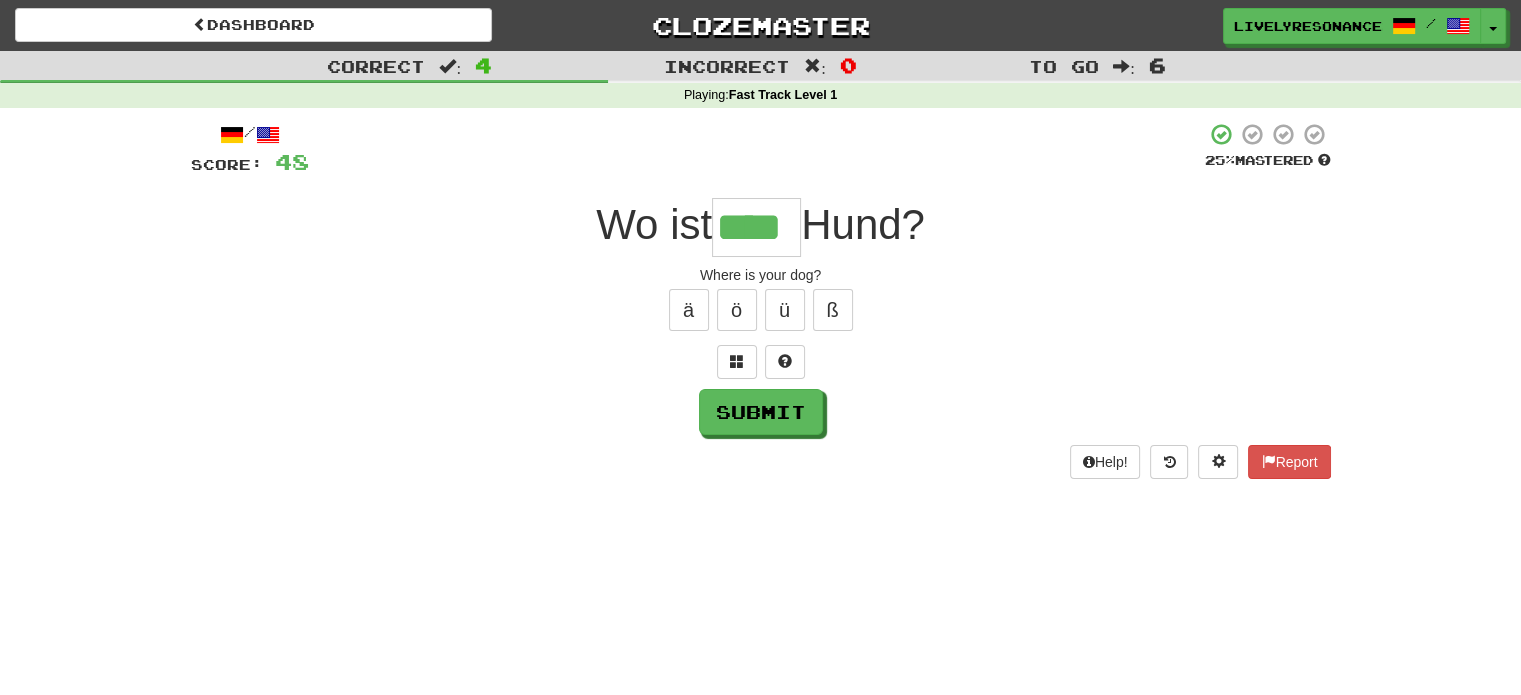 type on "****" 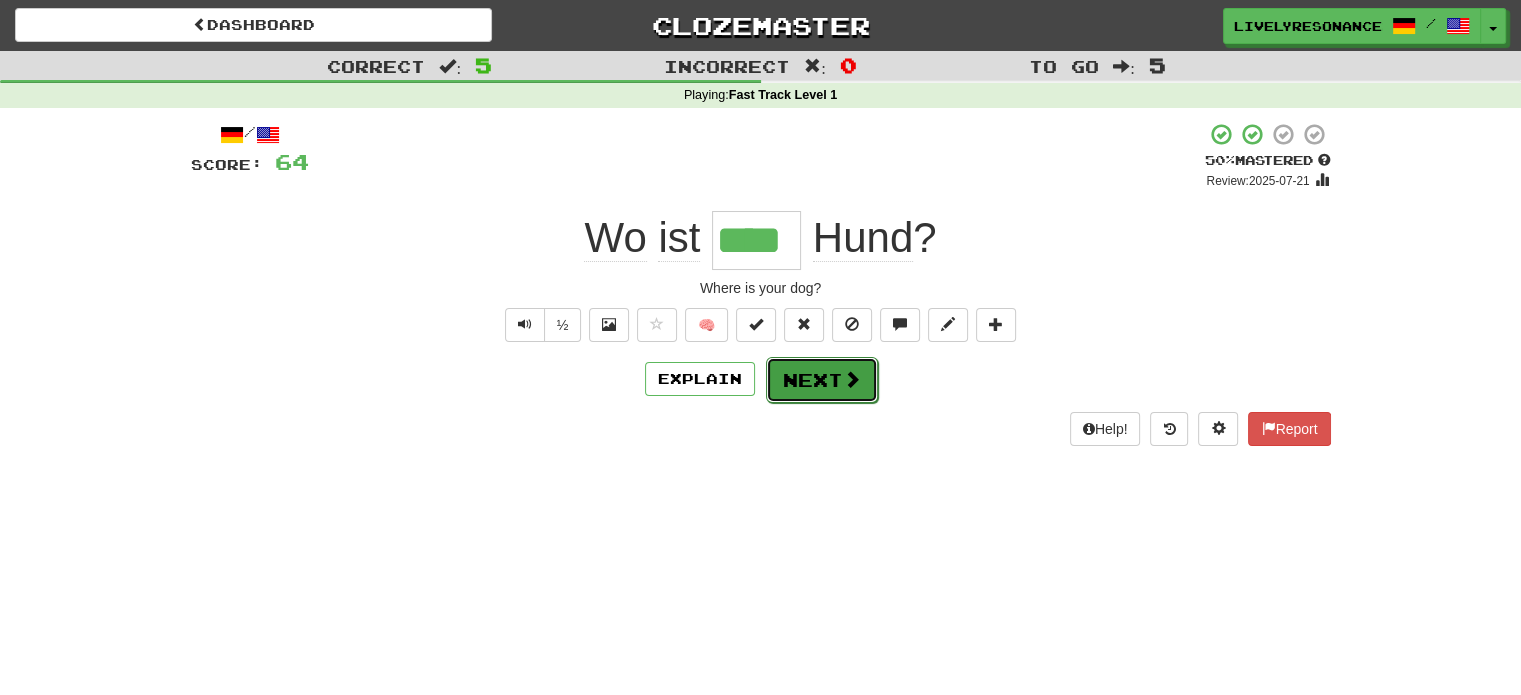 click on "Next" at bounding box center [822, 380] 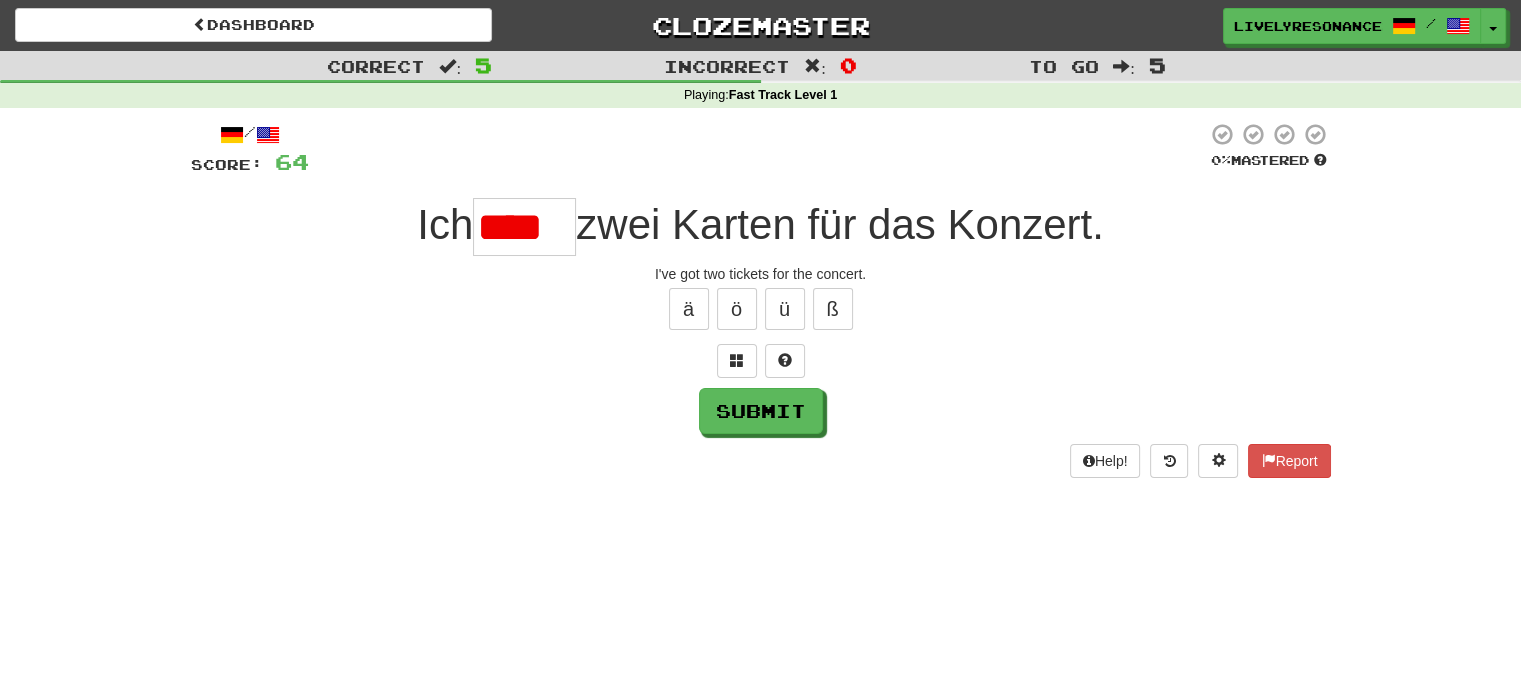 scroll, scrollTop: 0, scrollLeft: 0, axis: both 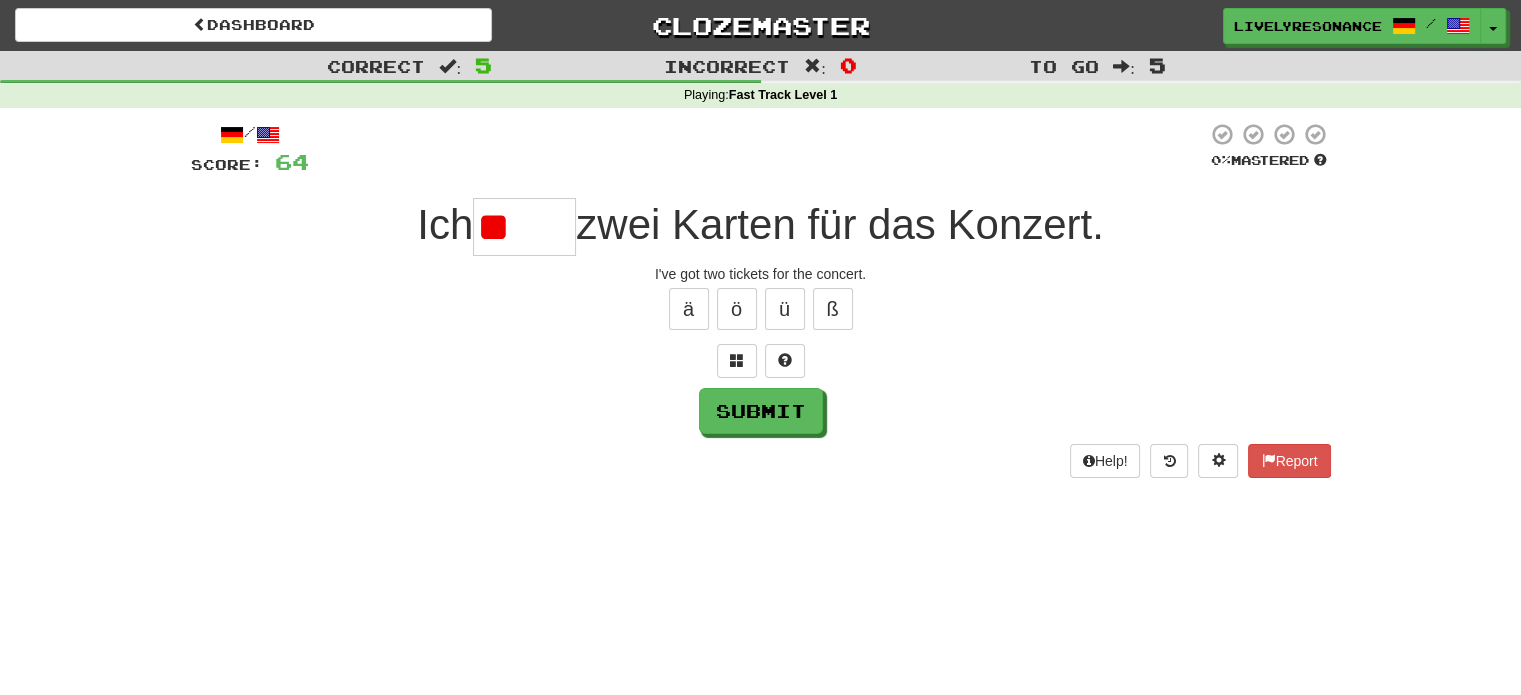 type on "*" 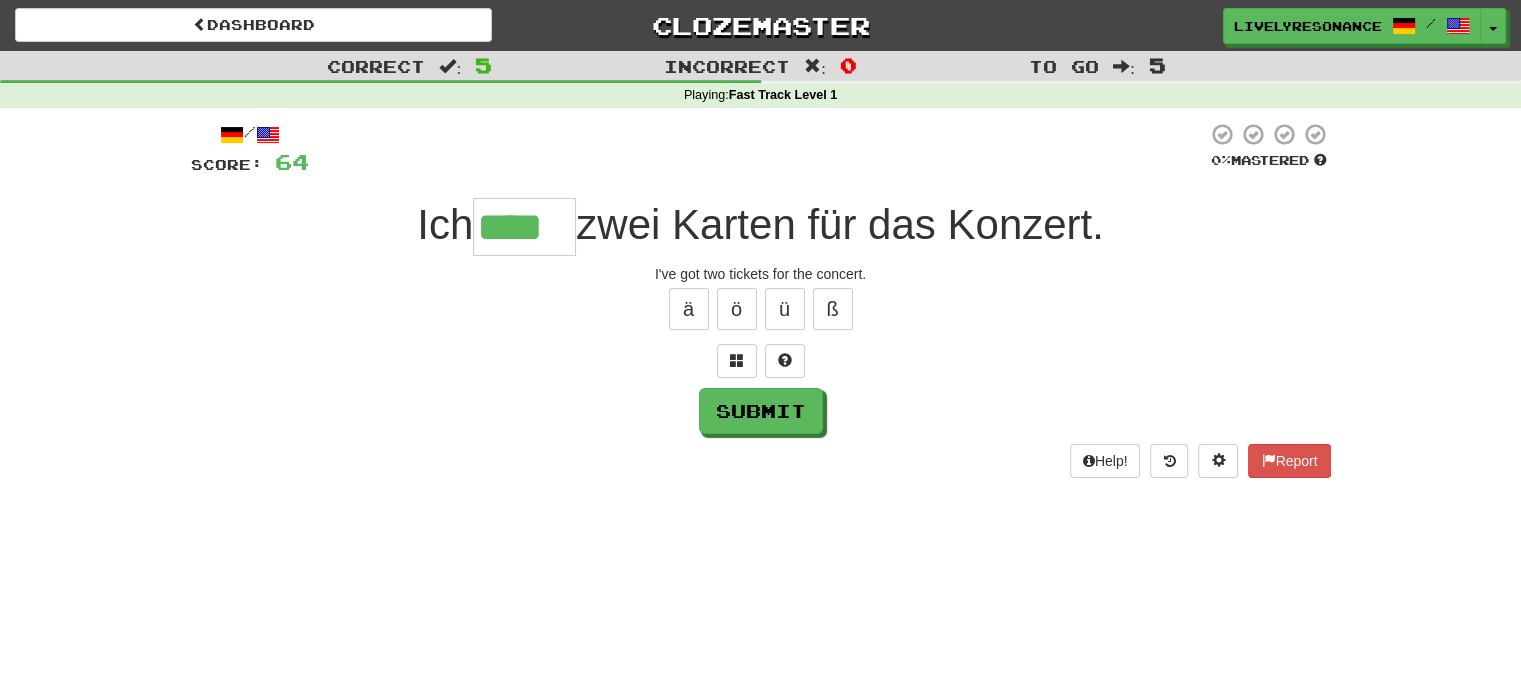 type on "****" 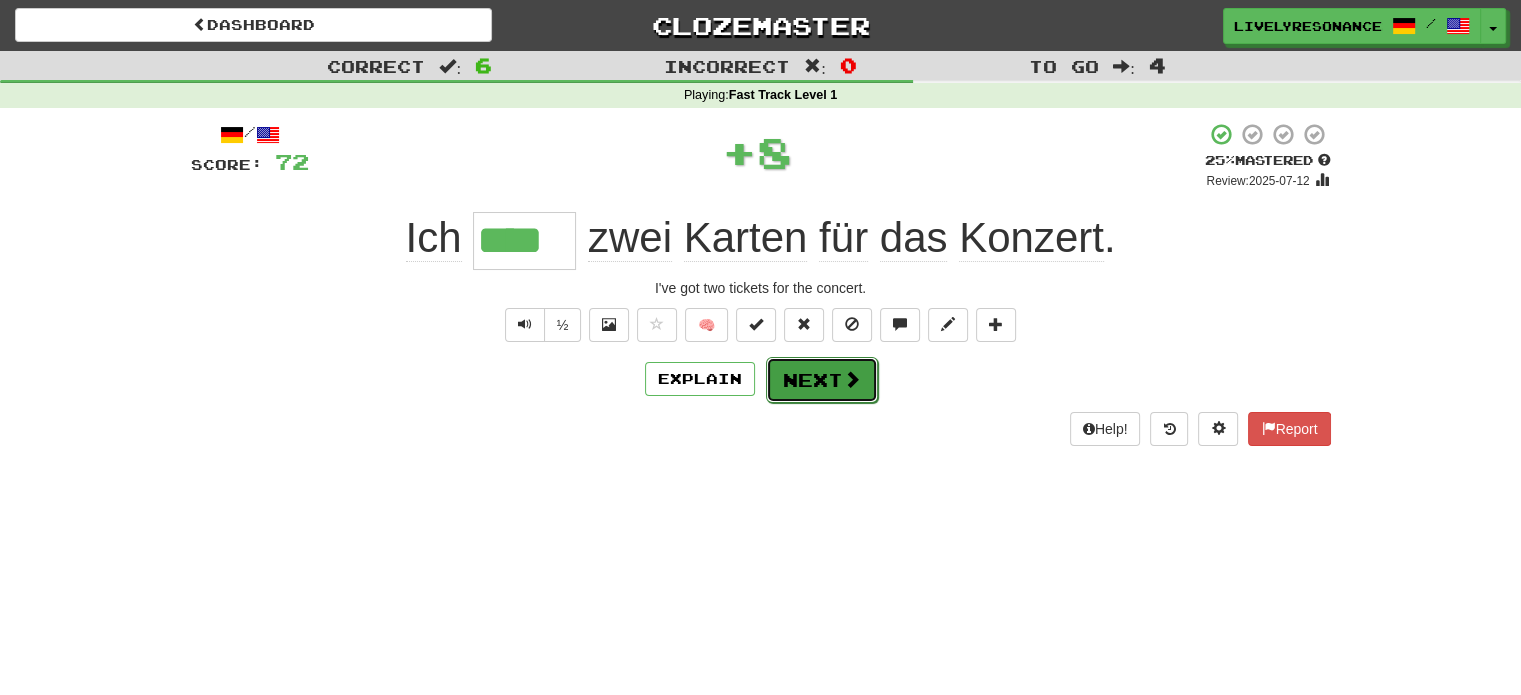 click on "Next" at bounding box center (822, 380) 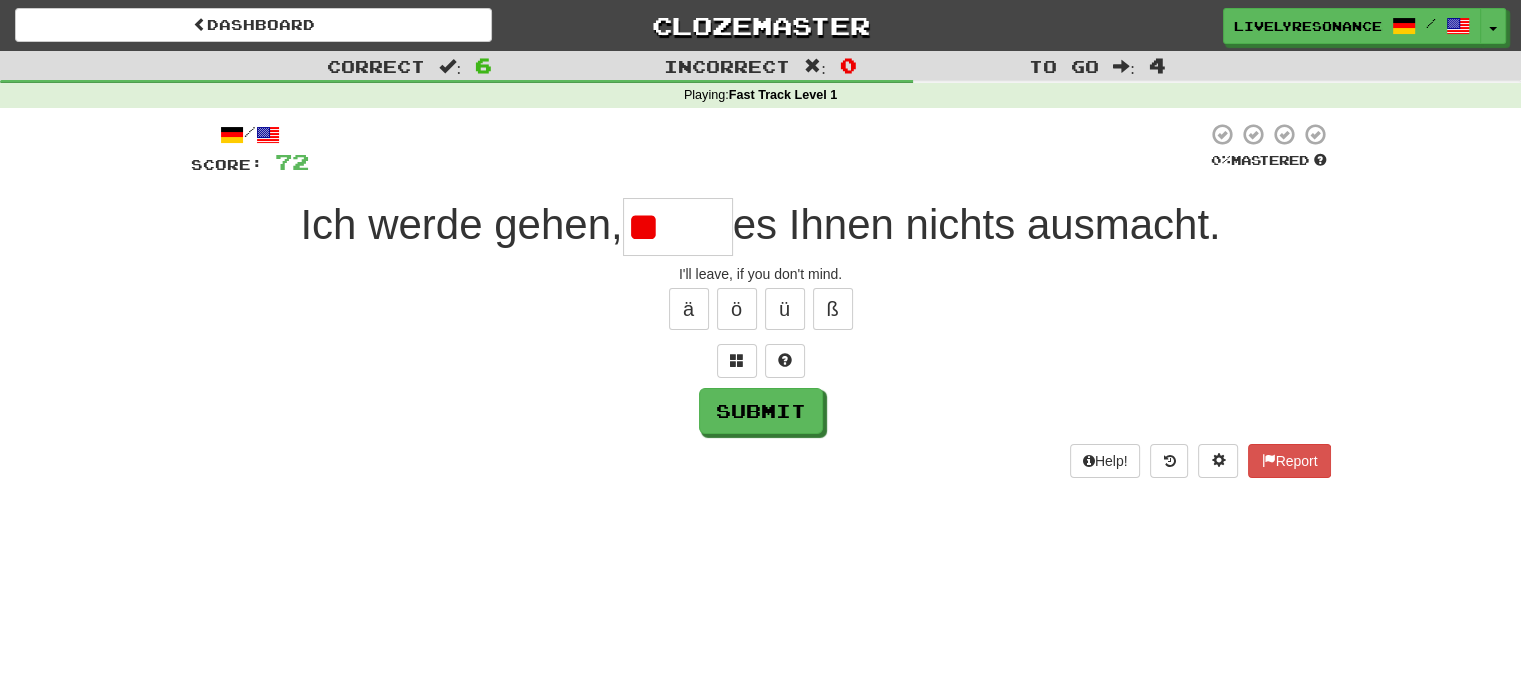 type on "*" 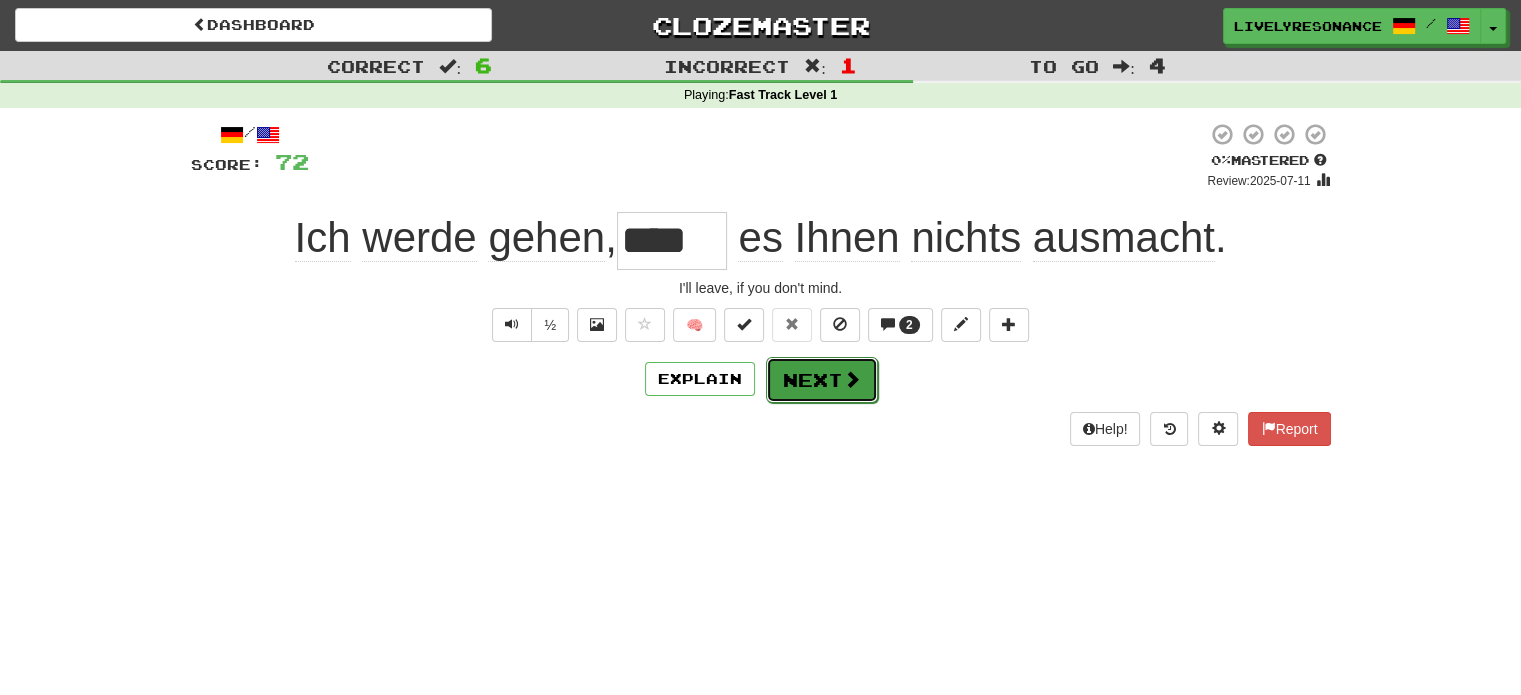 click on "Next" at bounding box center [822, 380] 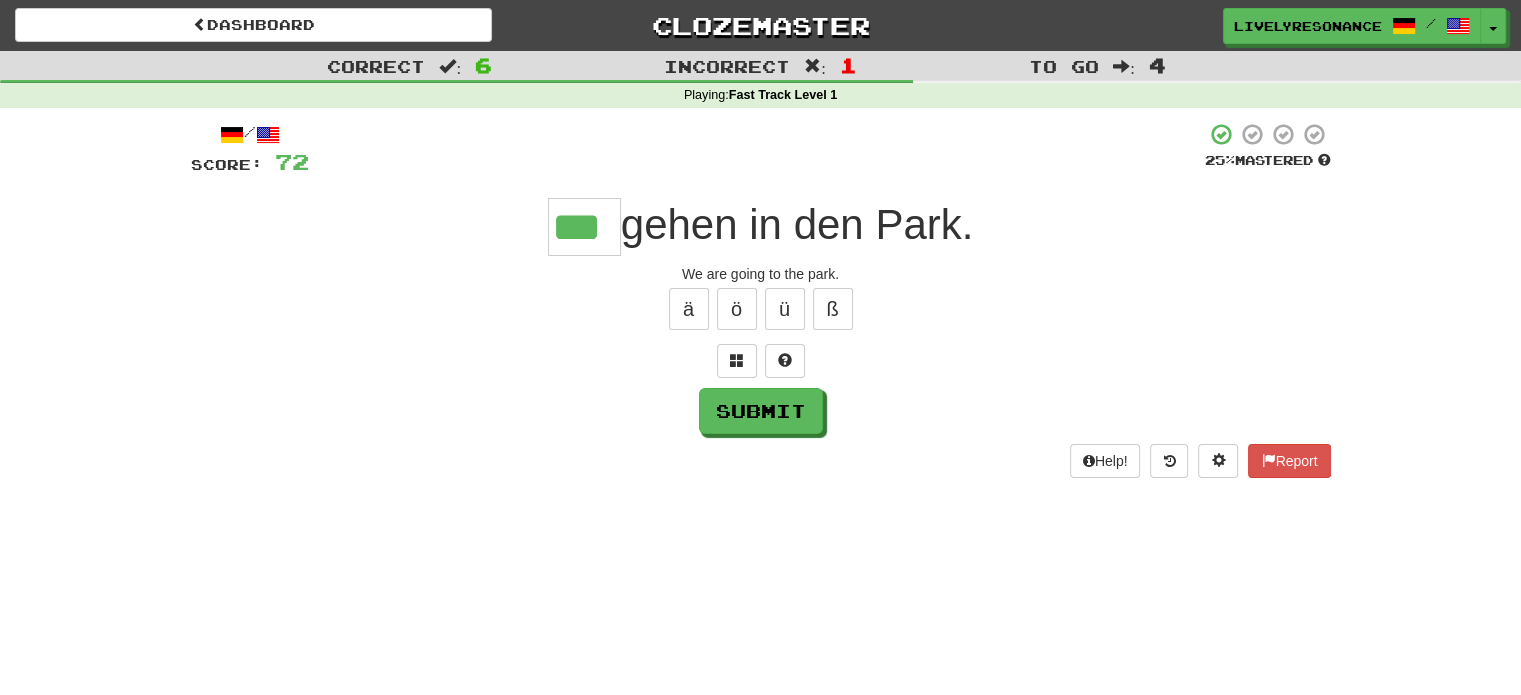 type on "***" 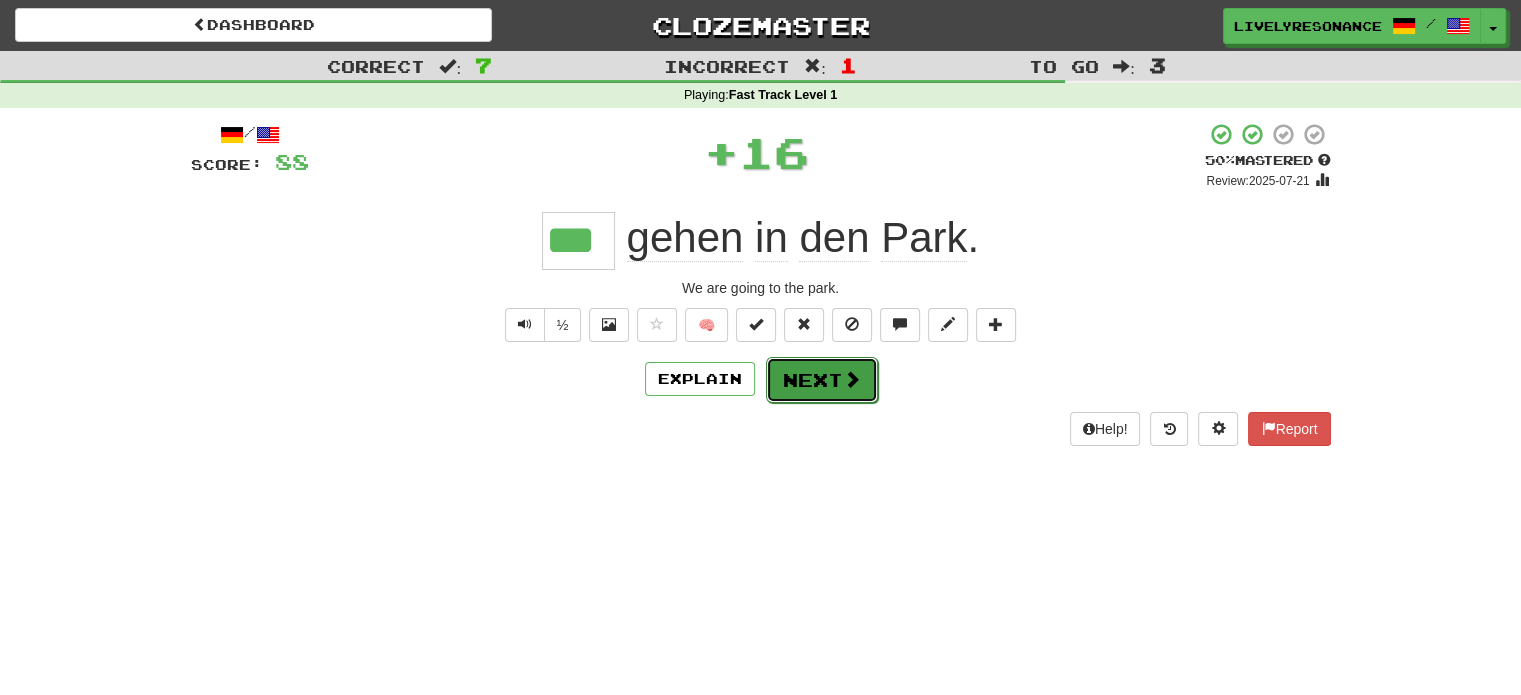click on "Next" at bounding box center (822, 380) 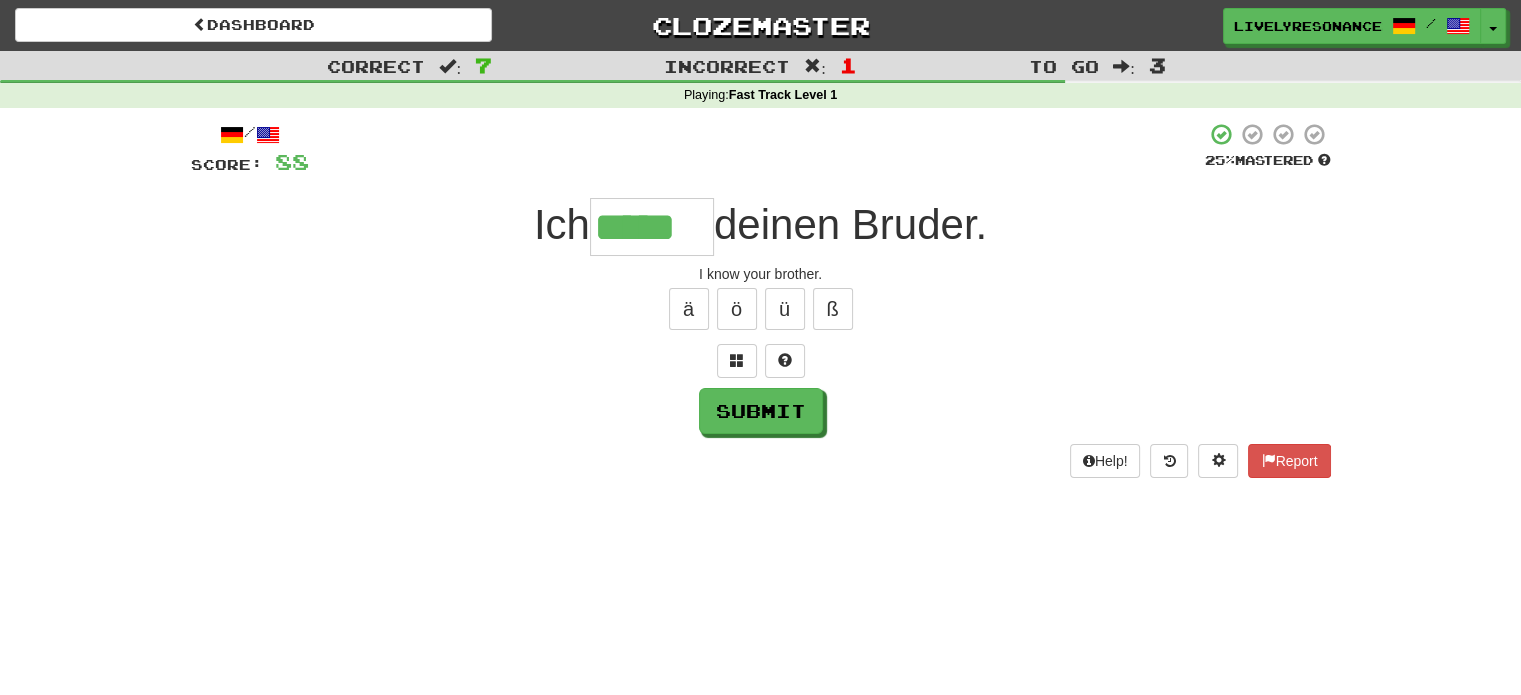 type on "*****" 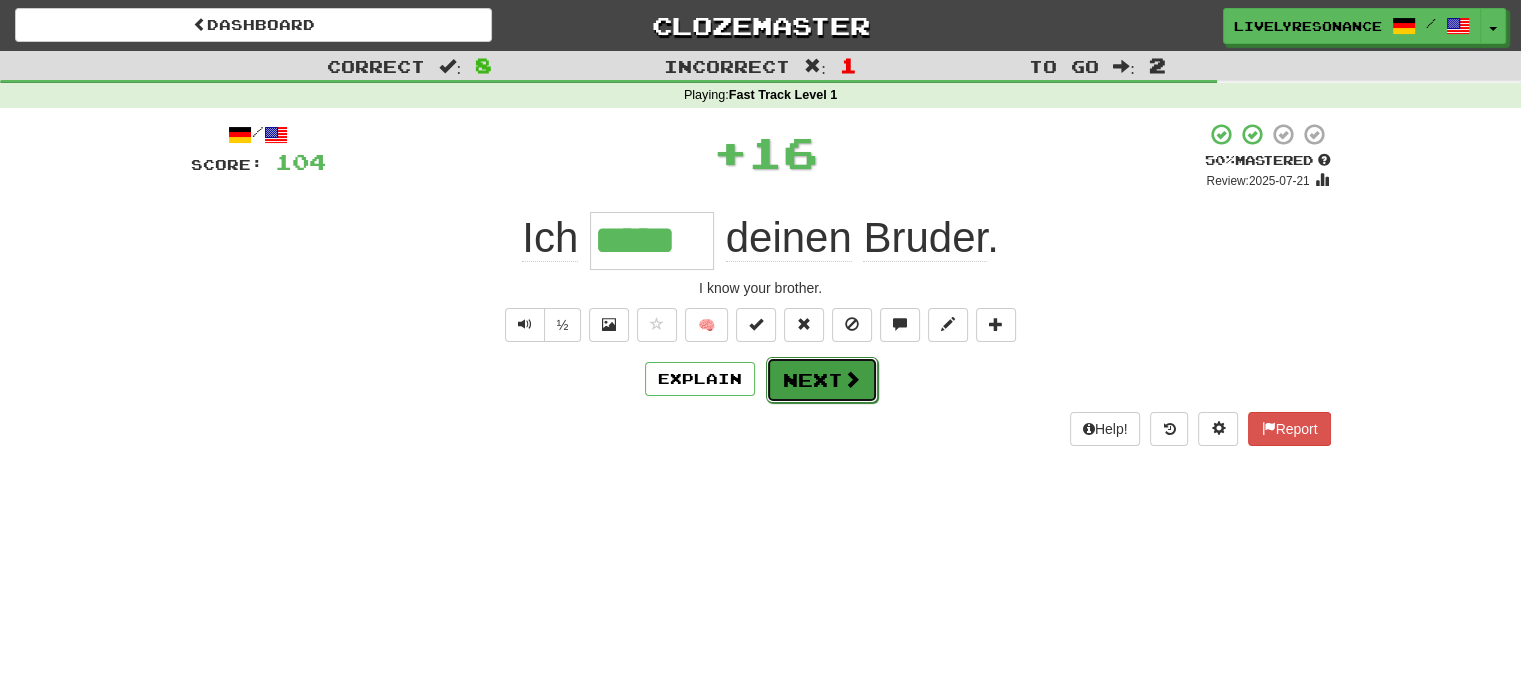click on "Next" at bounding box center (822, 380) 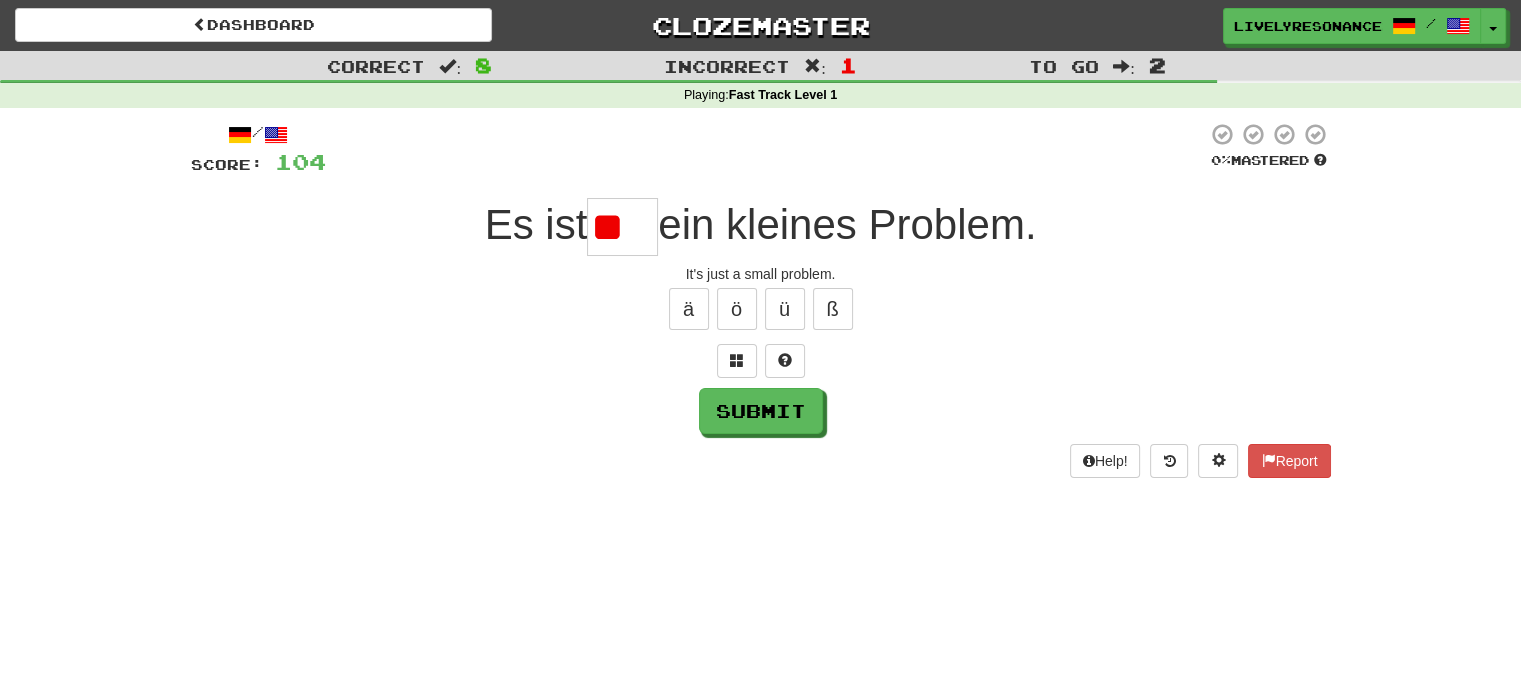 scroll, scrollTop: 0, scrollLeft: 0, axis: both 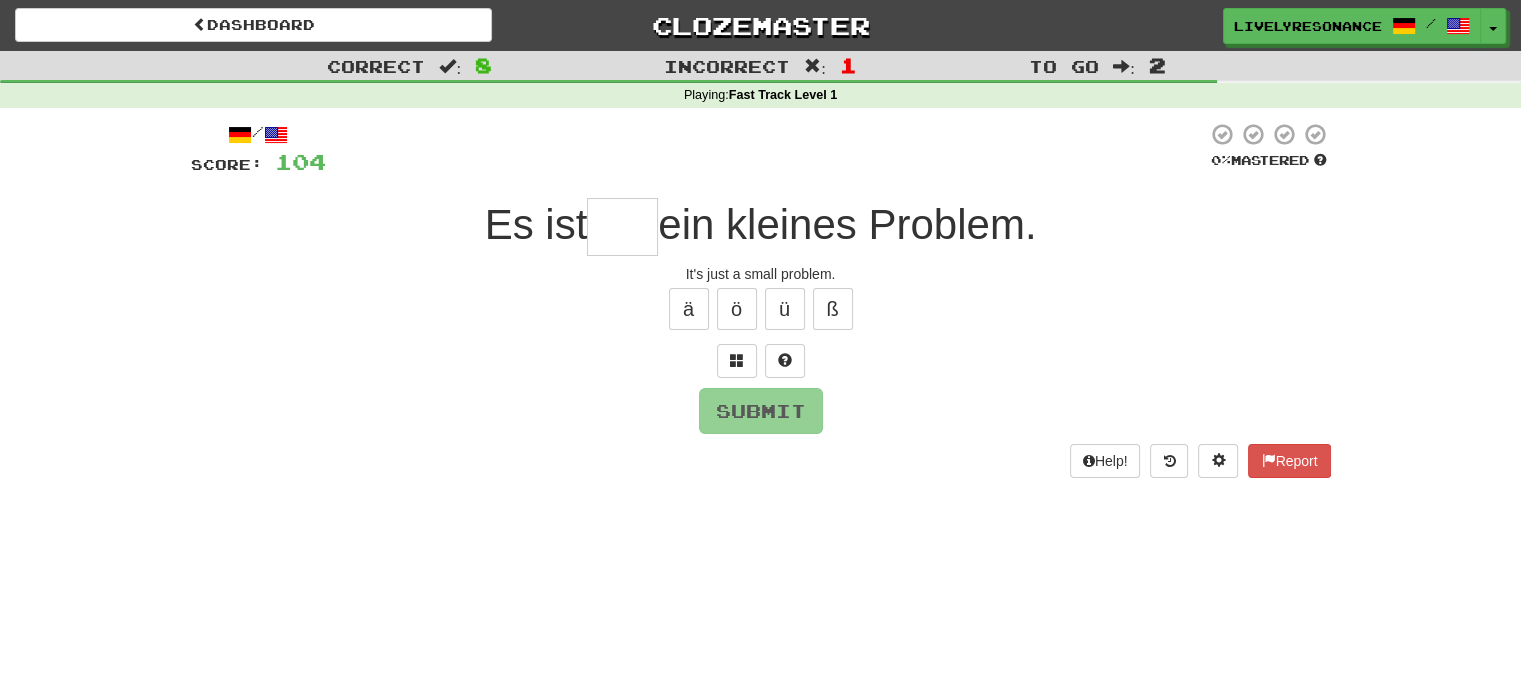 type on "*" 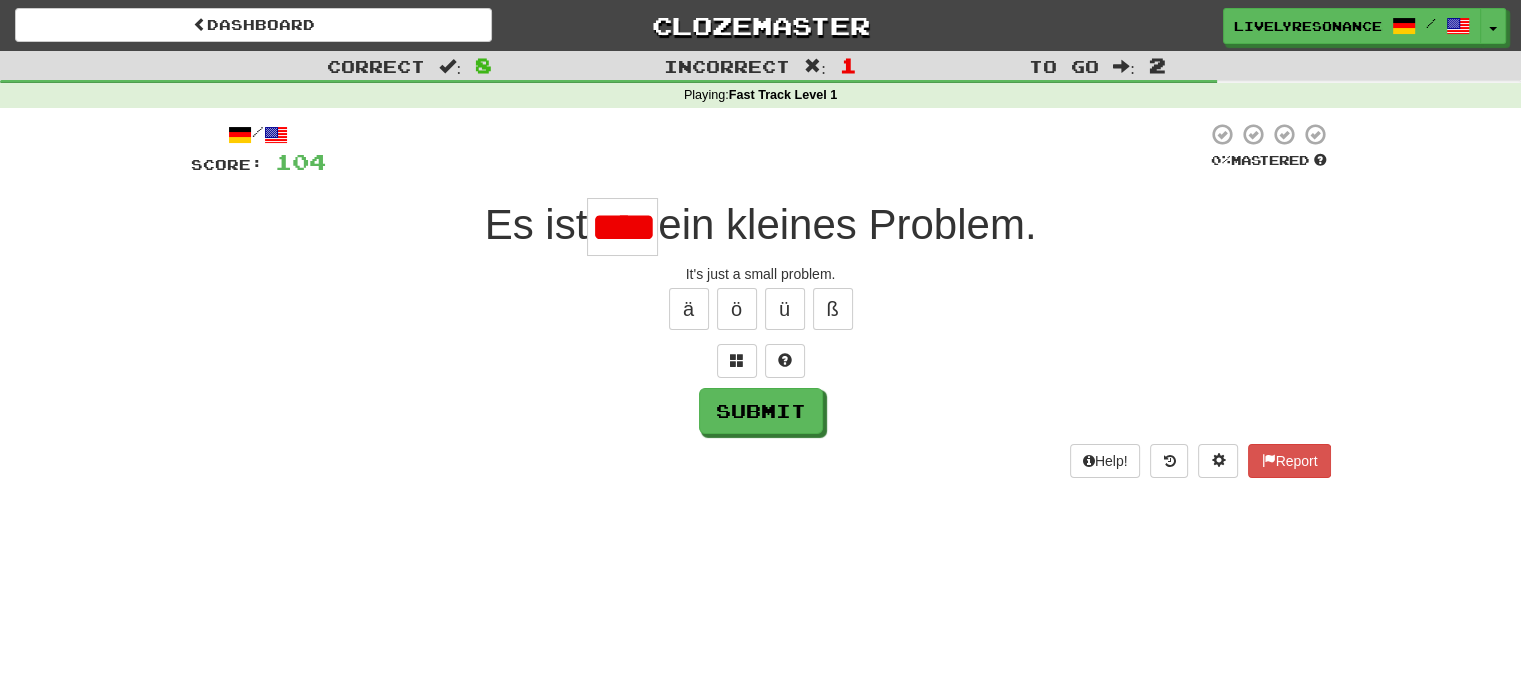 scroll, scrollTop: 0, scrollLeft: 1, axis: horizontal 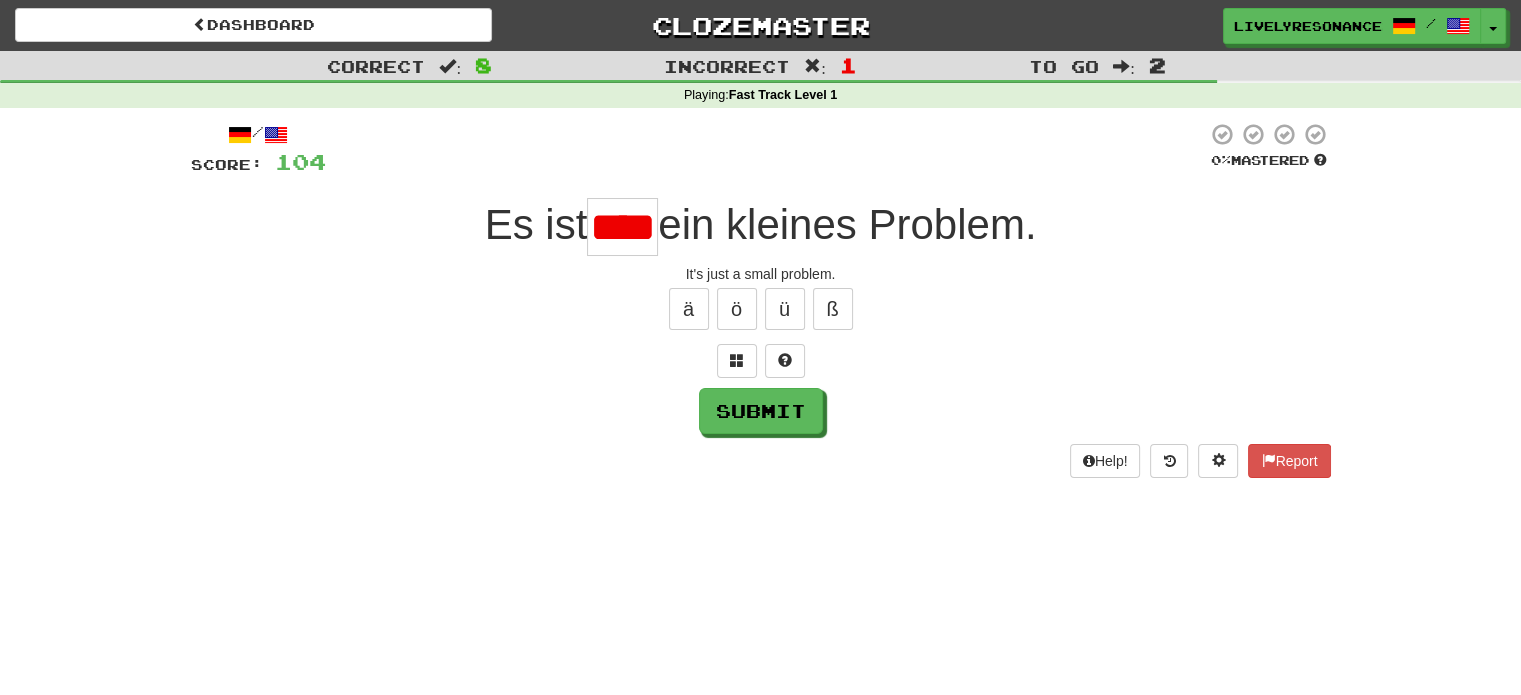 type on "***" 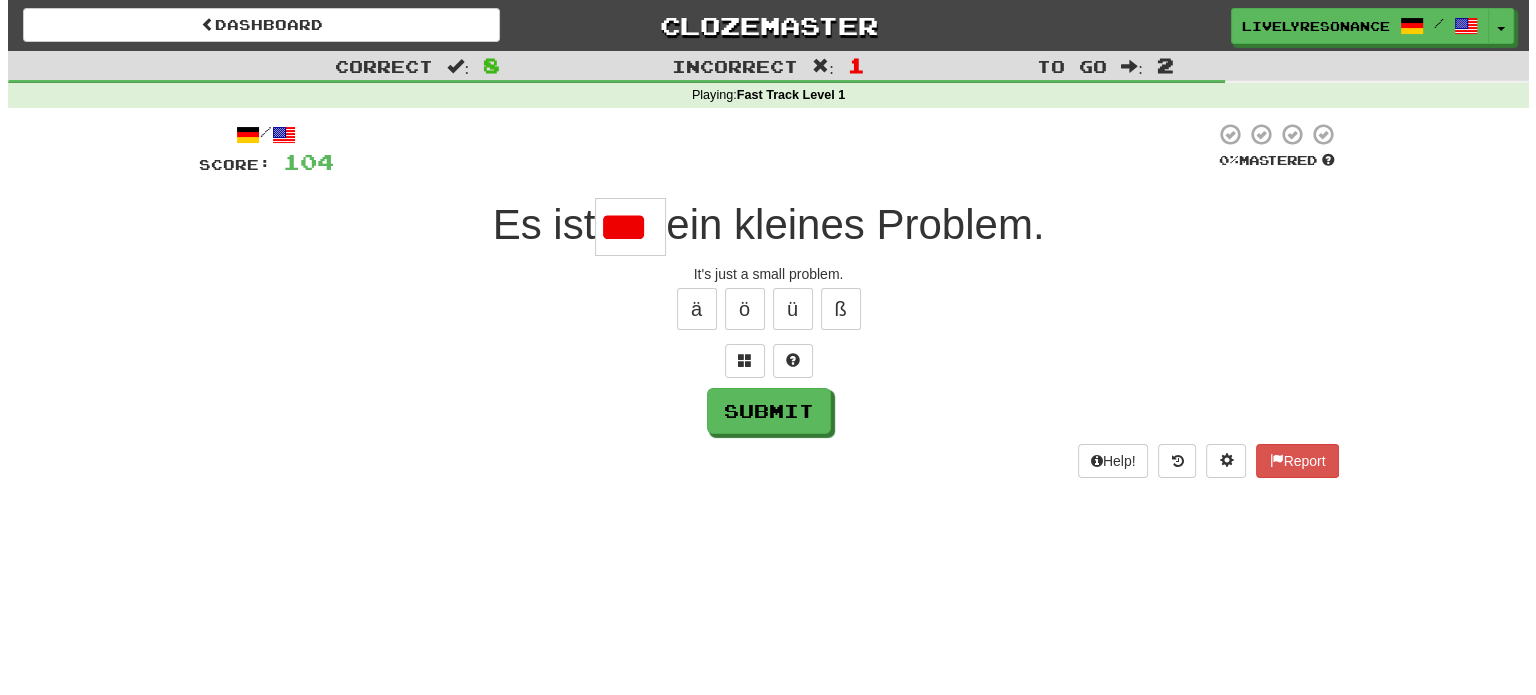 scroll, scrollTop: 0, scrollLeft: 0, axis: both 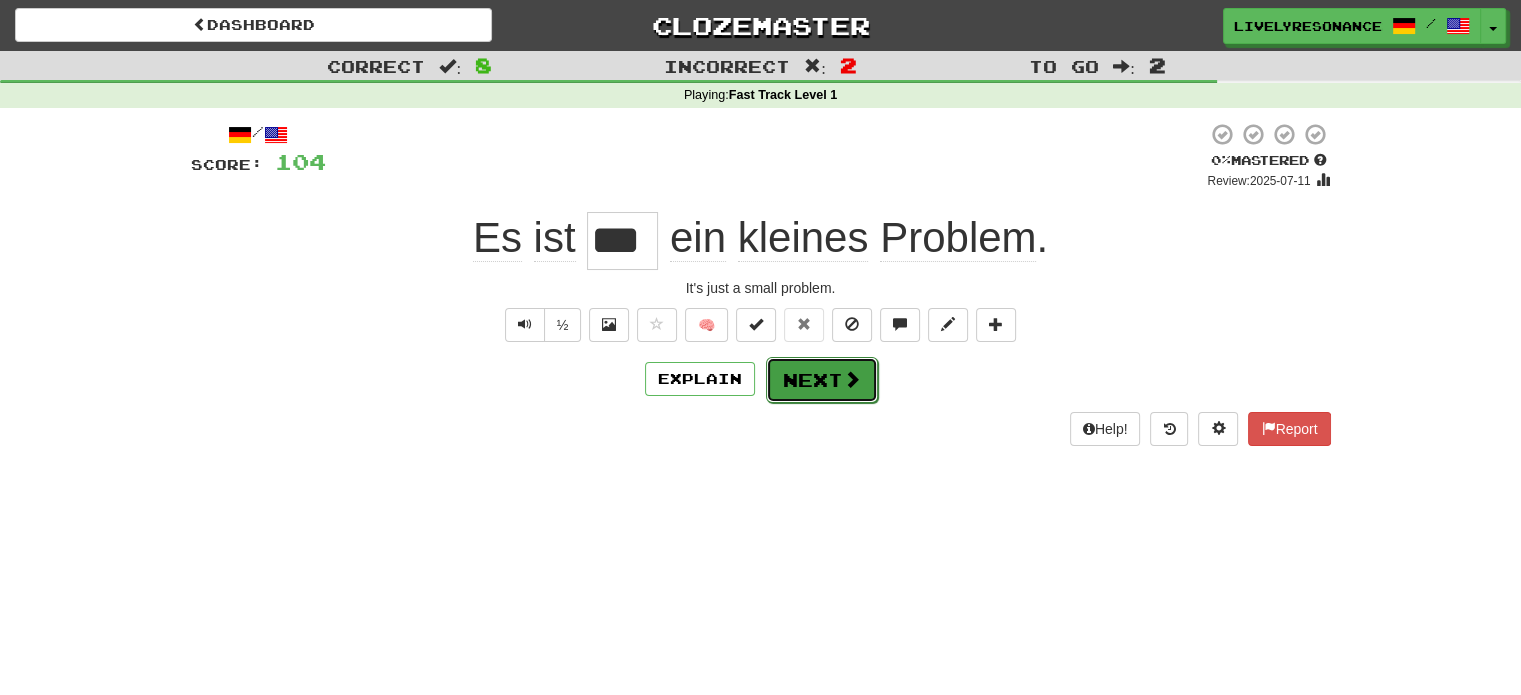 click on "Next" at bounding box center [822, 380] 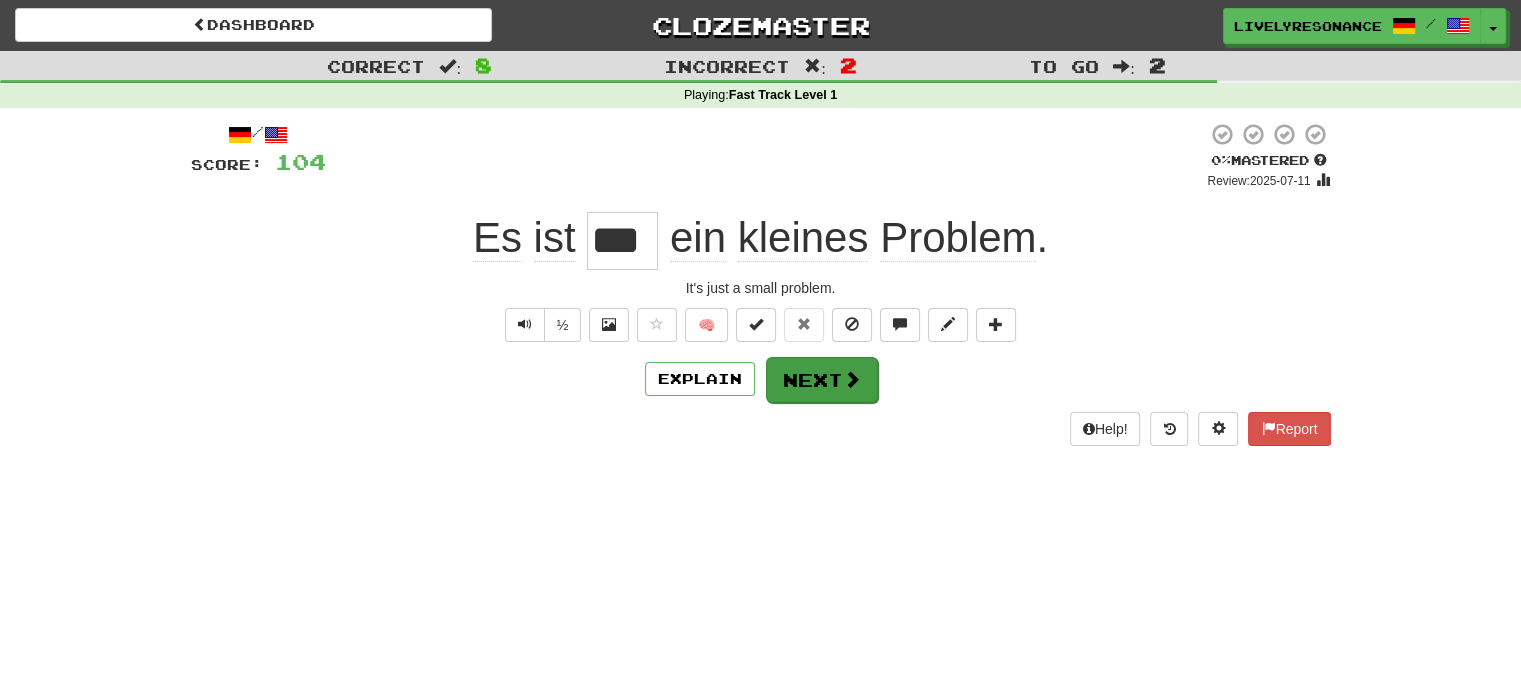 type 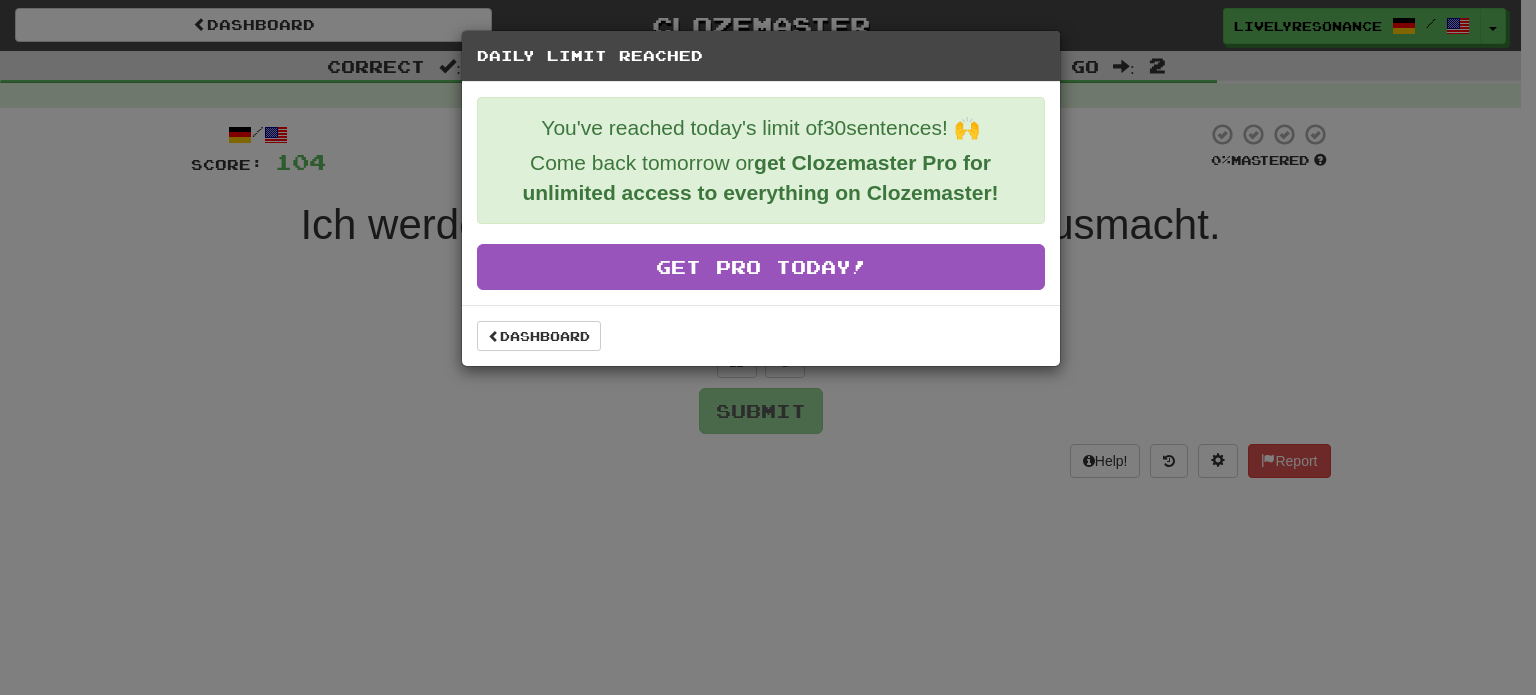 click on "Daily Limit Reached You've reached today's limit of  30  sentences! 🙌  Come back tomorrow or  get Clozemaster Pro for unlimited access to everything on Clozemaster! Get Pro Today! Dashboard" at bounding box center (768, 347) 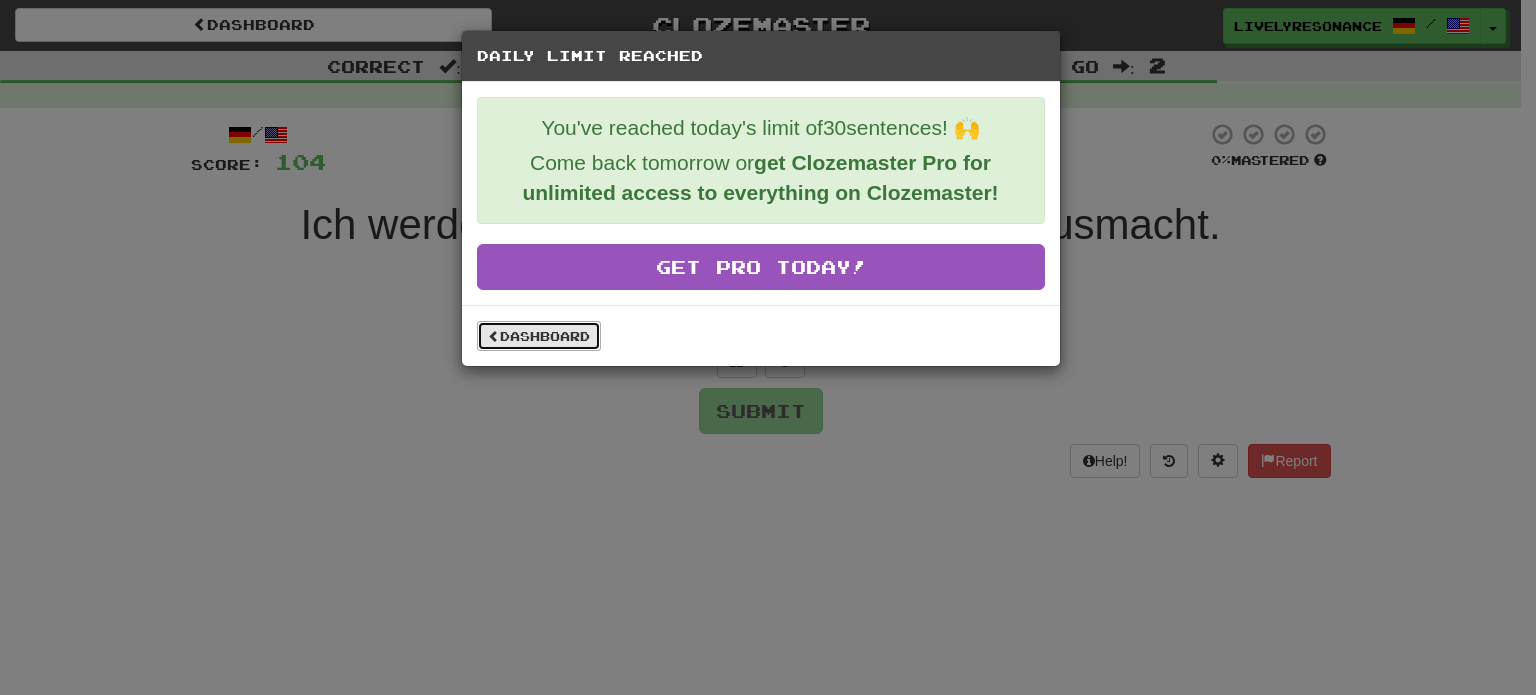 click on "Dashboard" at bounding box center (539, 336) 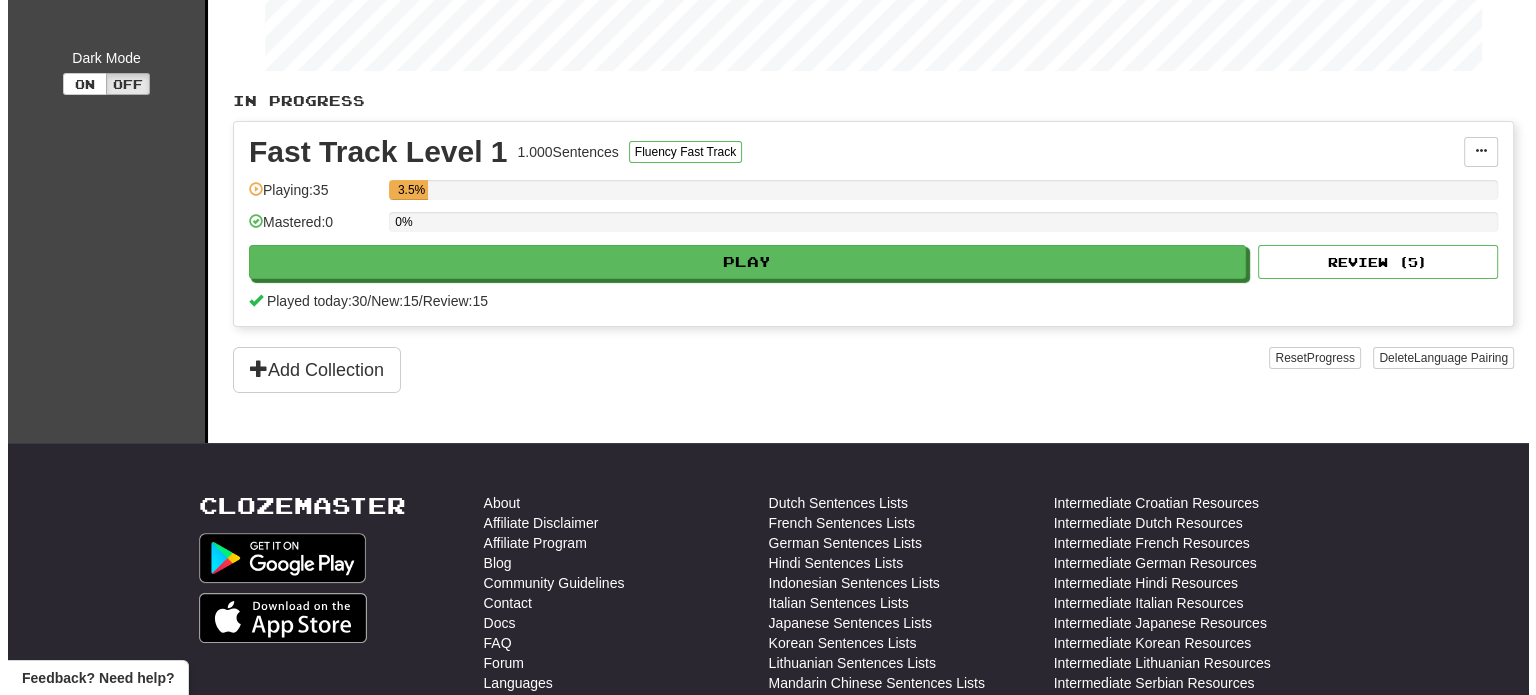 scroll, scrollTop: 354, scrollLeft: 0, axis: vertical 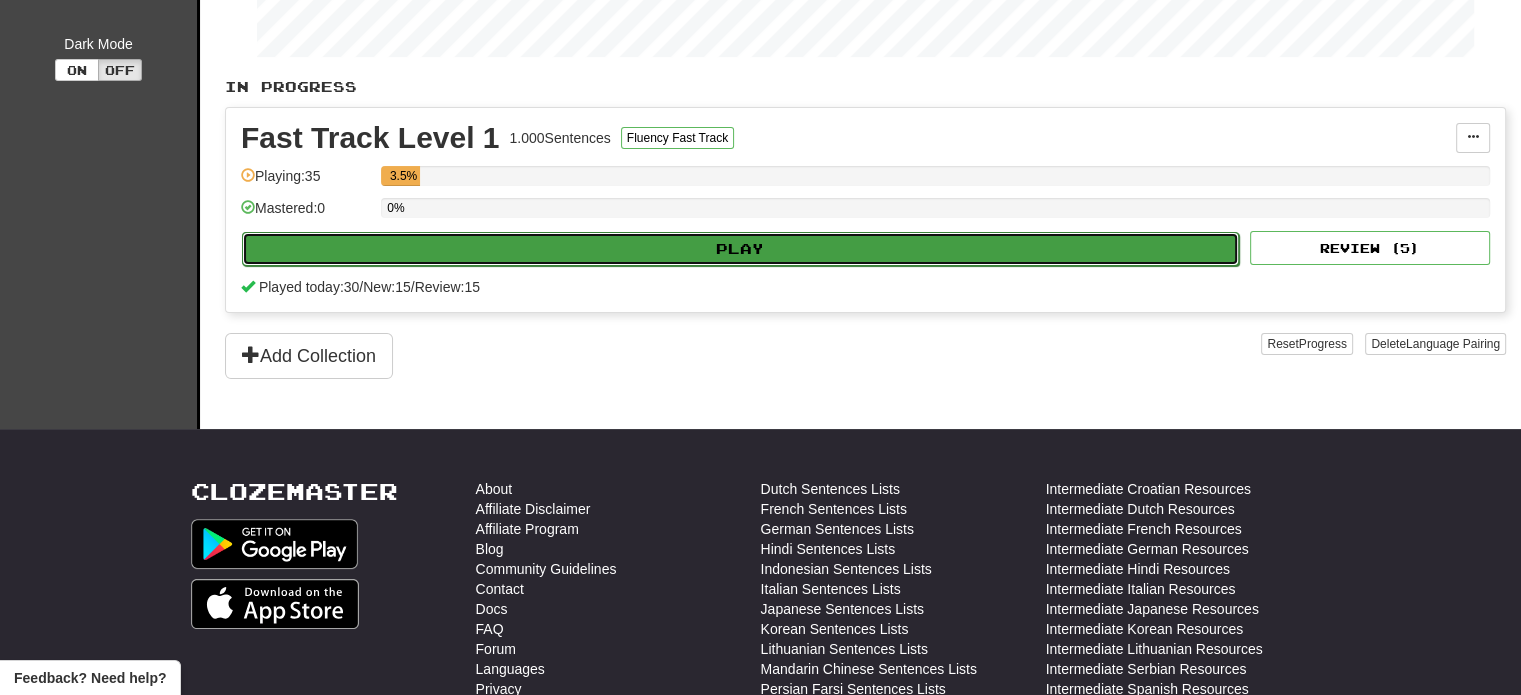 click on "Play" at bounding box center (740, 249) 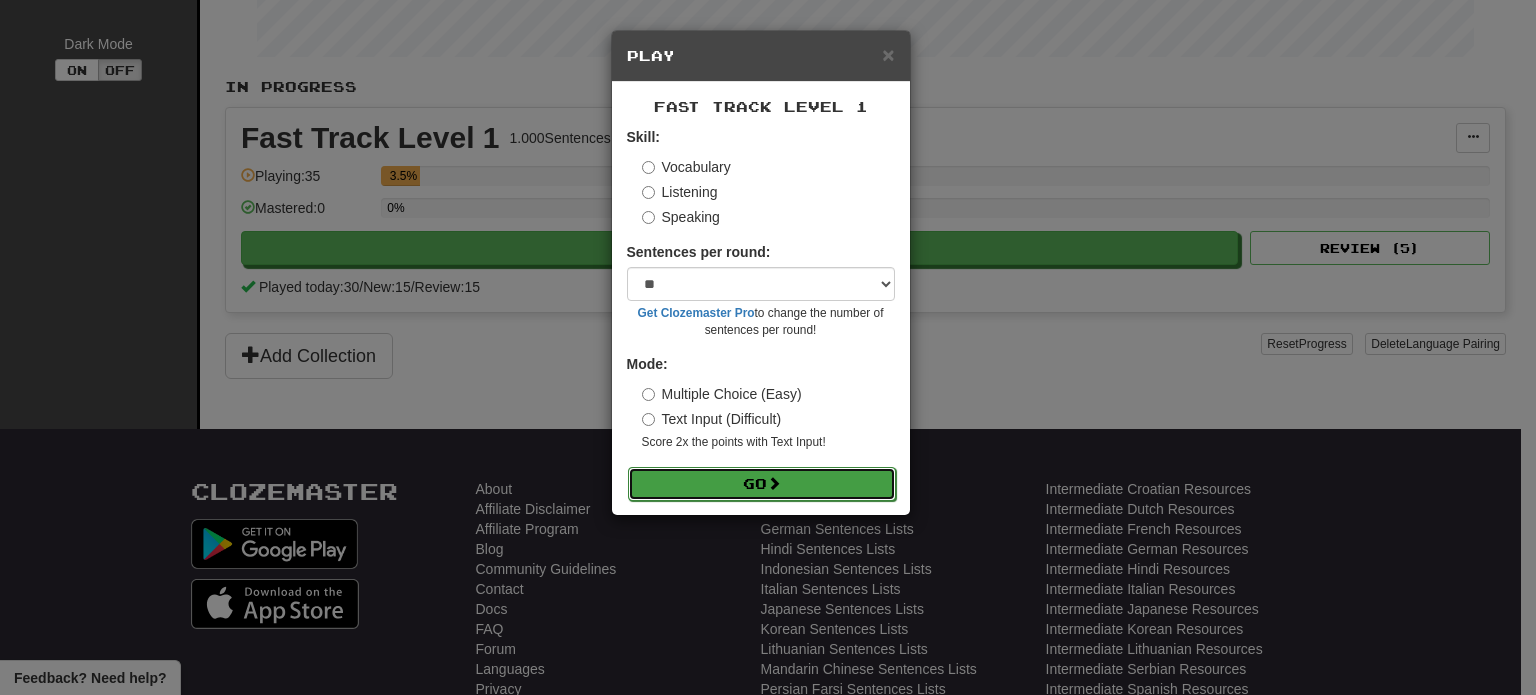 click on "Go" at bounding box center (762, 484) 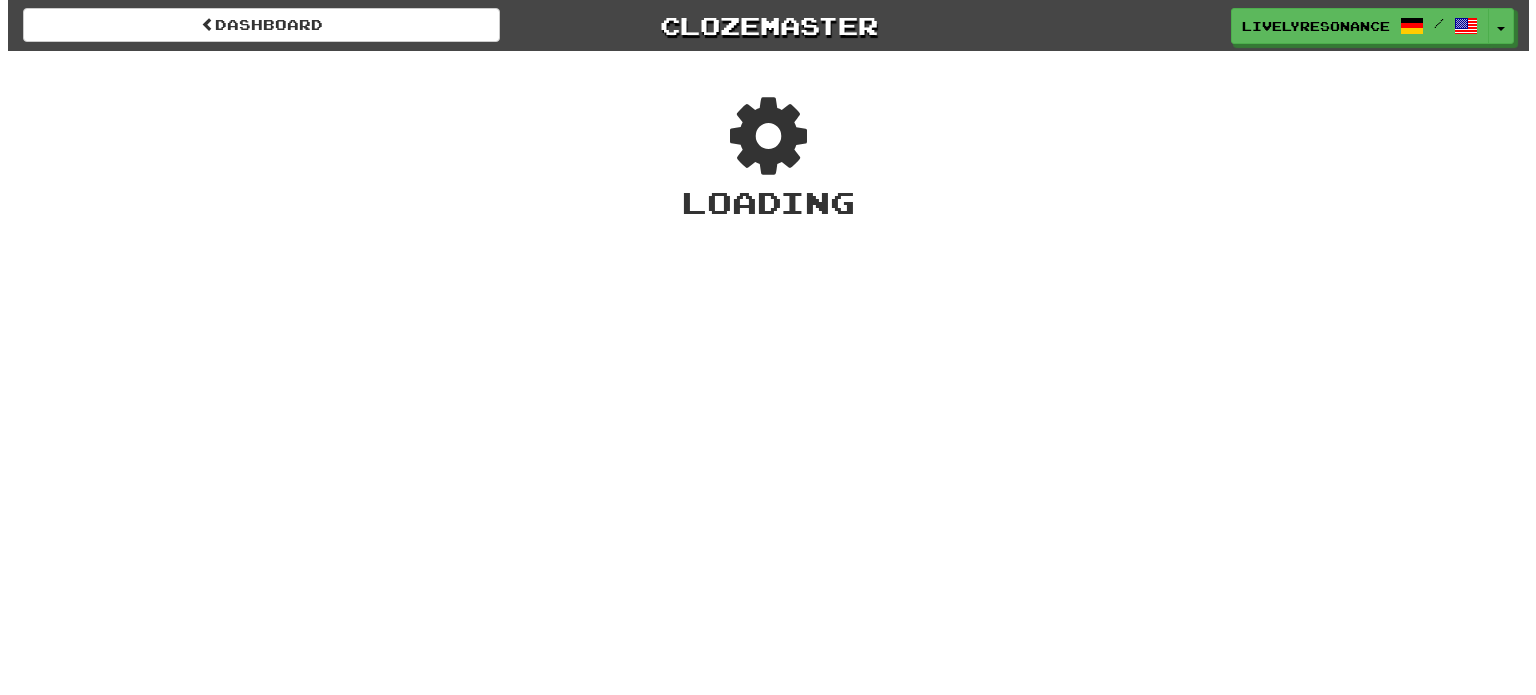 scroll, scrollTop: 0, scrollLeft: 0, axis: both 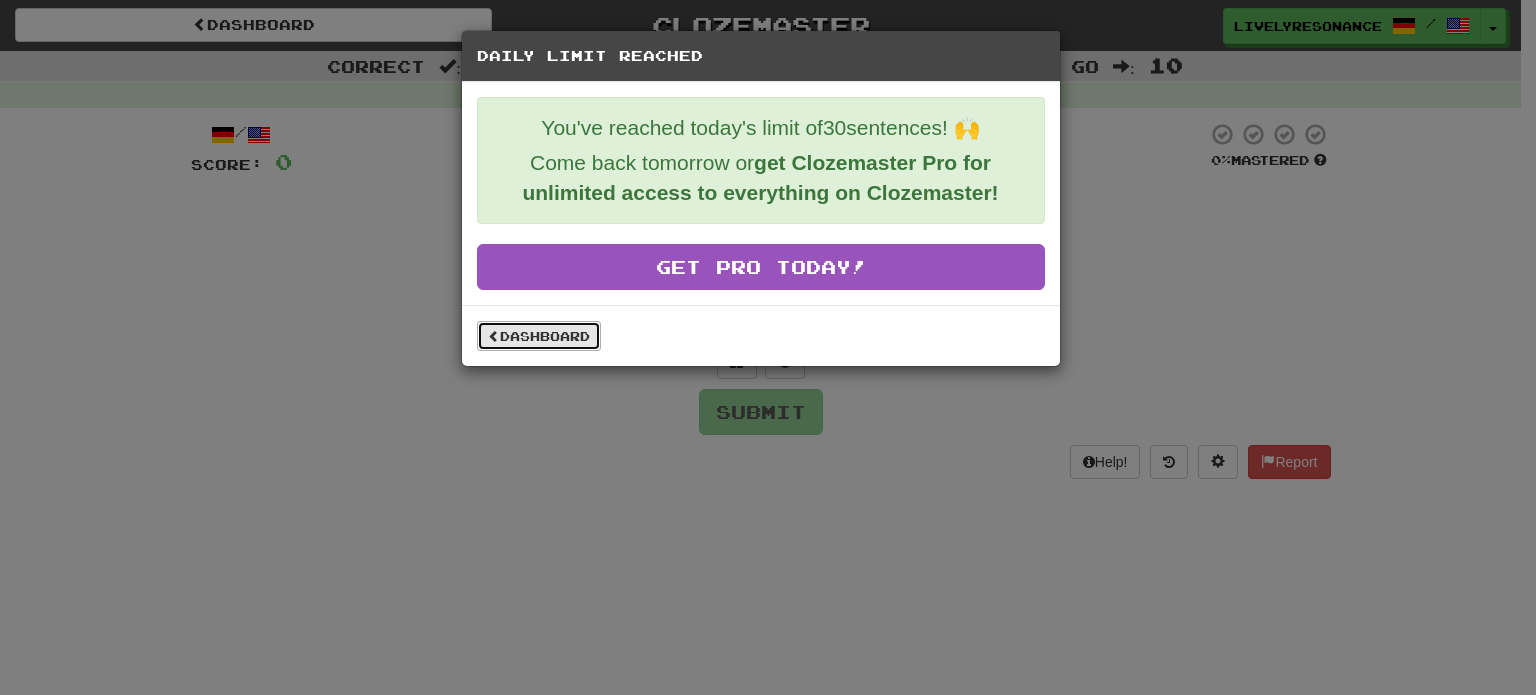 click on "Dashboard" at bounding box center (539, 336) 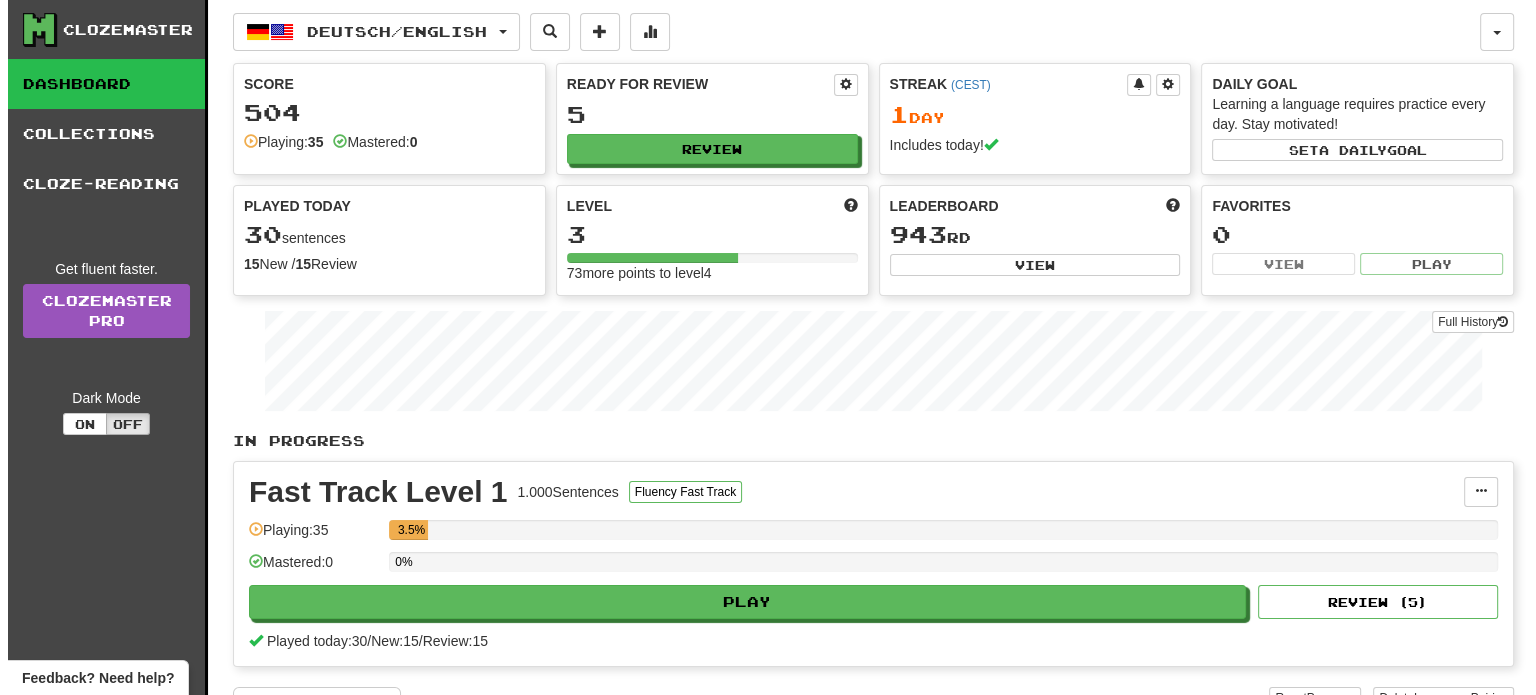 scroll, scrollTop: 0, scrollLeft: 0, axis: both 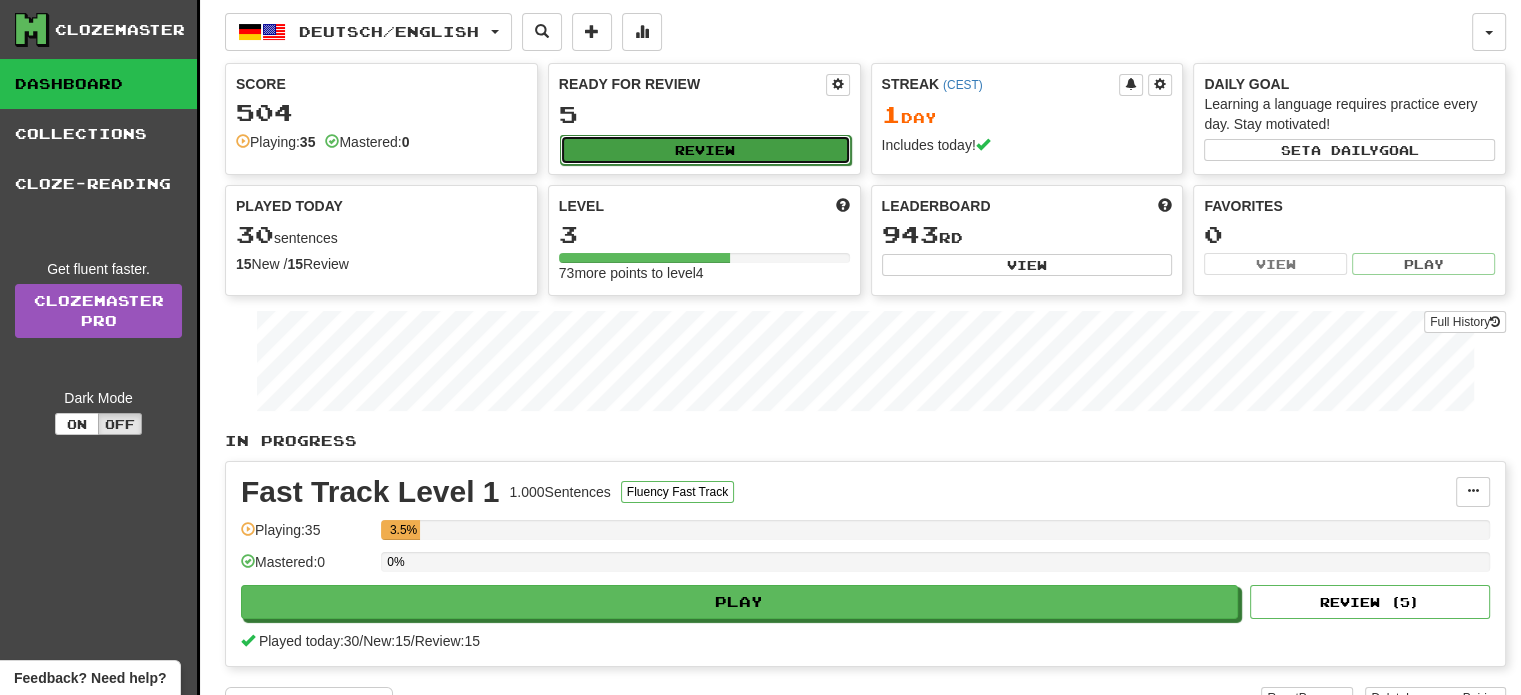 click on "Review" at bounding box center (705, 150) 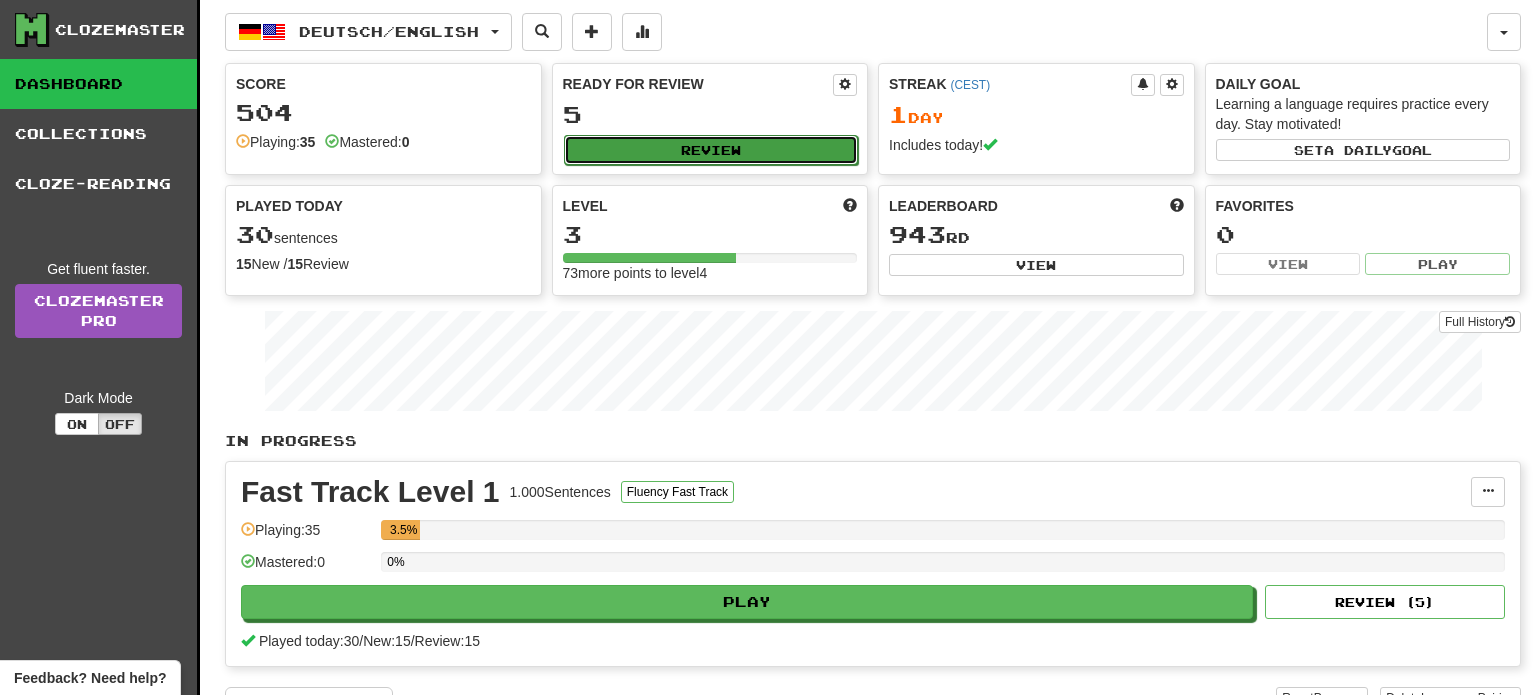 select on "**" 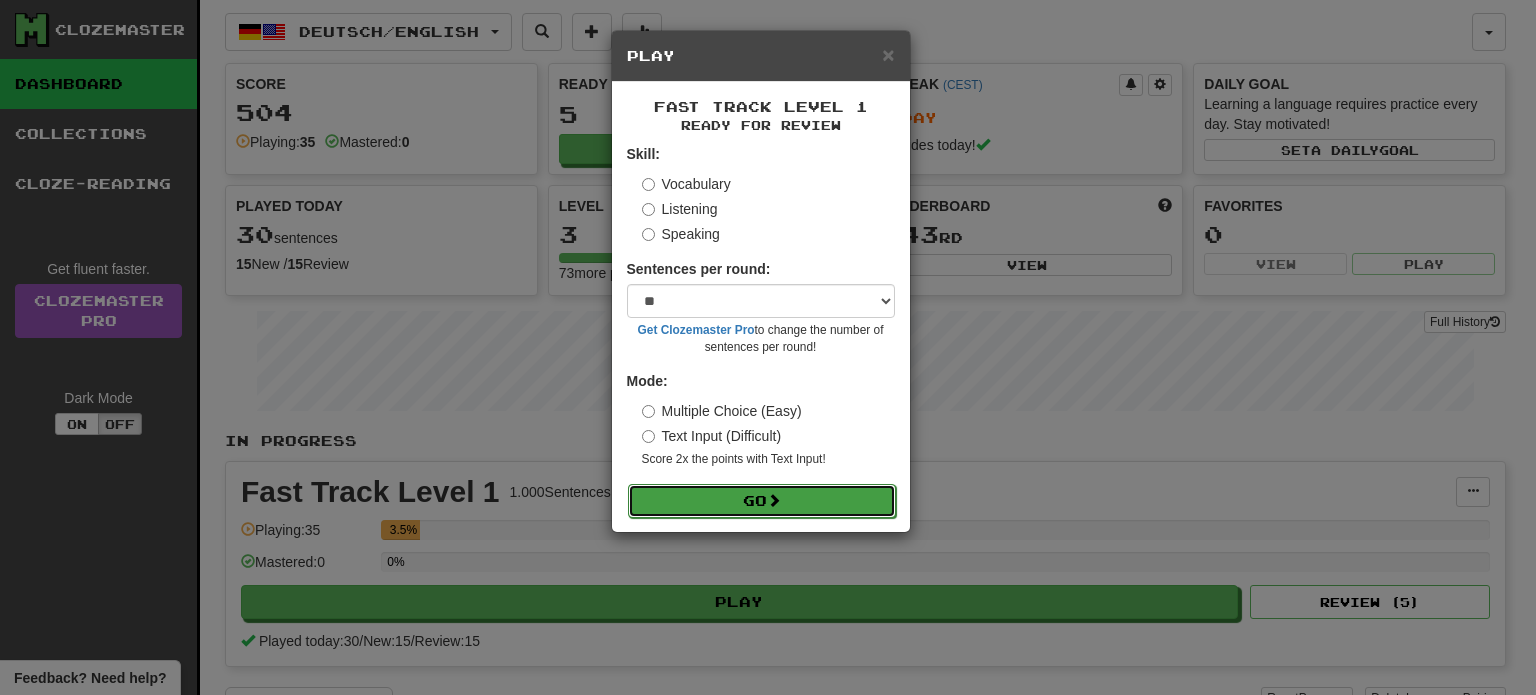 click on "Go" at bounding box center [762, 501] 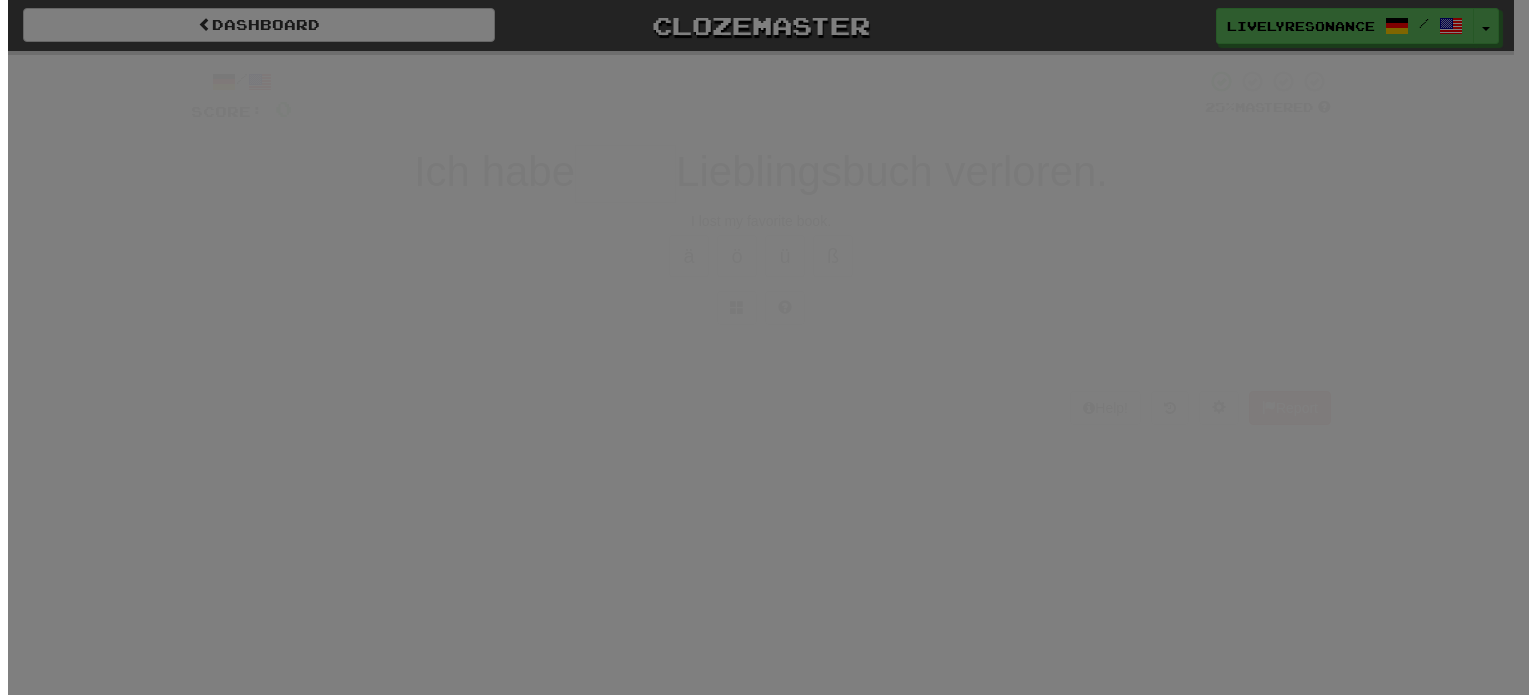 scroll, scrollTop: 0, scrollLeft: 0, axis: both 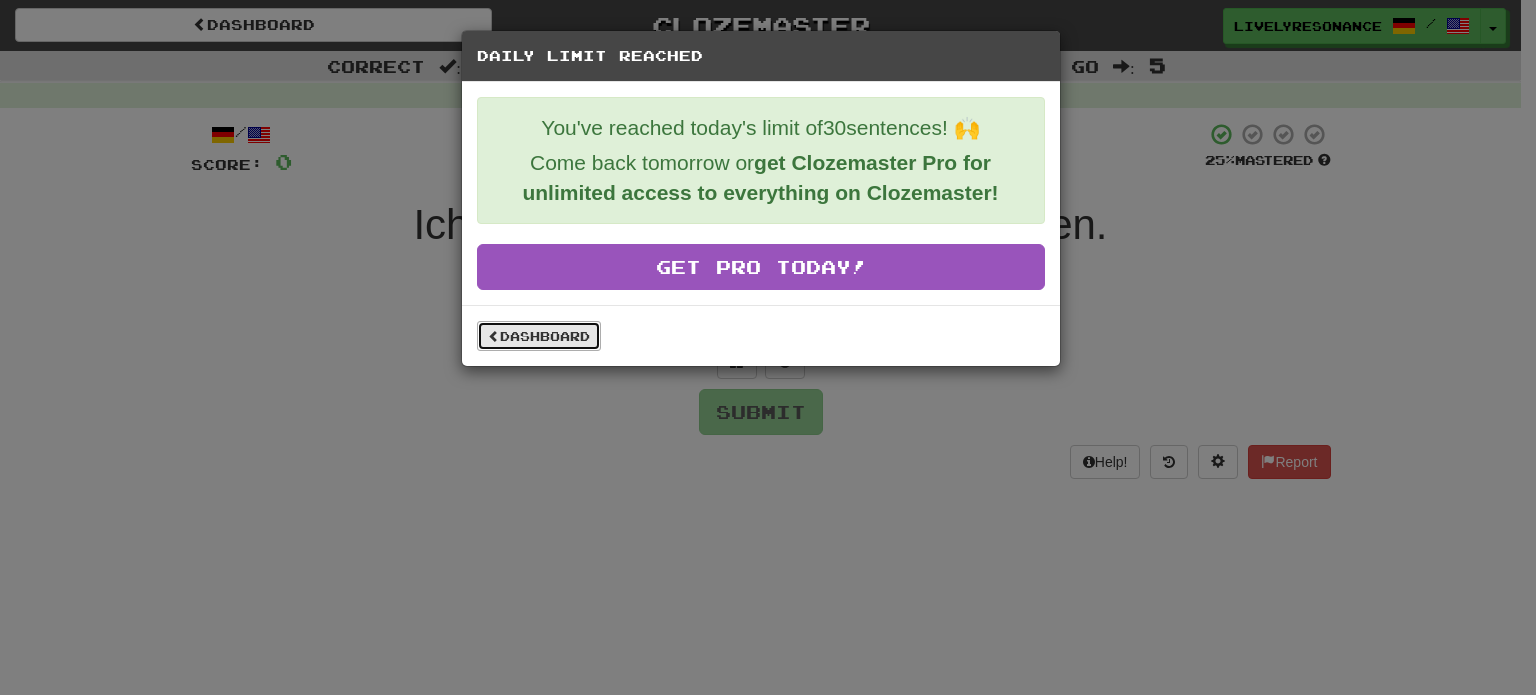 click at bounding box center (494, 336) 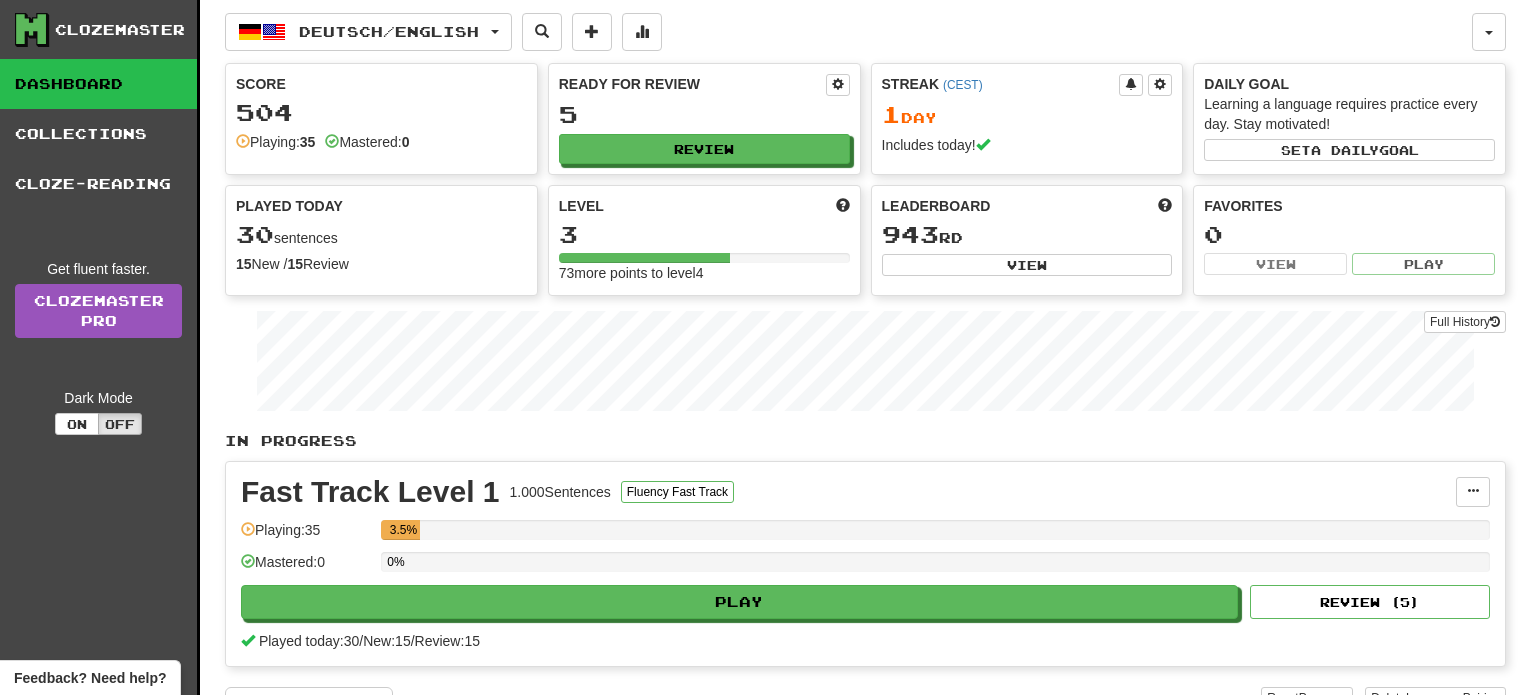 scroll, scrollTop: 0, scrollLeft: 0, axis: both 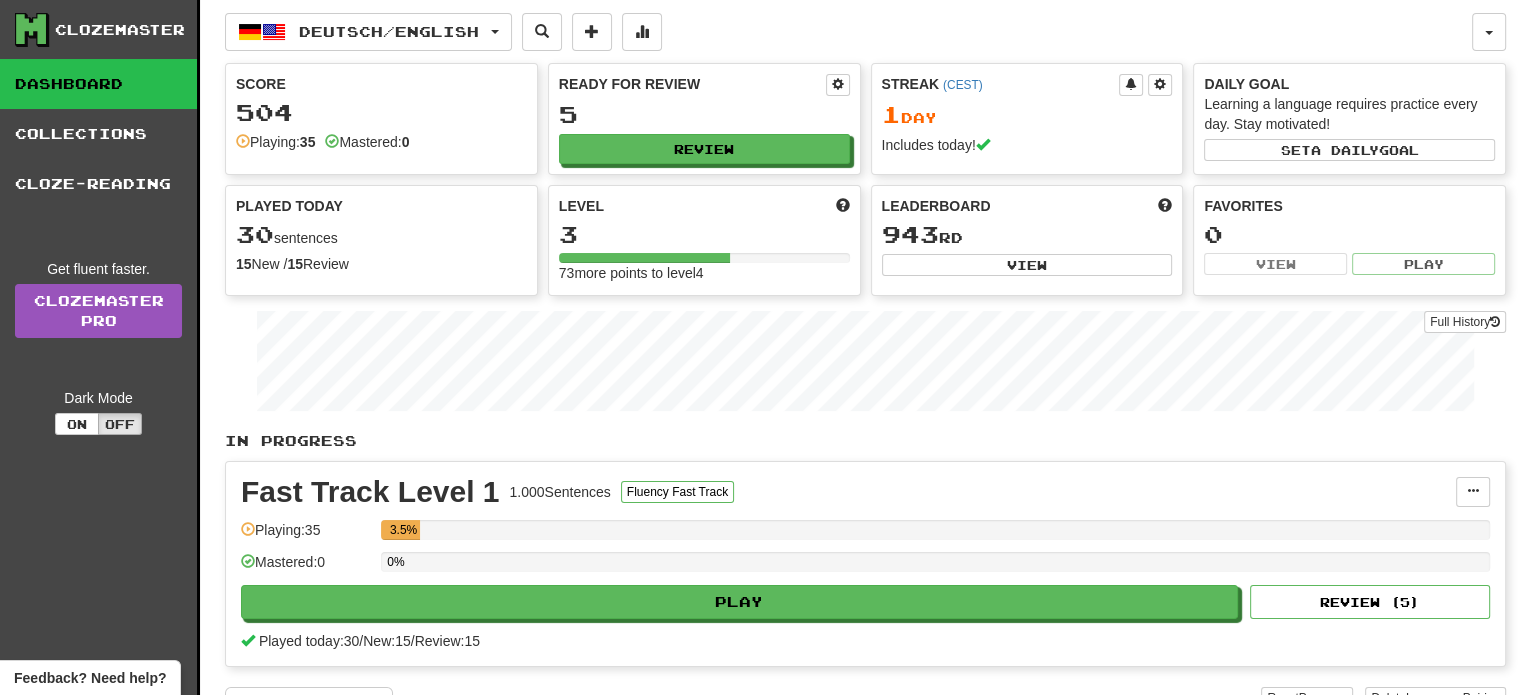 click on "Includes today!" at bounding box center [1027, 145] 